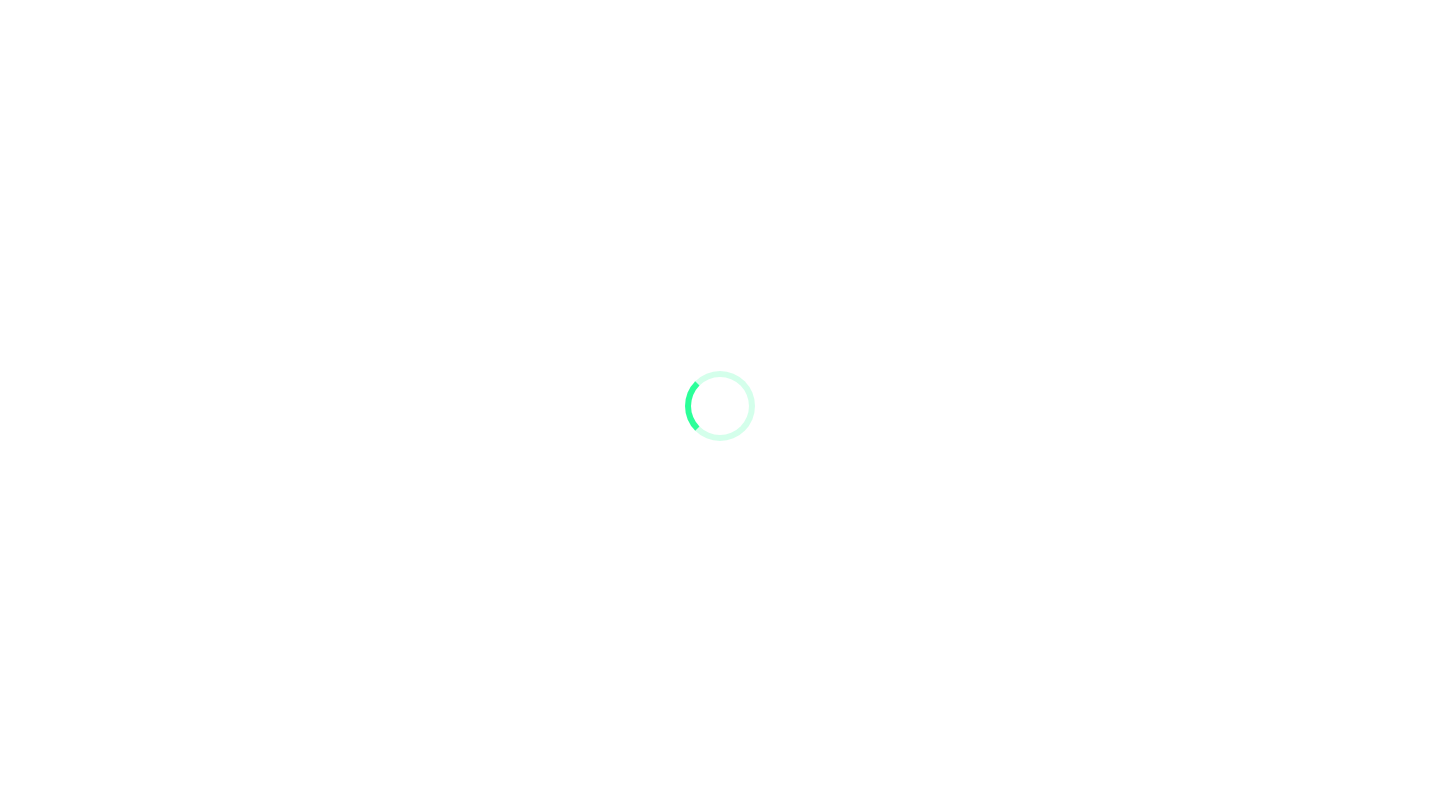 scroll, scrollTop: 0, scrollLeft: 0, axis: both 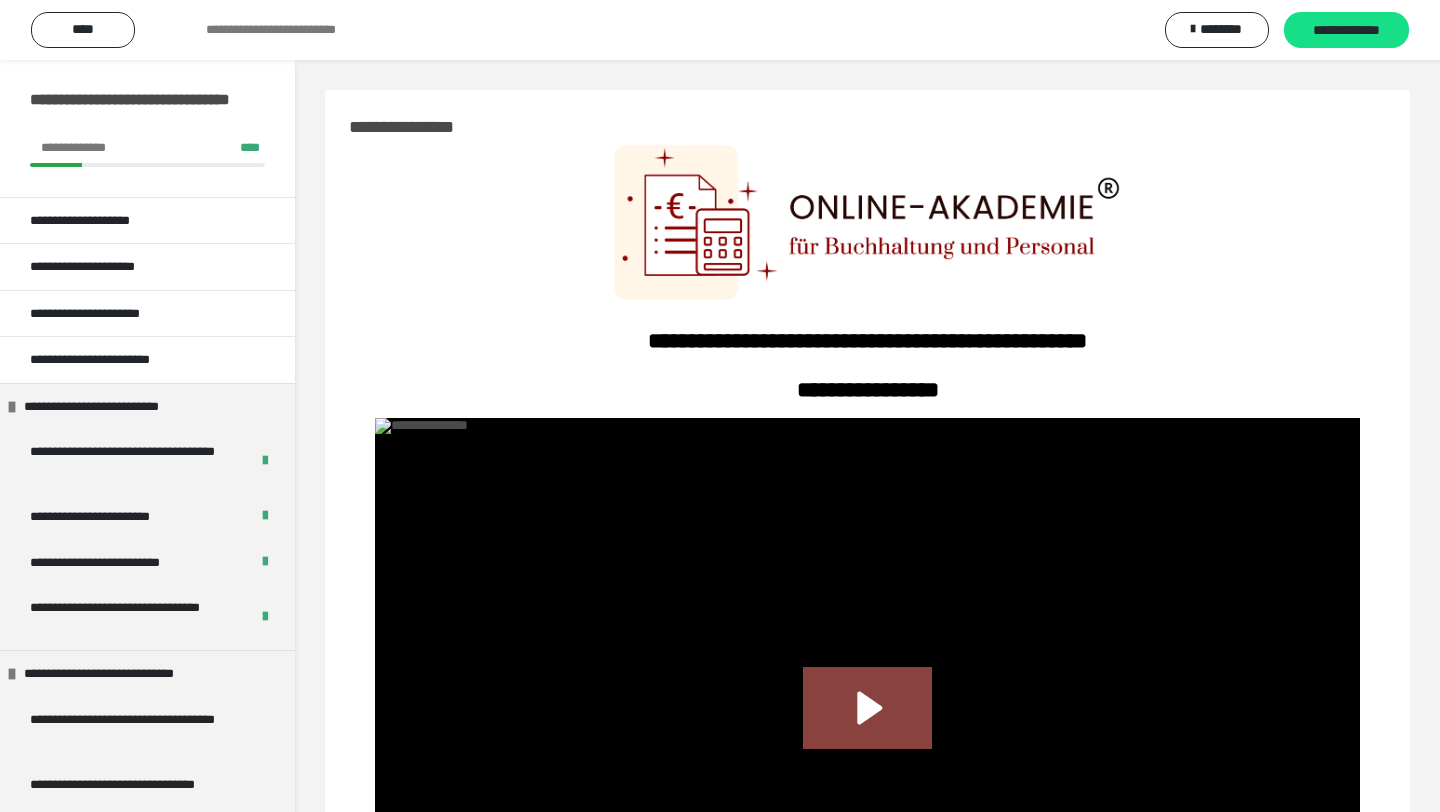 click on "**********" at bounding box center [867, 573] 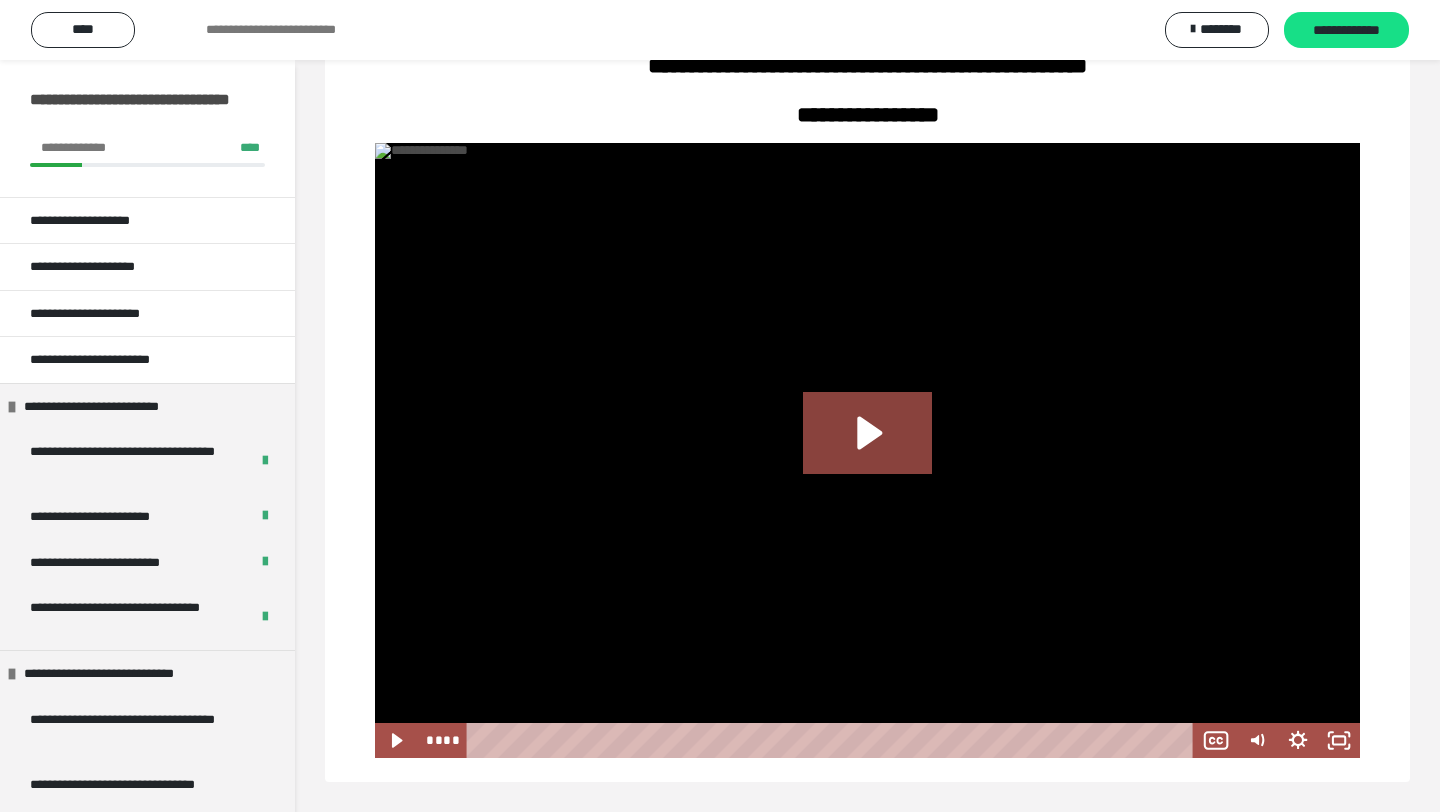 scroll, scrollTop: 276, scrollLeft: 0, axis: vertical 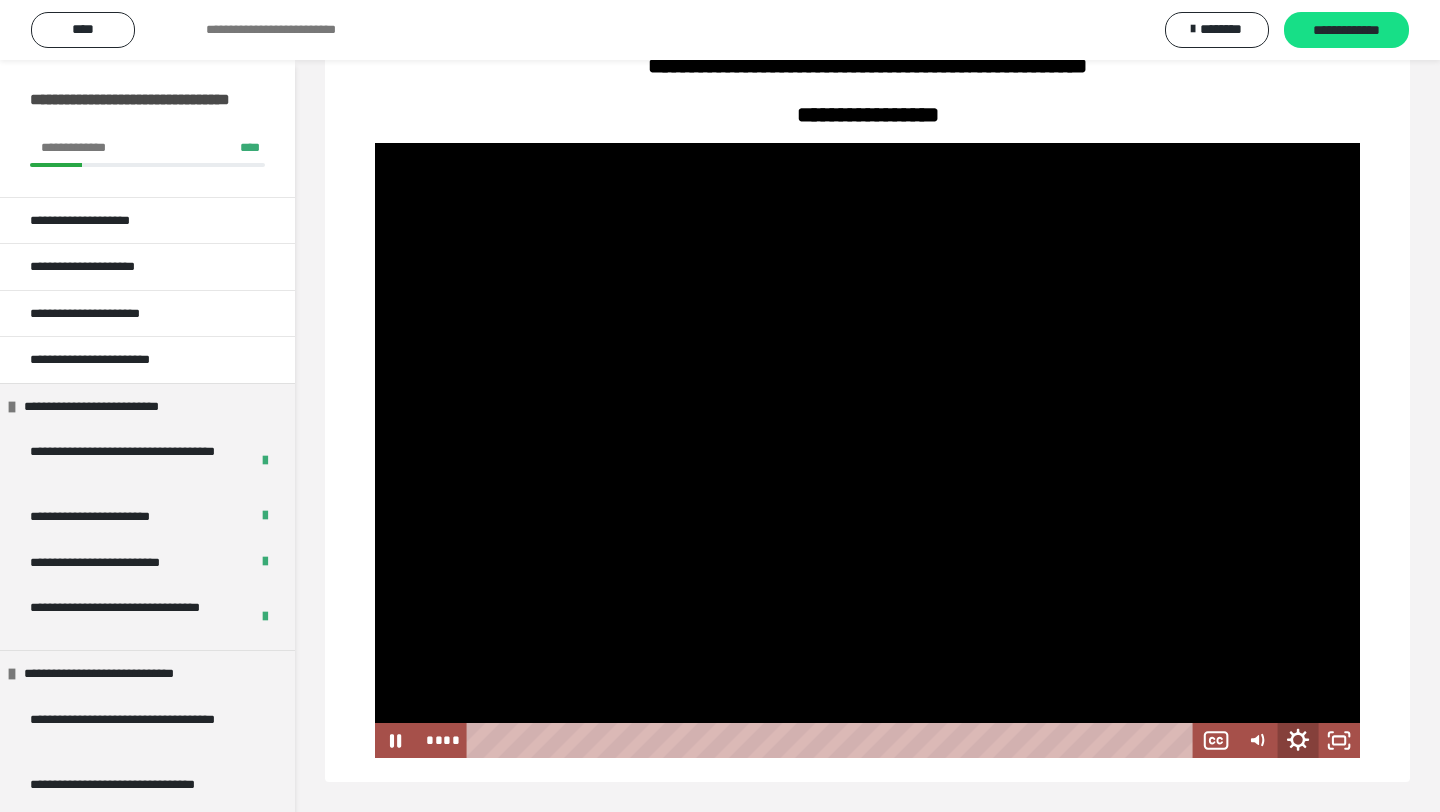 click 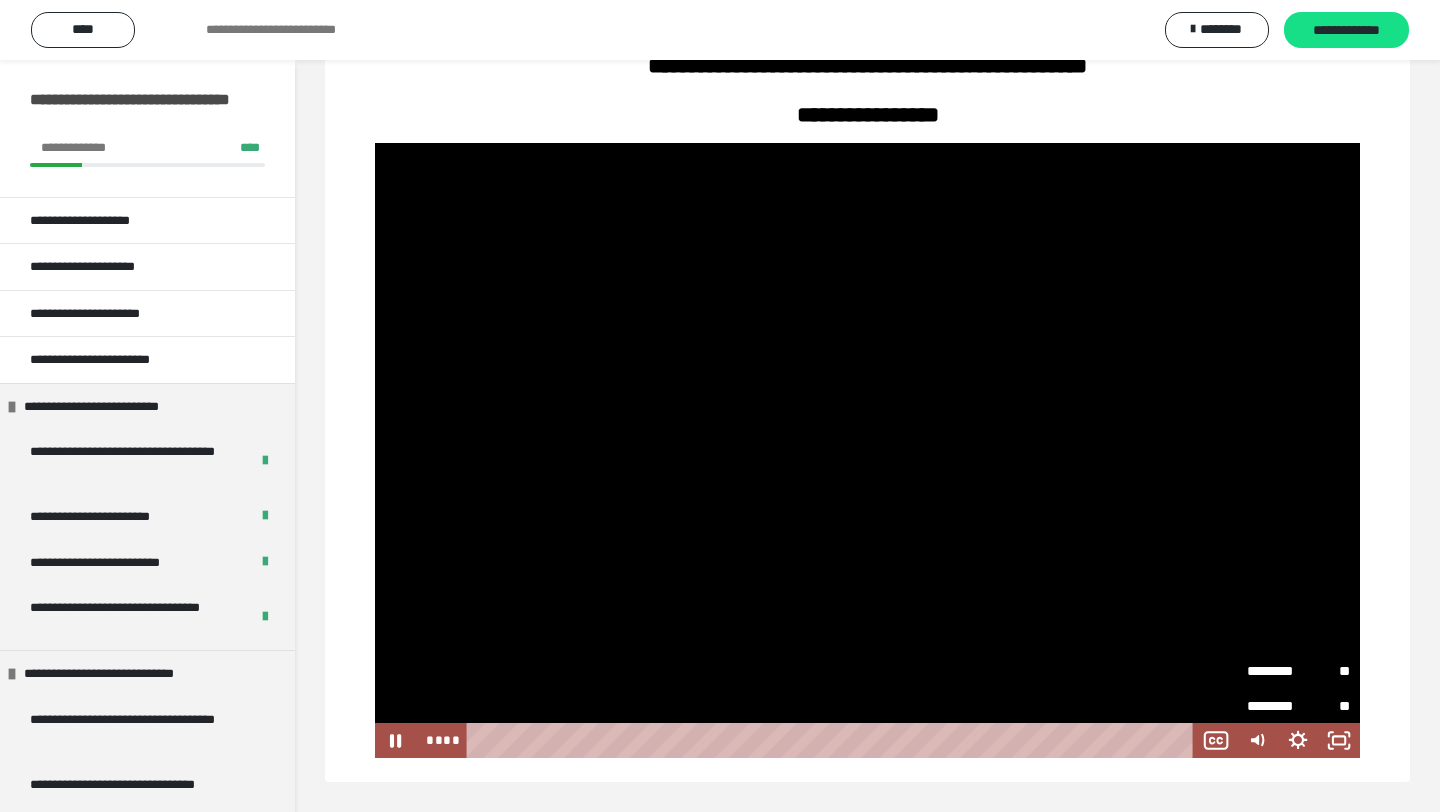 click on "********" at bounding box center (1272, 671) 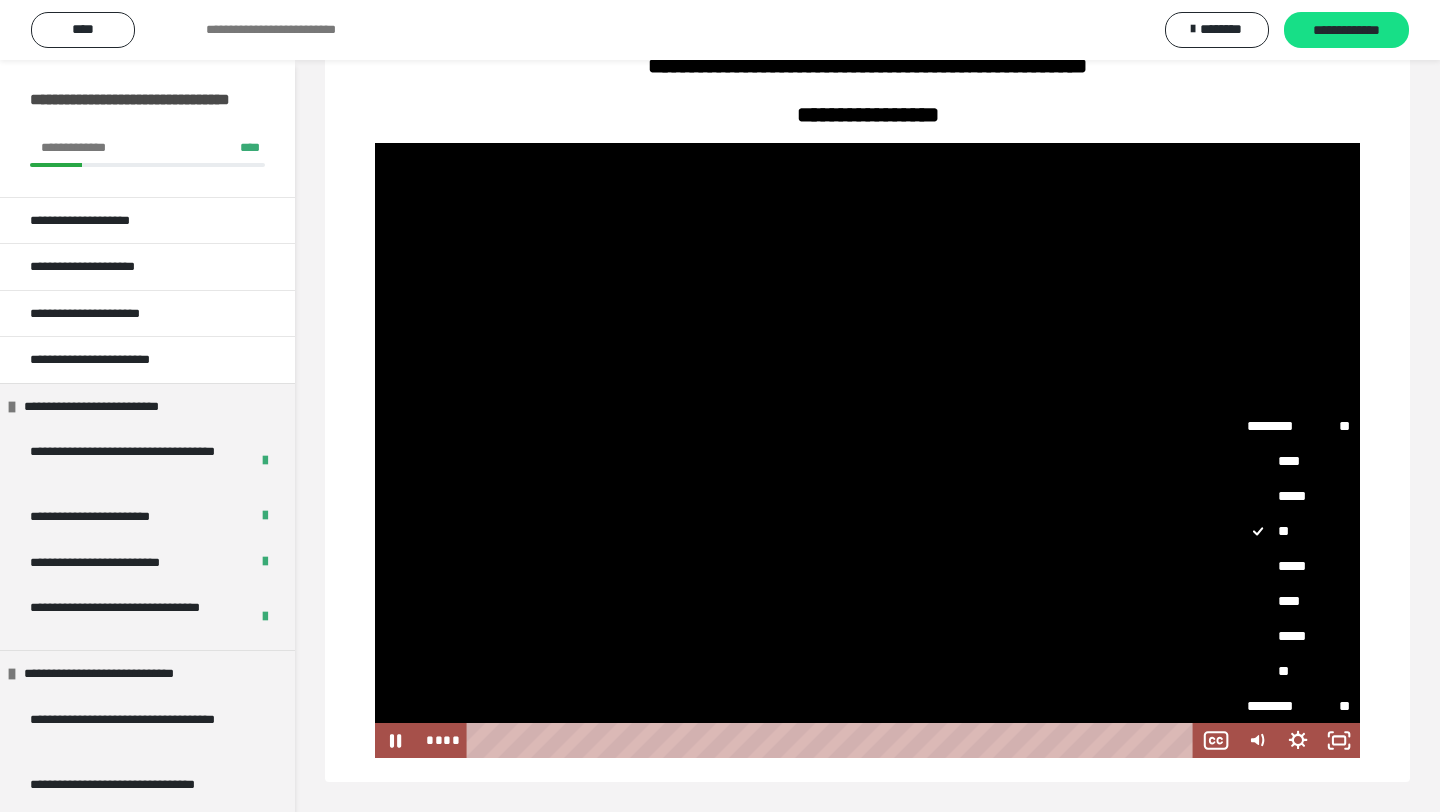 click on "**" at bounding box center (1298, 672) 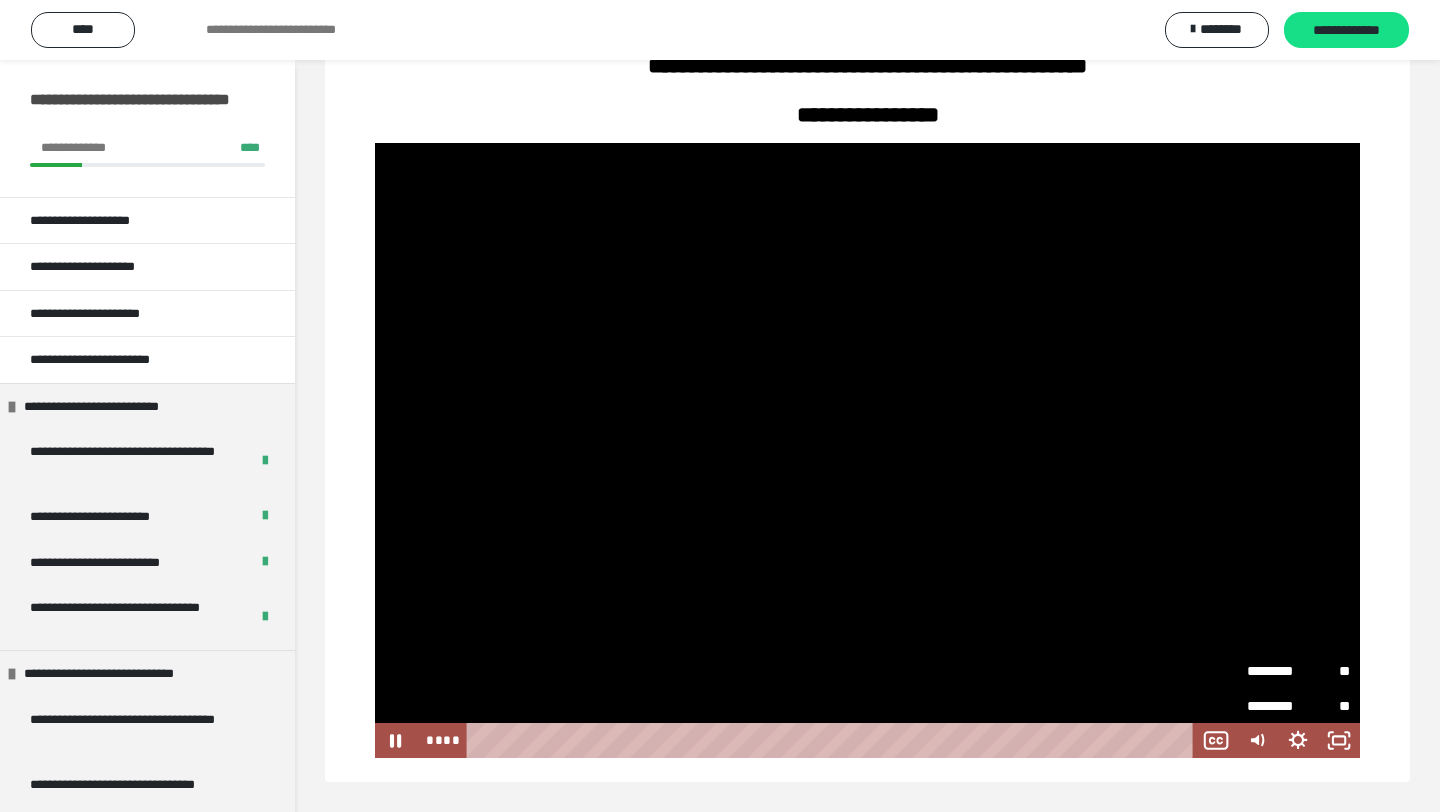click at bounding box center [833, 740] 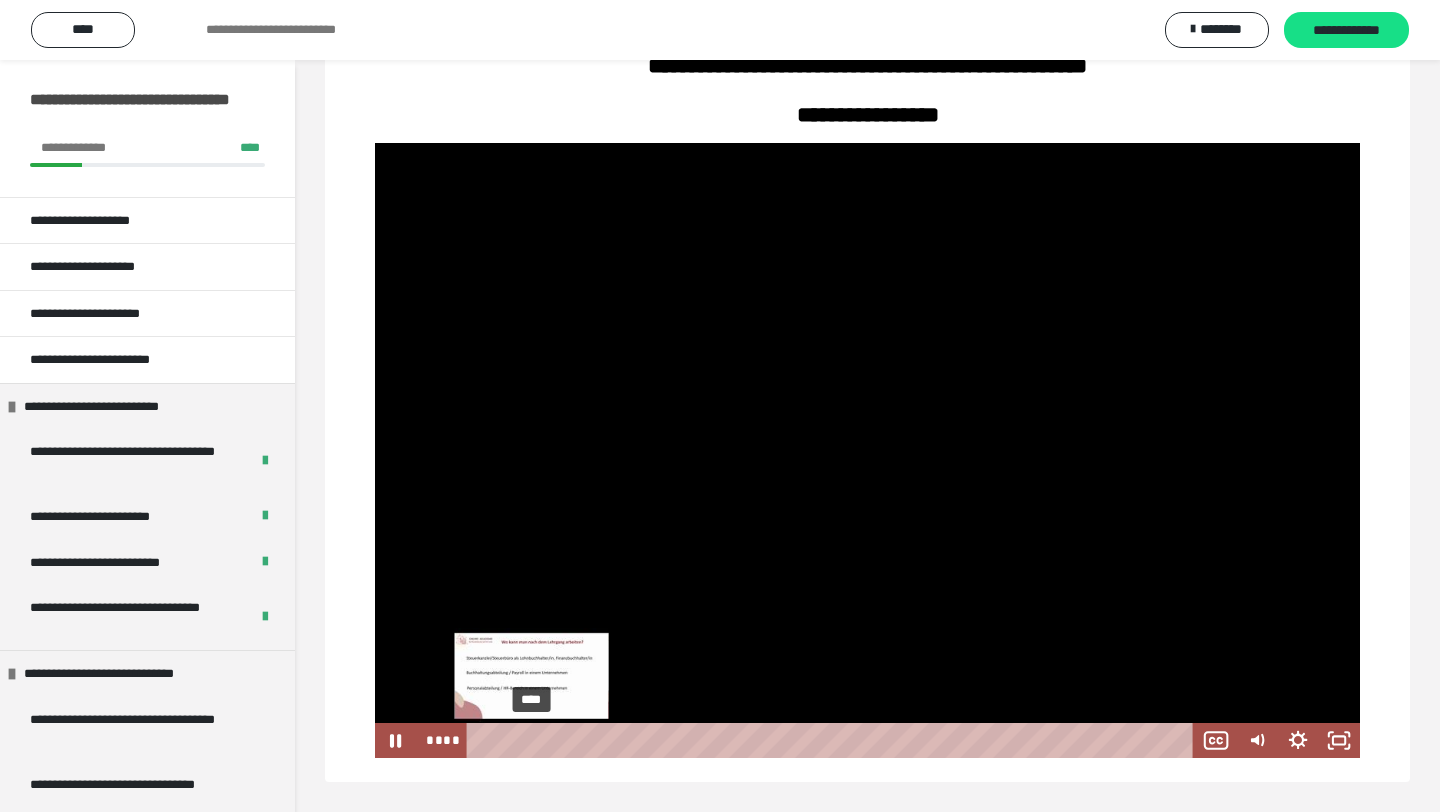click on "****" at bounding box center (833, 740) 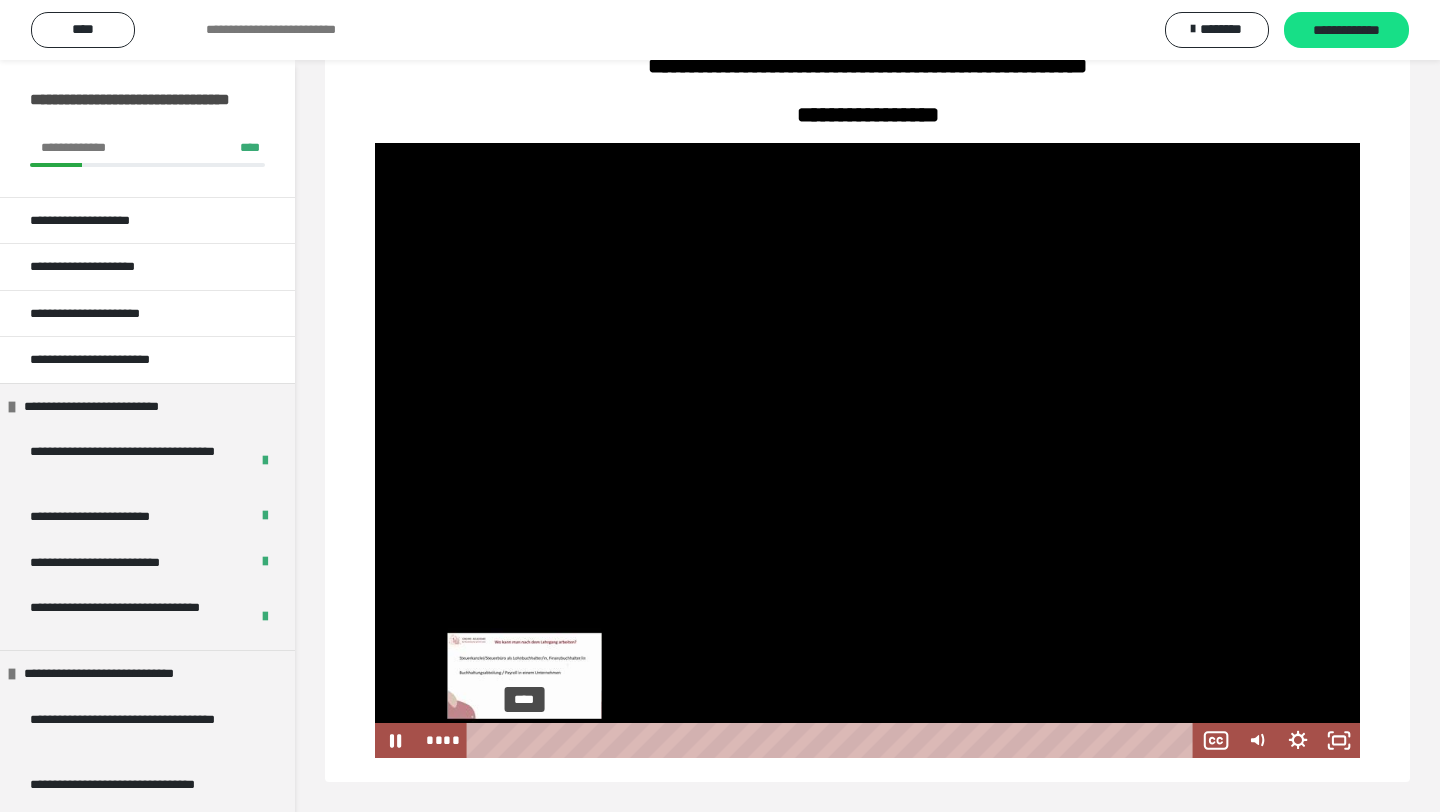 click at bounding box center (524, 740) 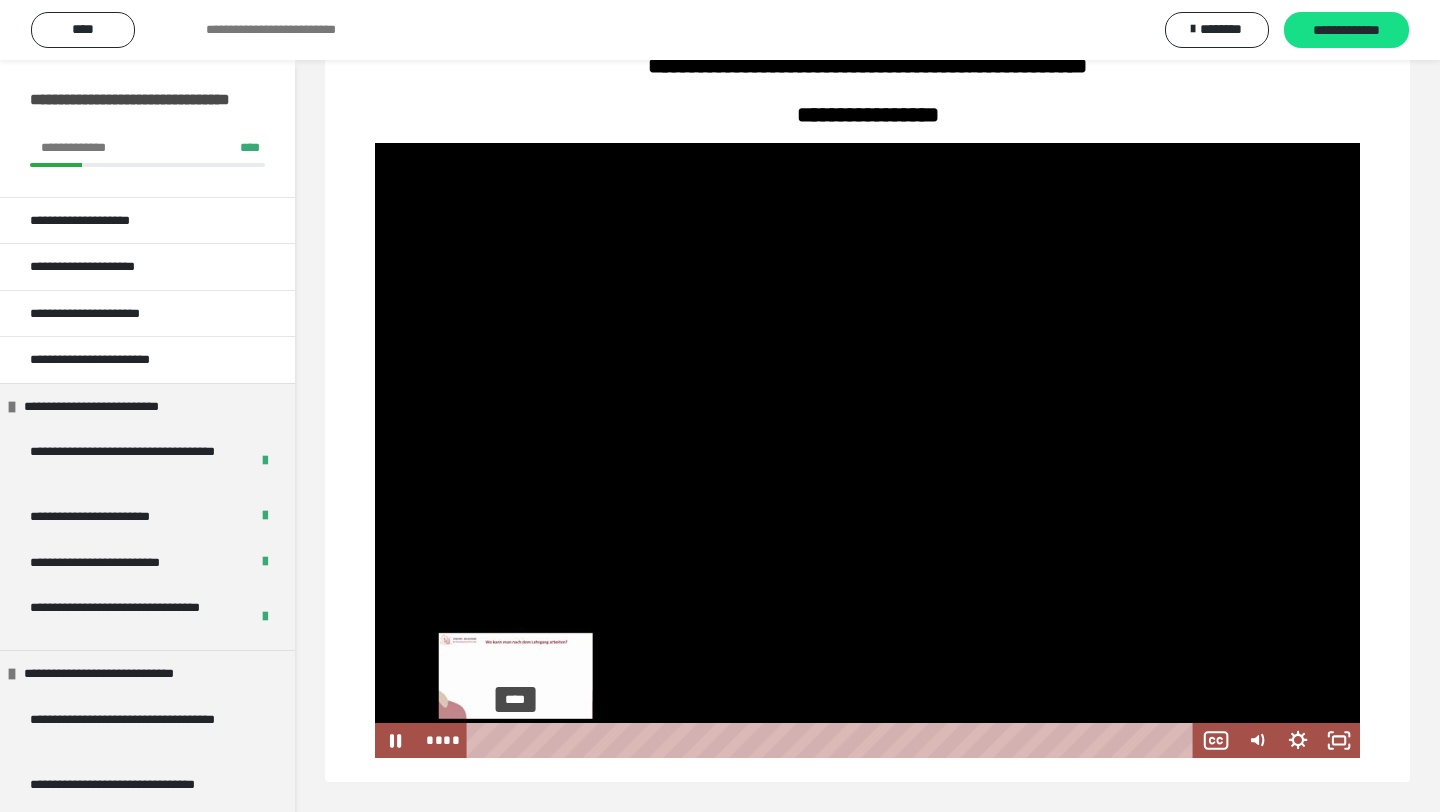 click on "****" at bounding box center [833, 740] 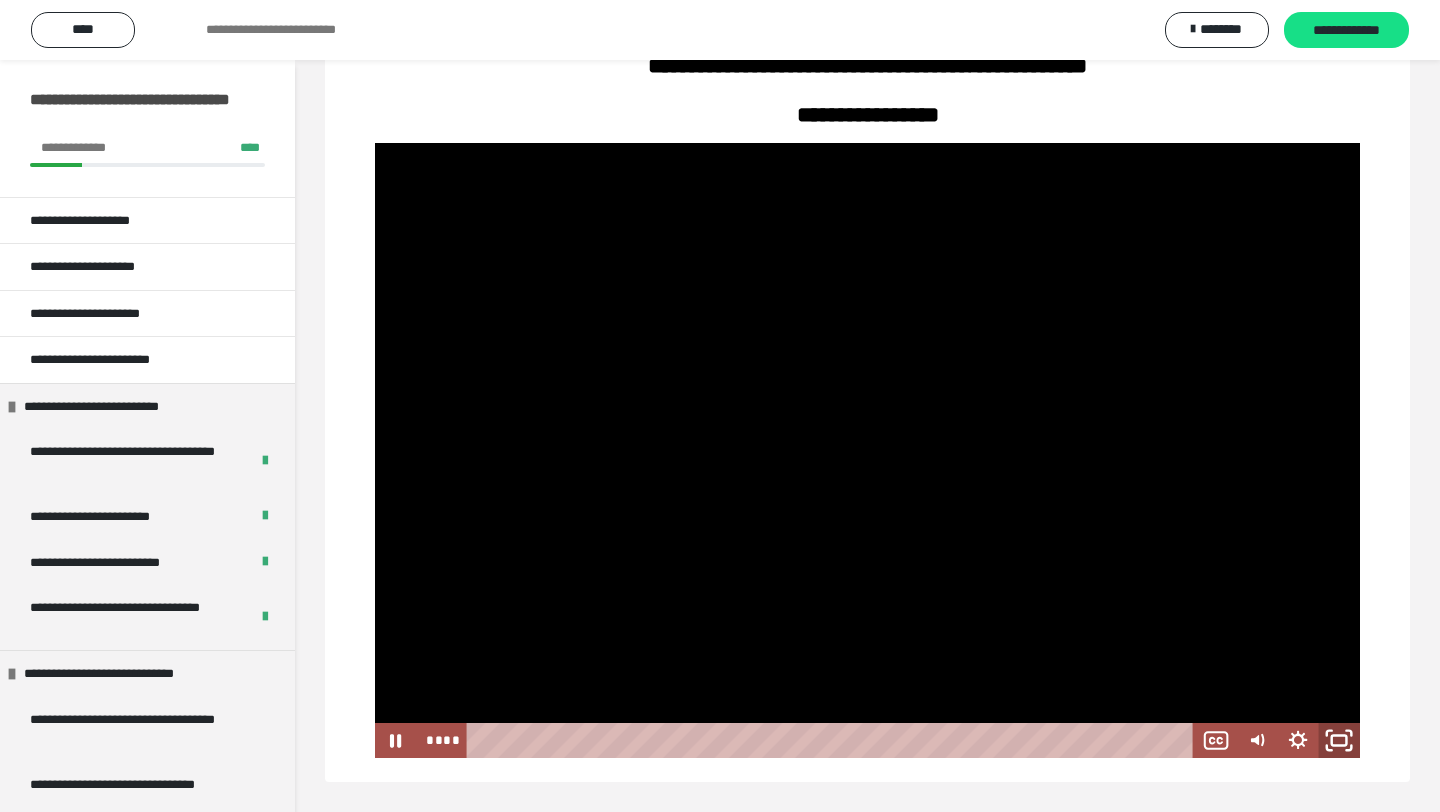 click 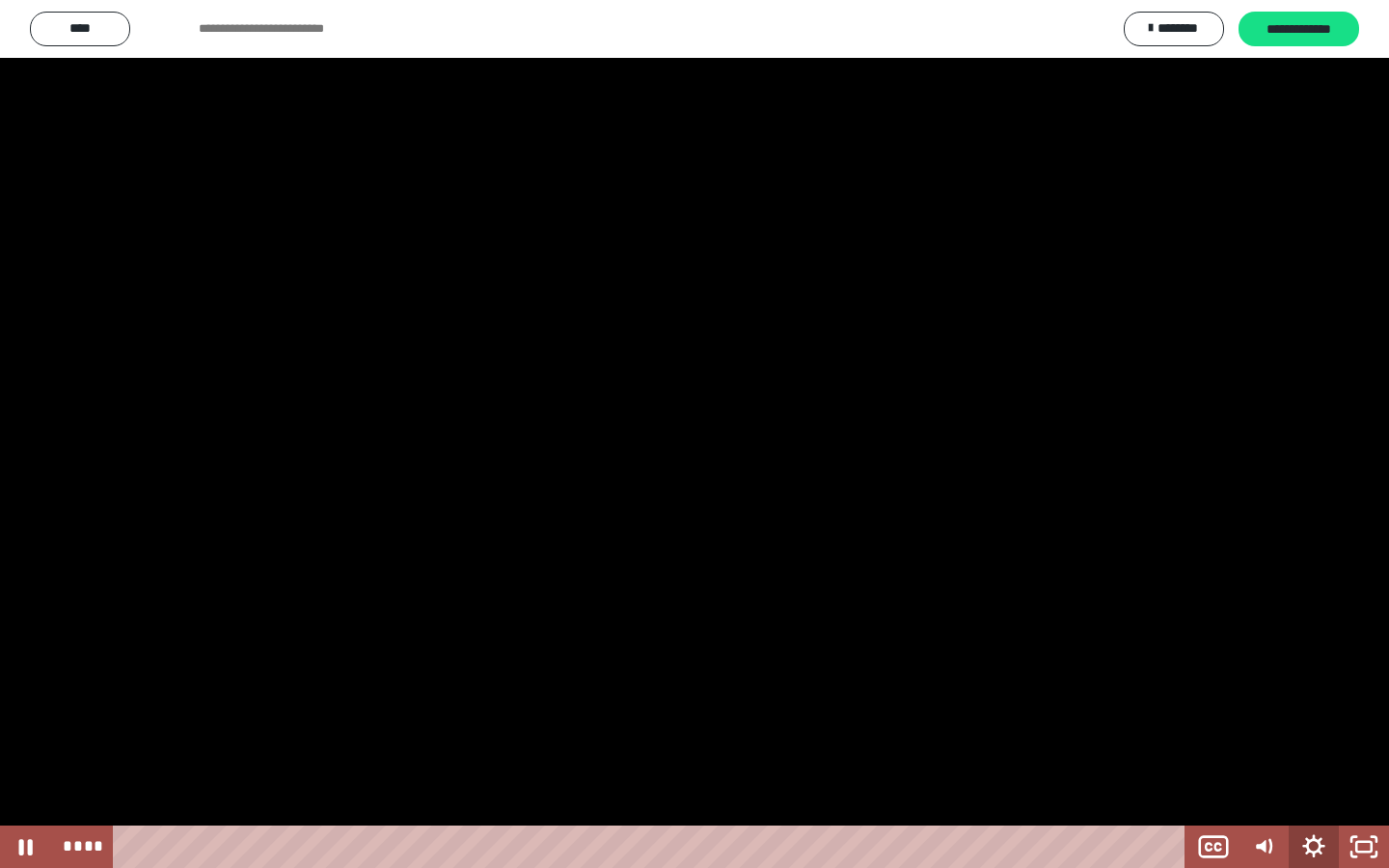 click 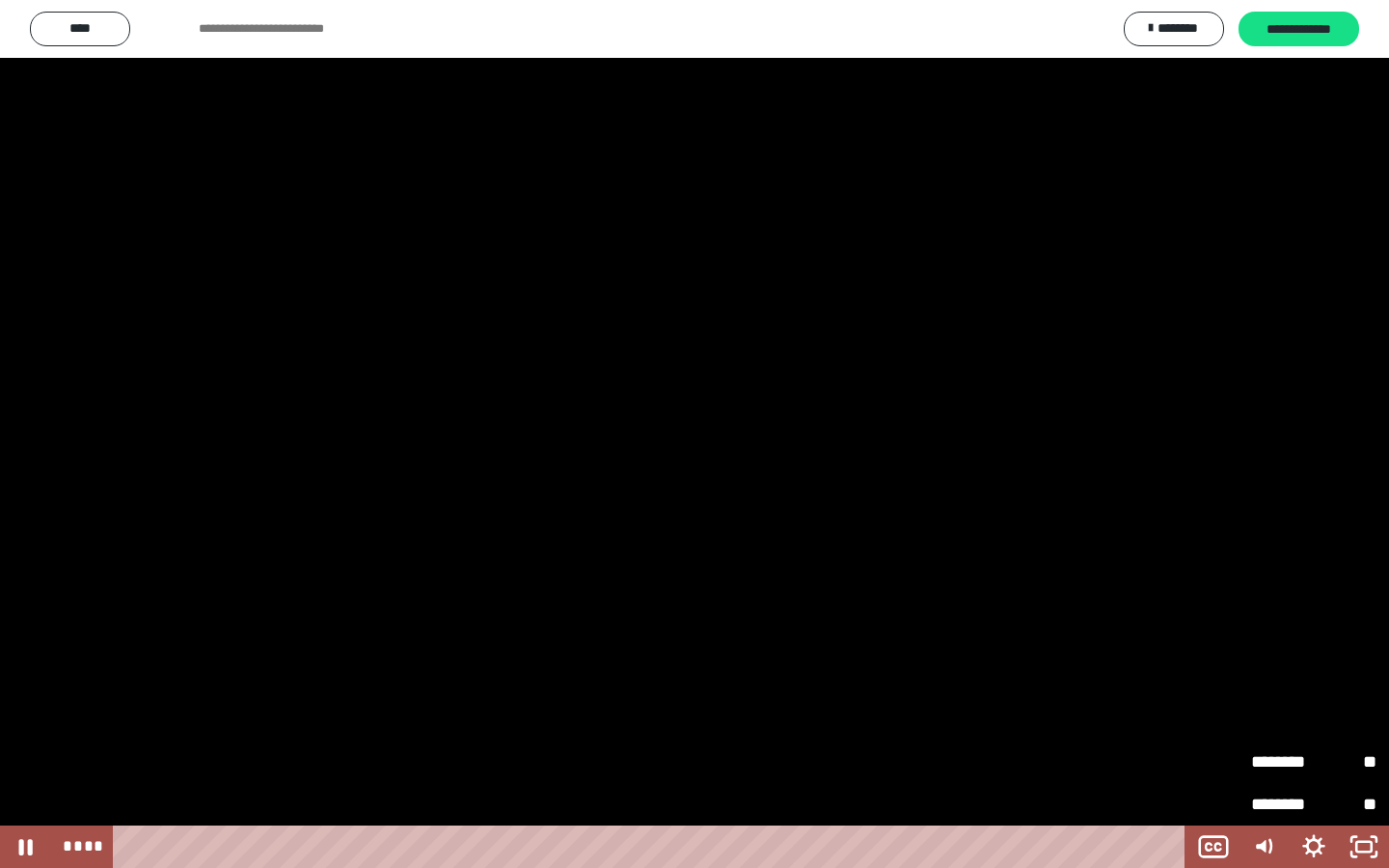 click on "********" at bounding box center (1282, 761) 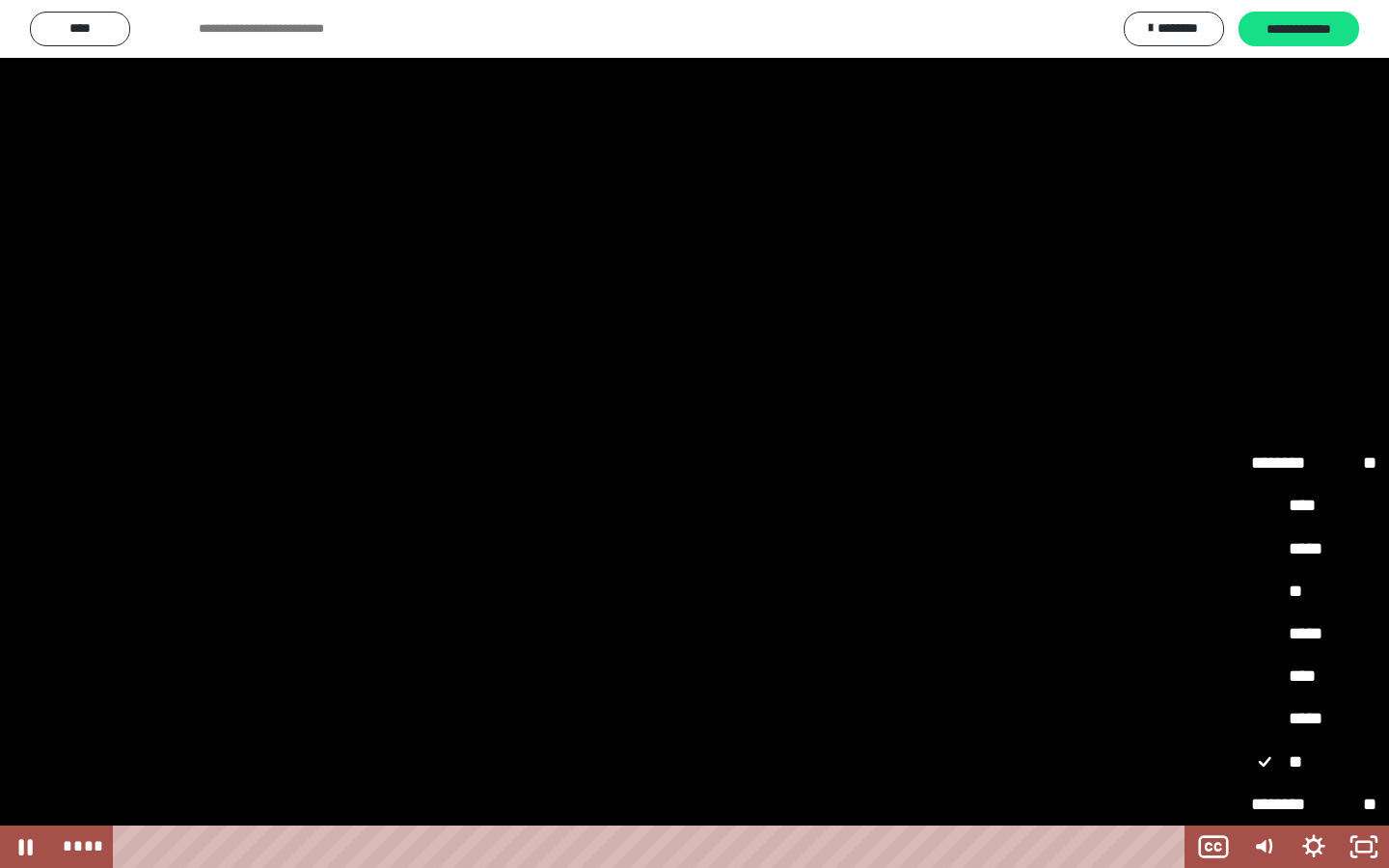 click on "*****" at bounding box center [1314, 635] 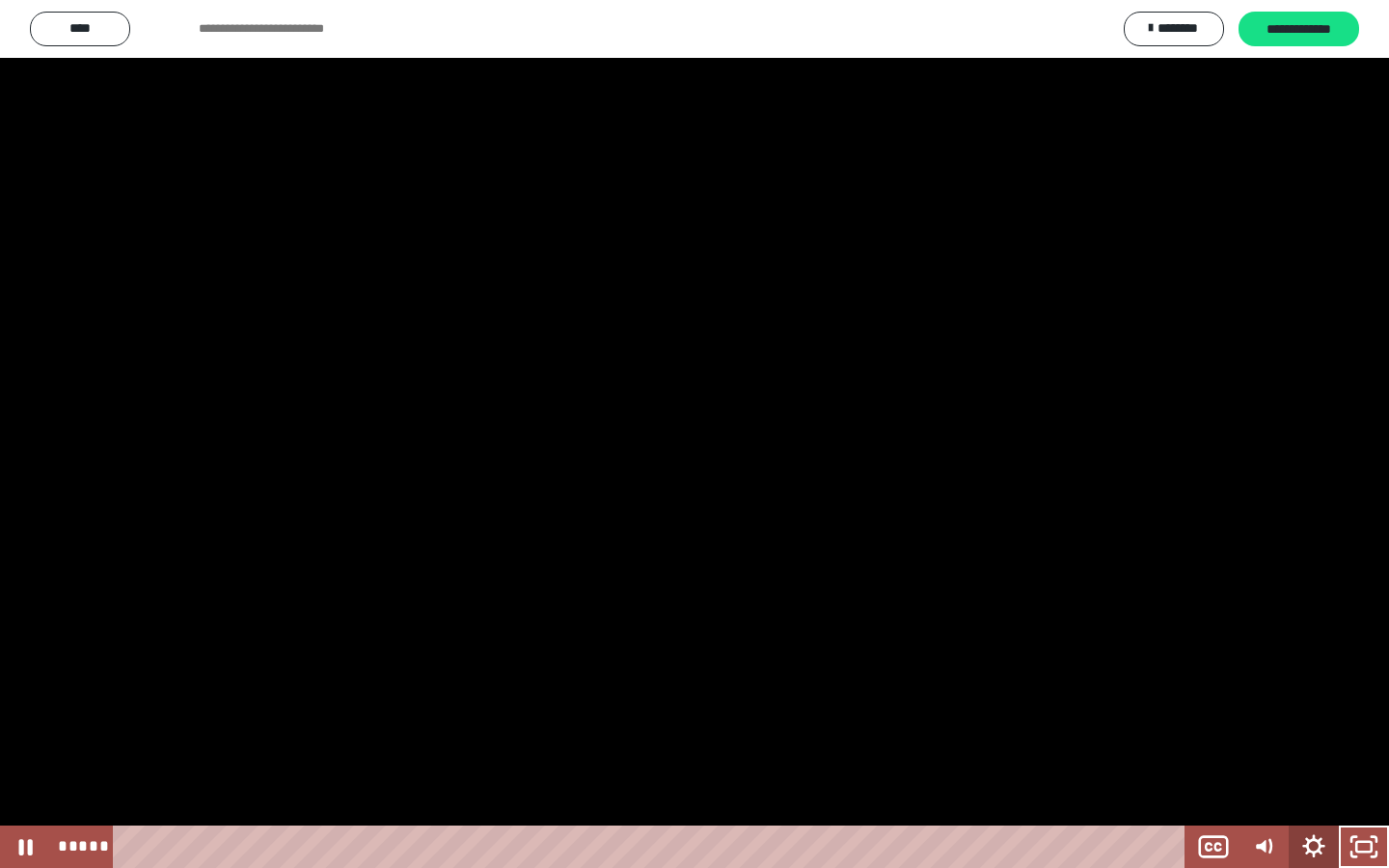 click 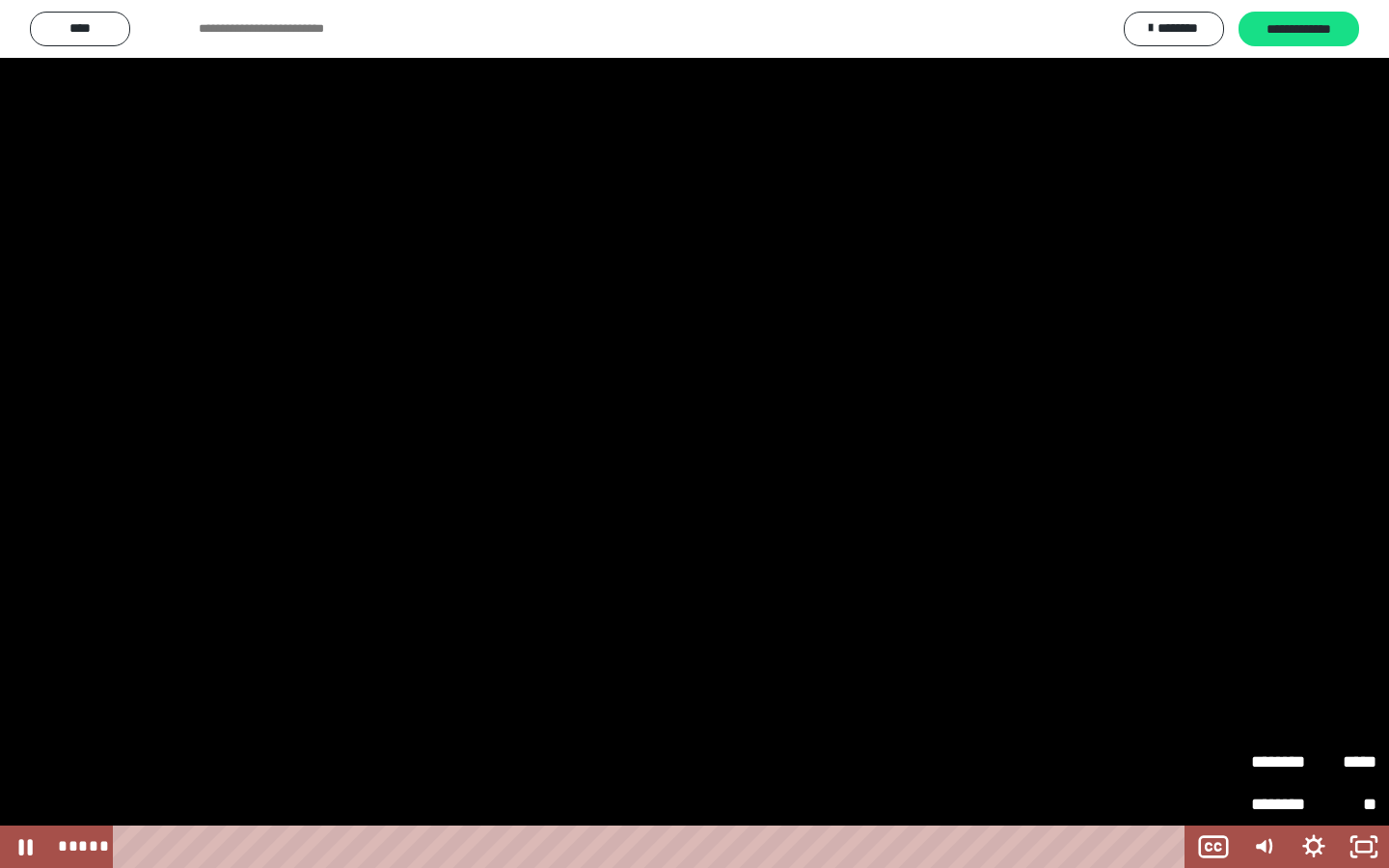 click on "********" at bounding box center (1282, 753) 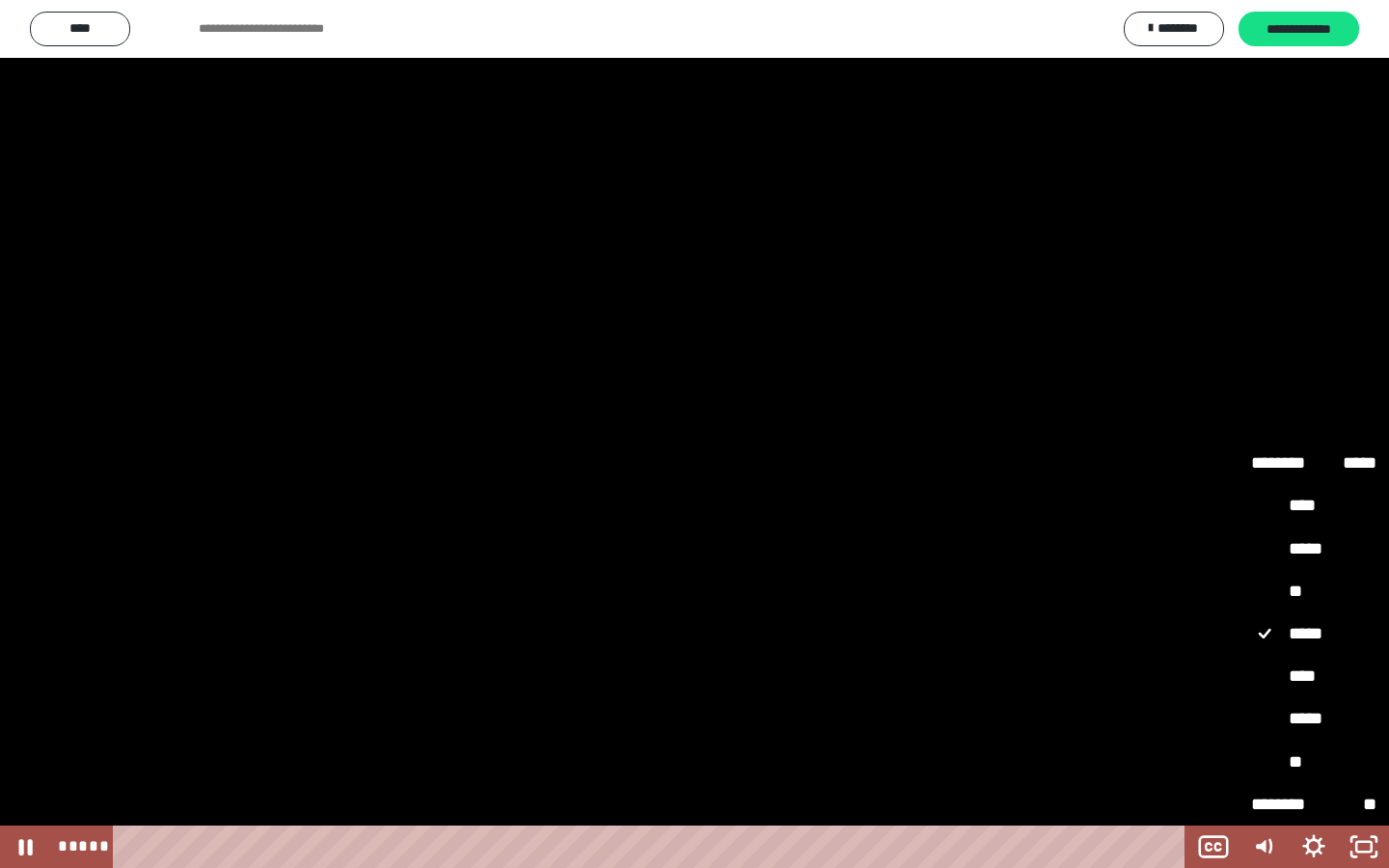 click on "**" at bounding box center (1314, 763) 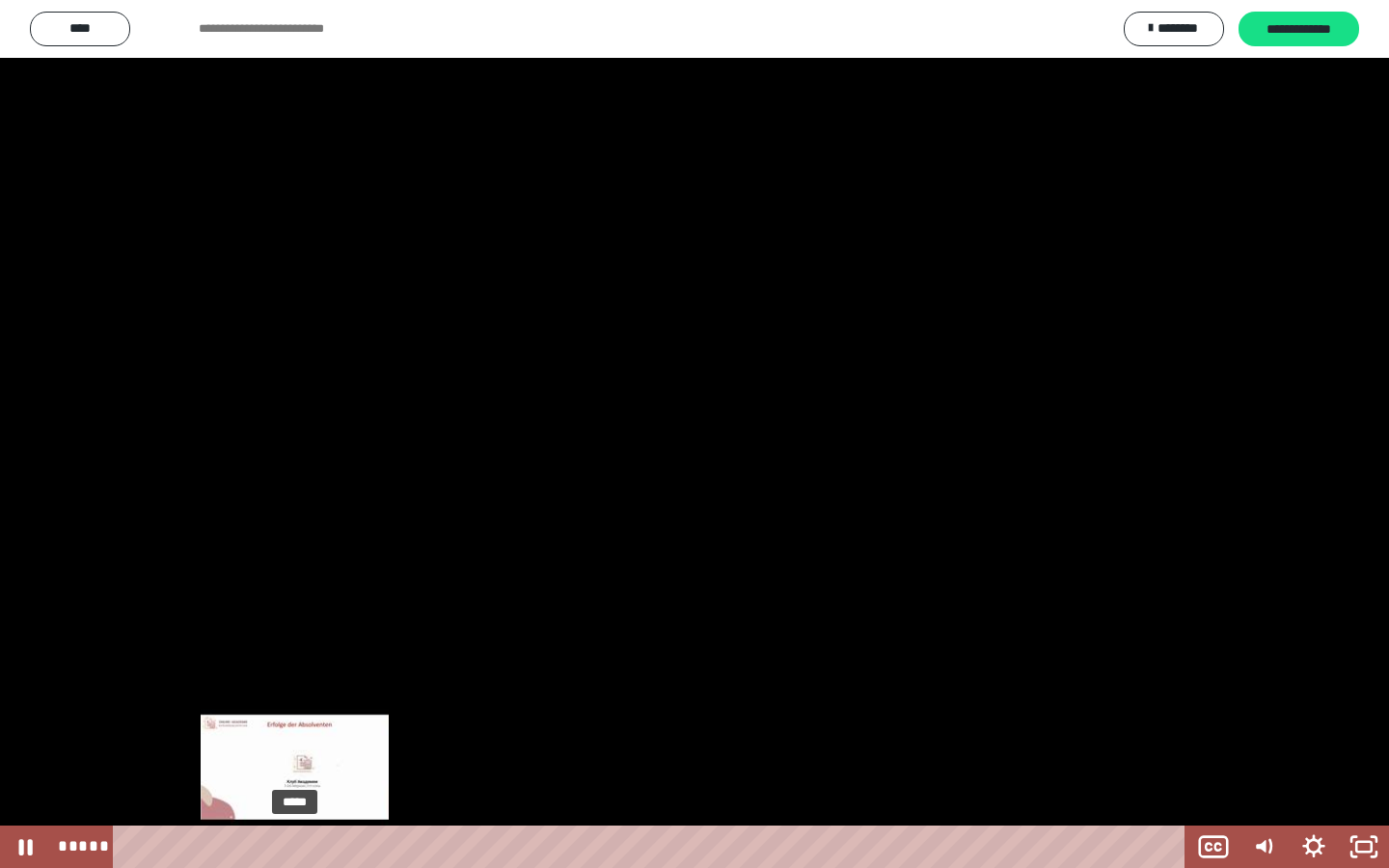 click on "*****" at bounding box center (653, 847) 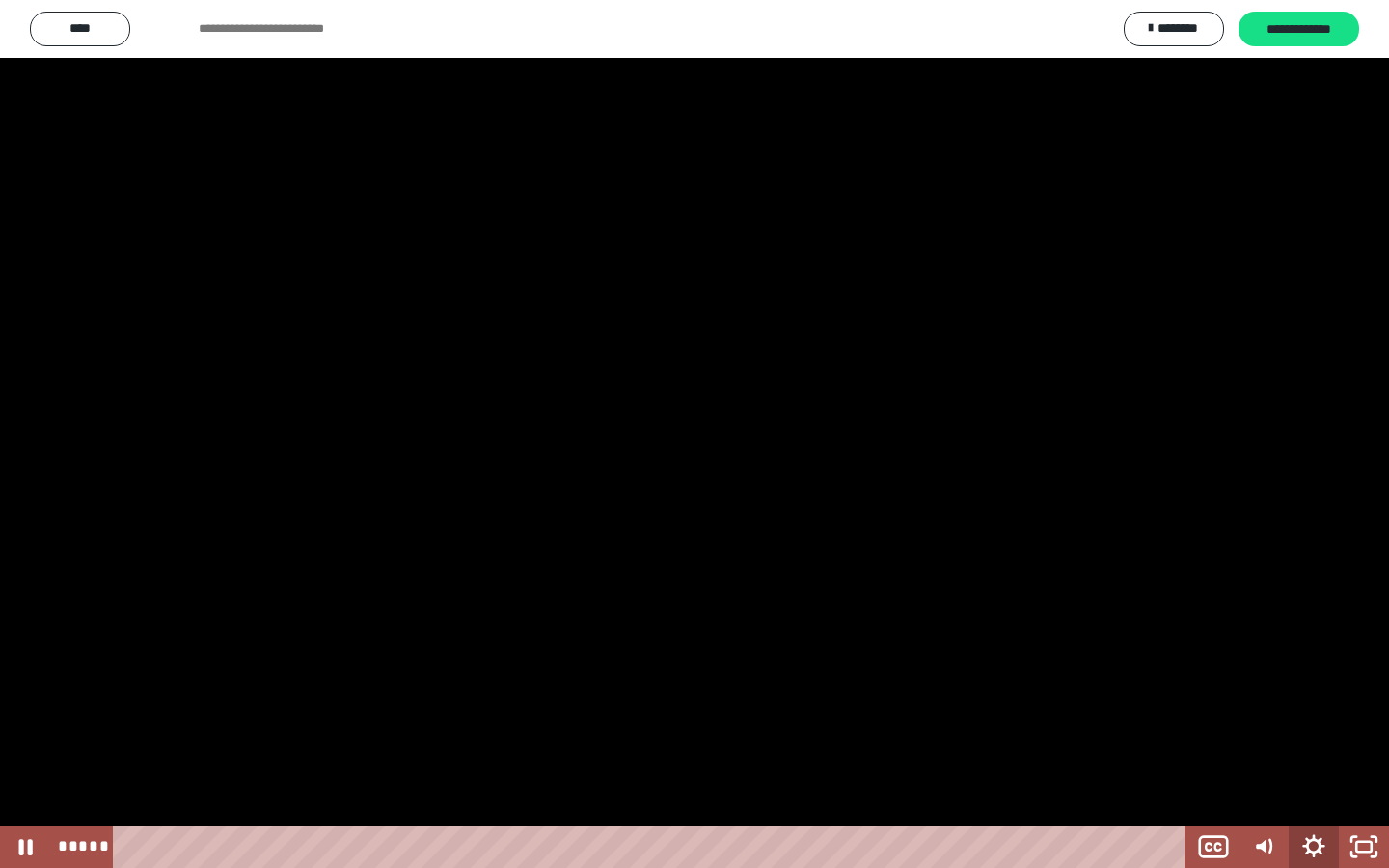 click 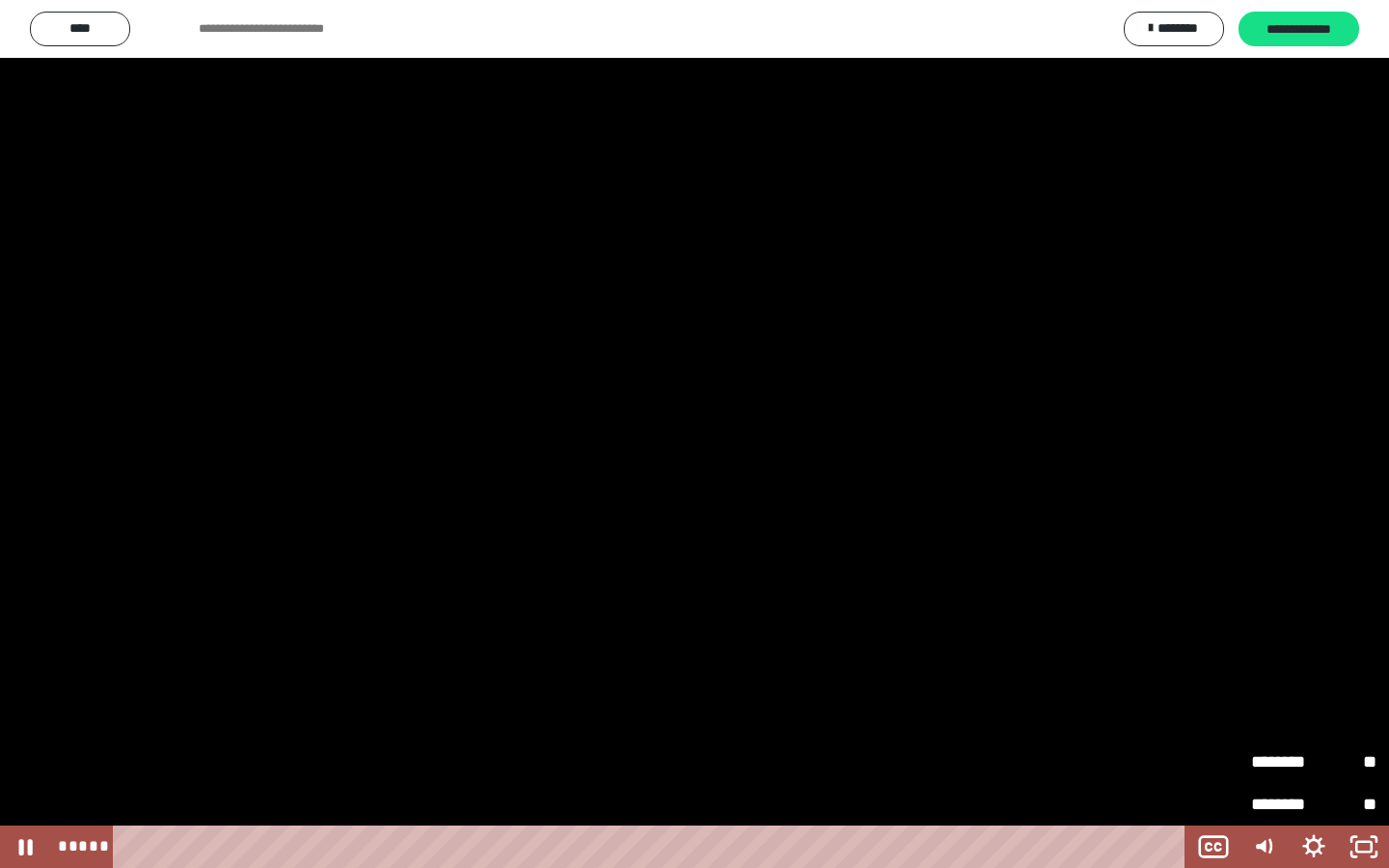 click on "**" at bounding box center (1345, 762) 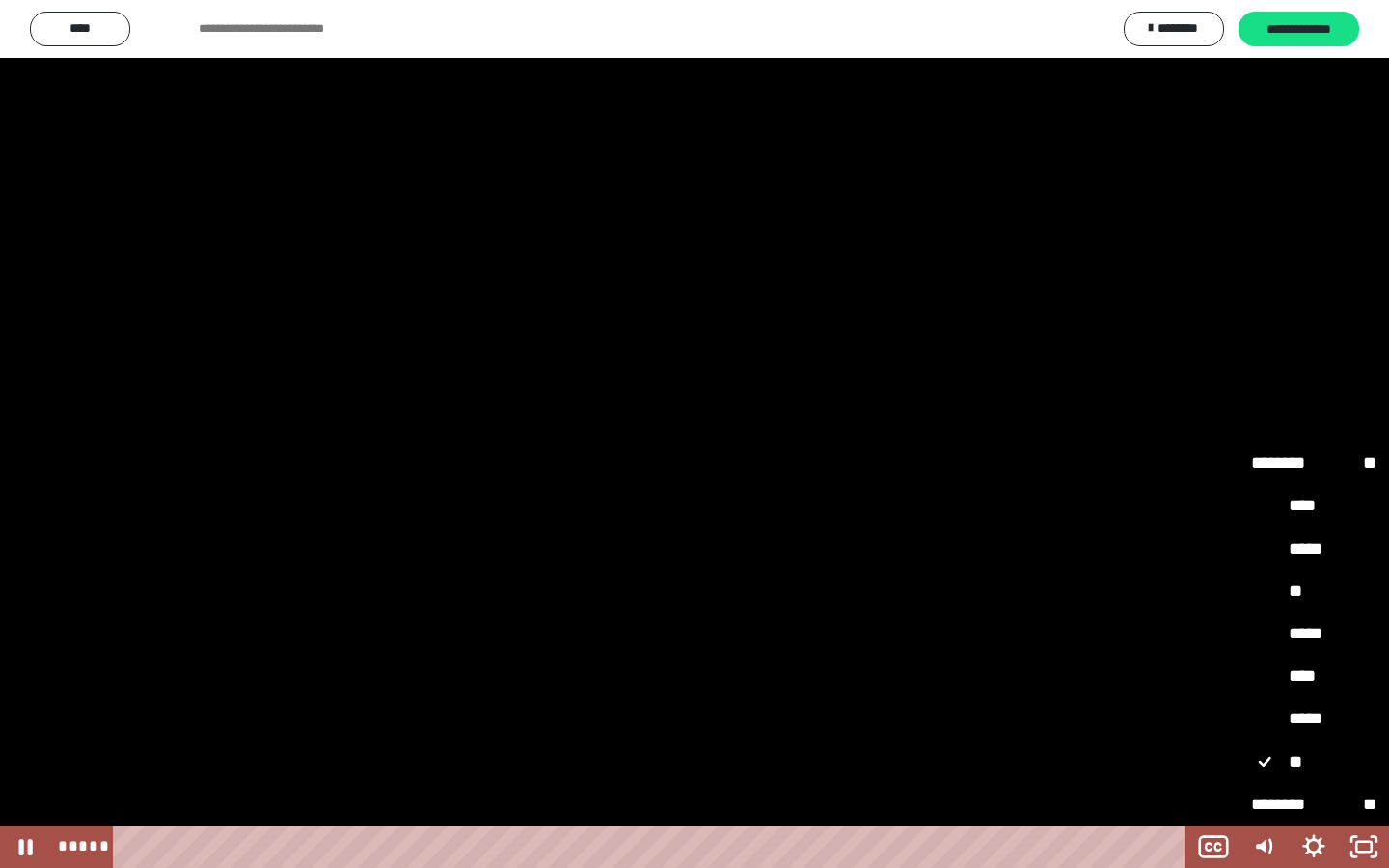 click on "*****" at bounding box center [1314, 635] 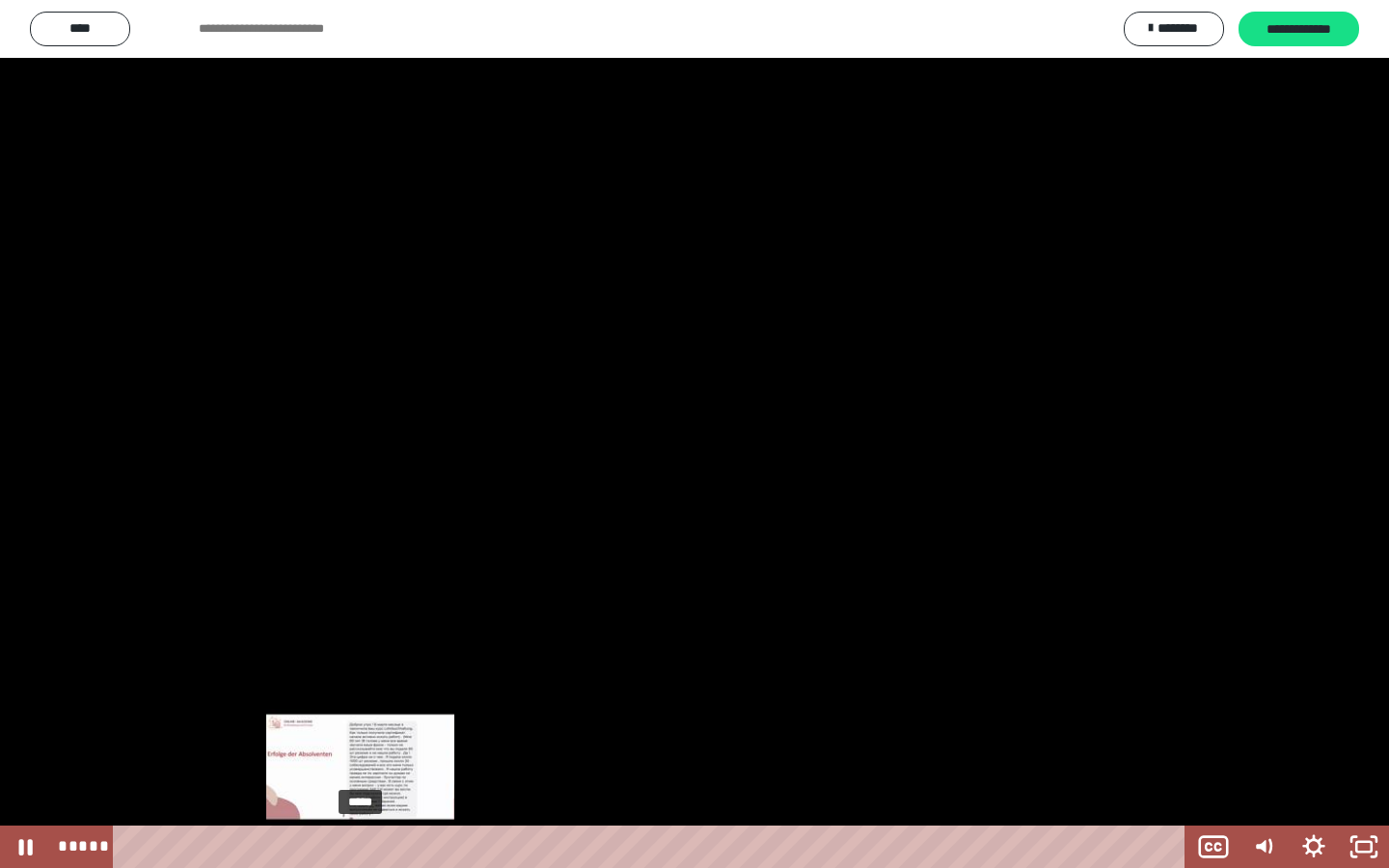 click on "*****" at bounding box center [653, 847] 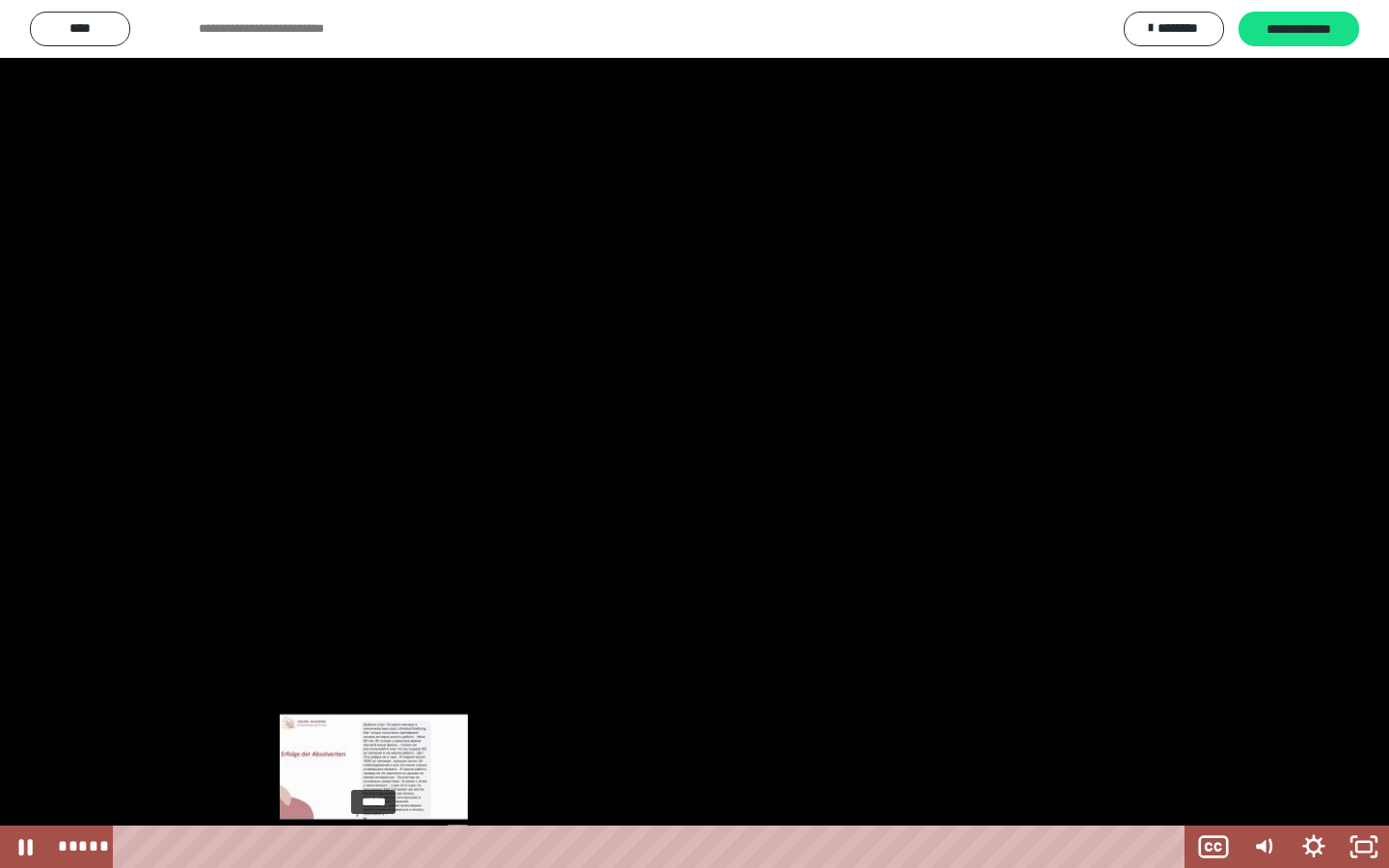 click on "*****" at bounding box center [653, 847] 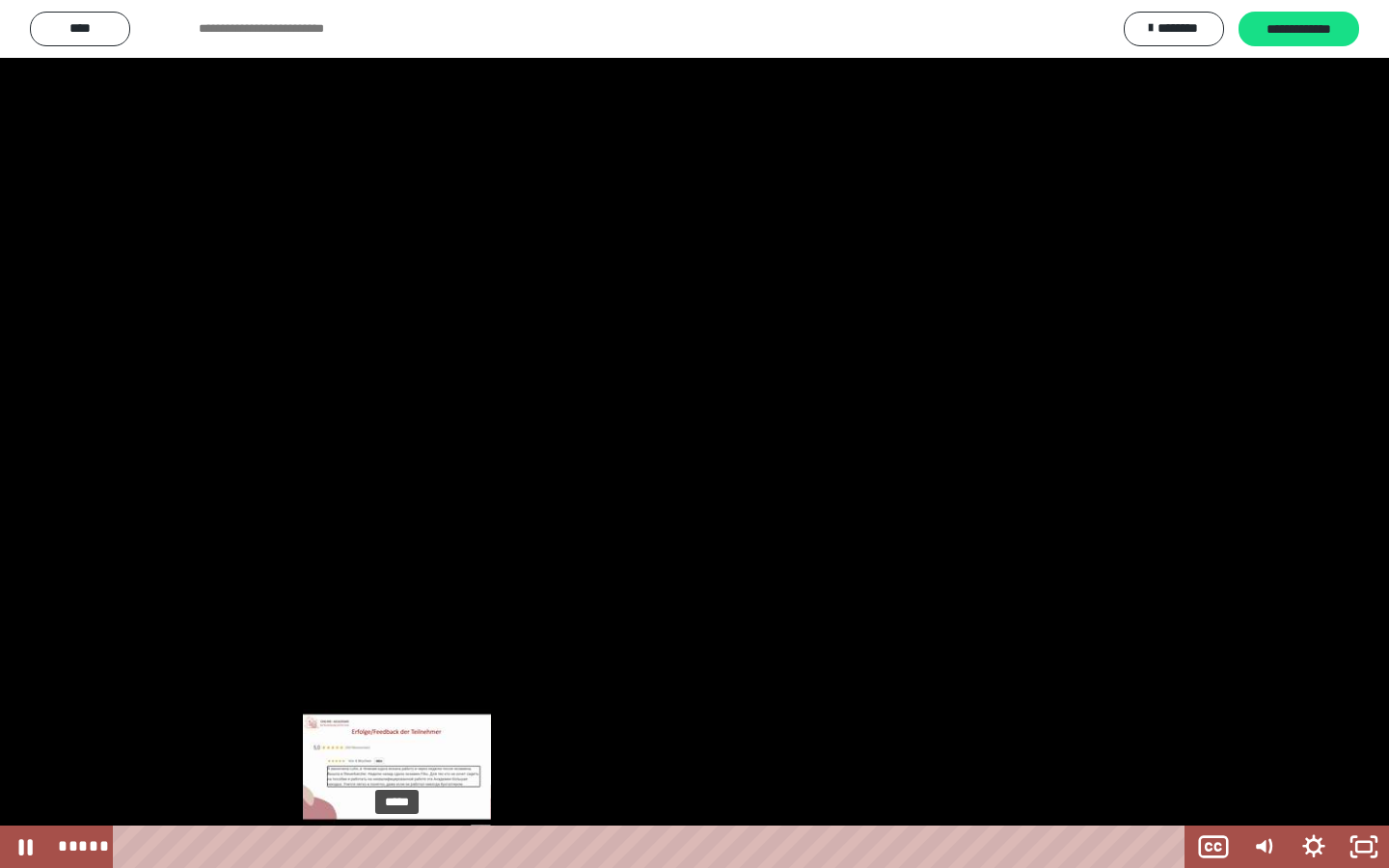 click on "*****" at bounding box center (653, 847) 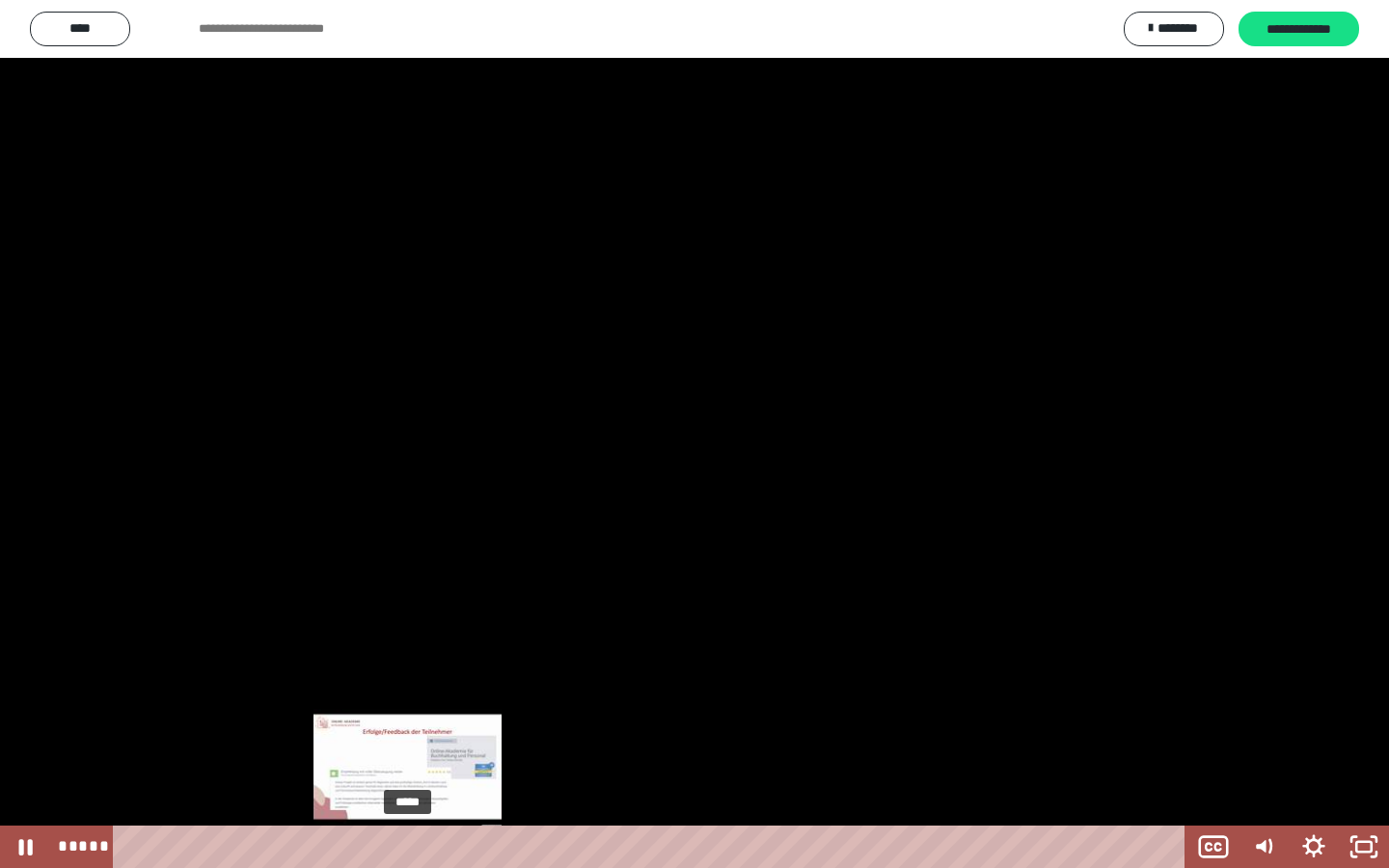 click on "*****" at bounding box center [653, 847] 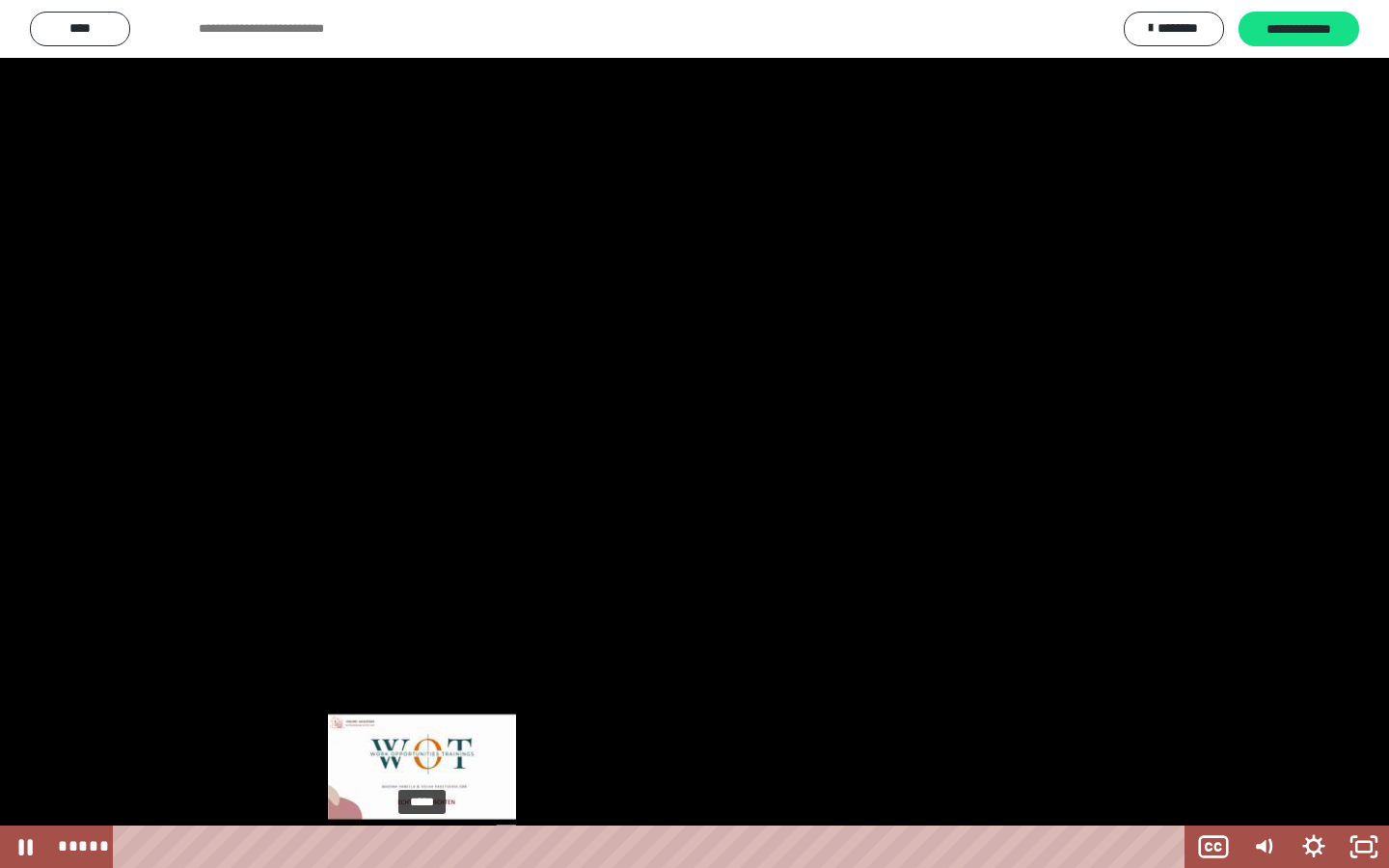click on "*****" at bounding box center [653, 847] 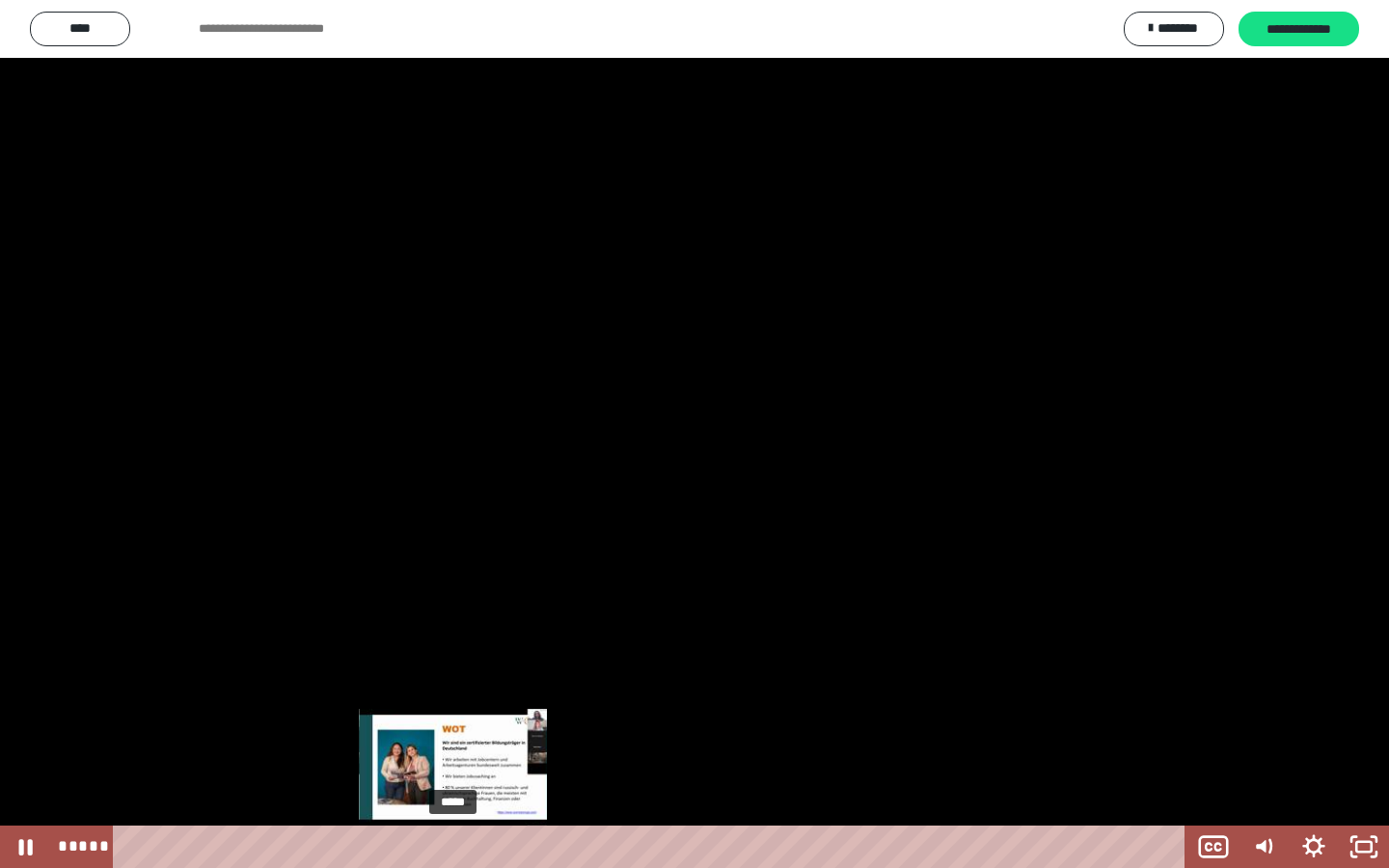 click on "*****" at bounding box center [653, 847] 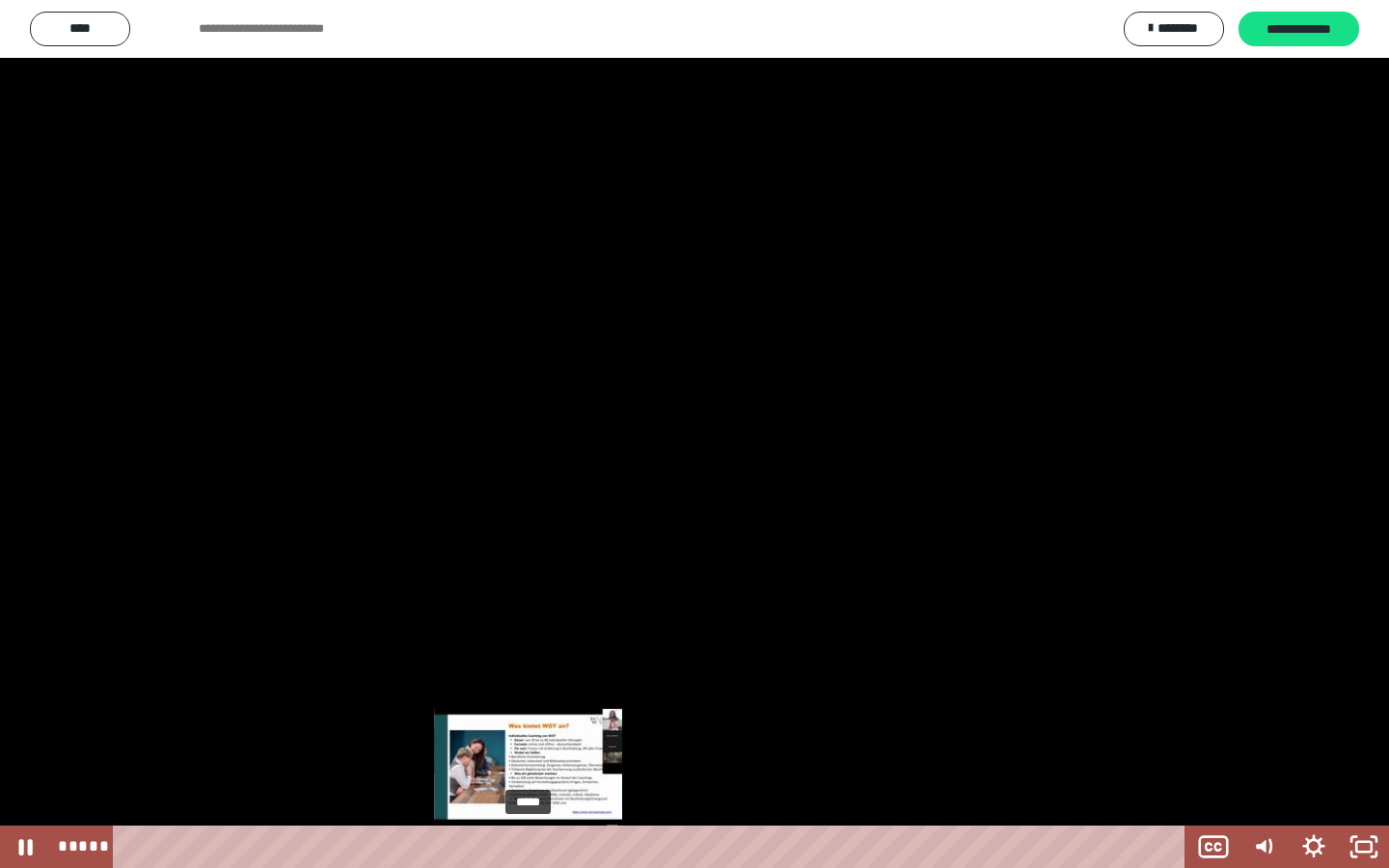 click on "*****" at bounding box center [653, 847] 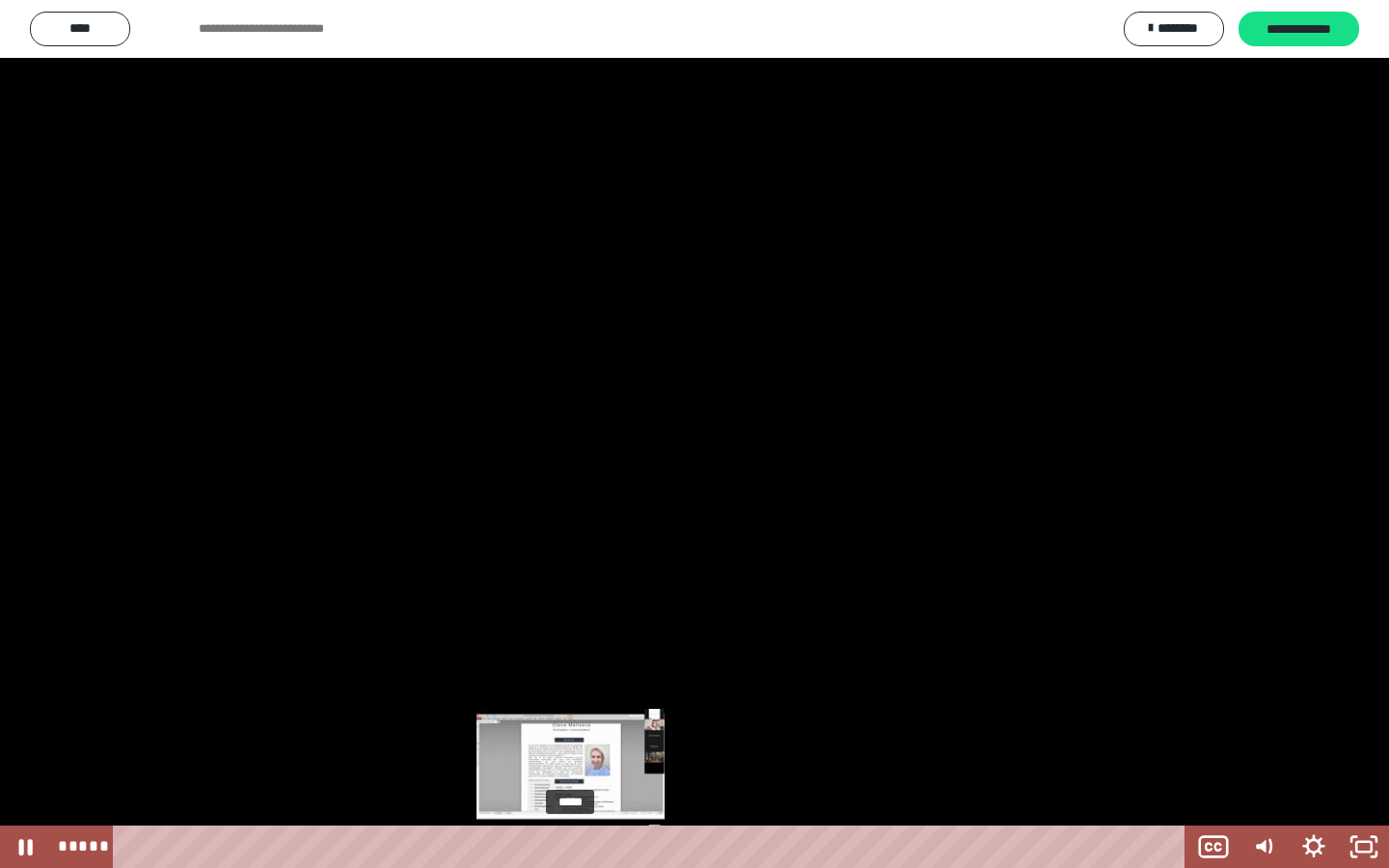 drag, startPoint x: 558, startPoint y: 849, endPoint x: 573, endPoint y: 846, distance: 15.29706 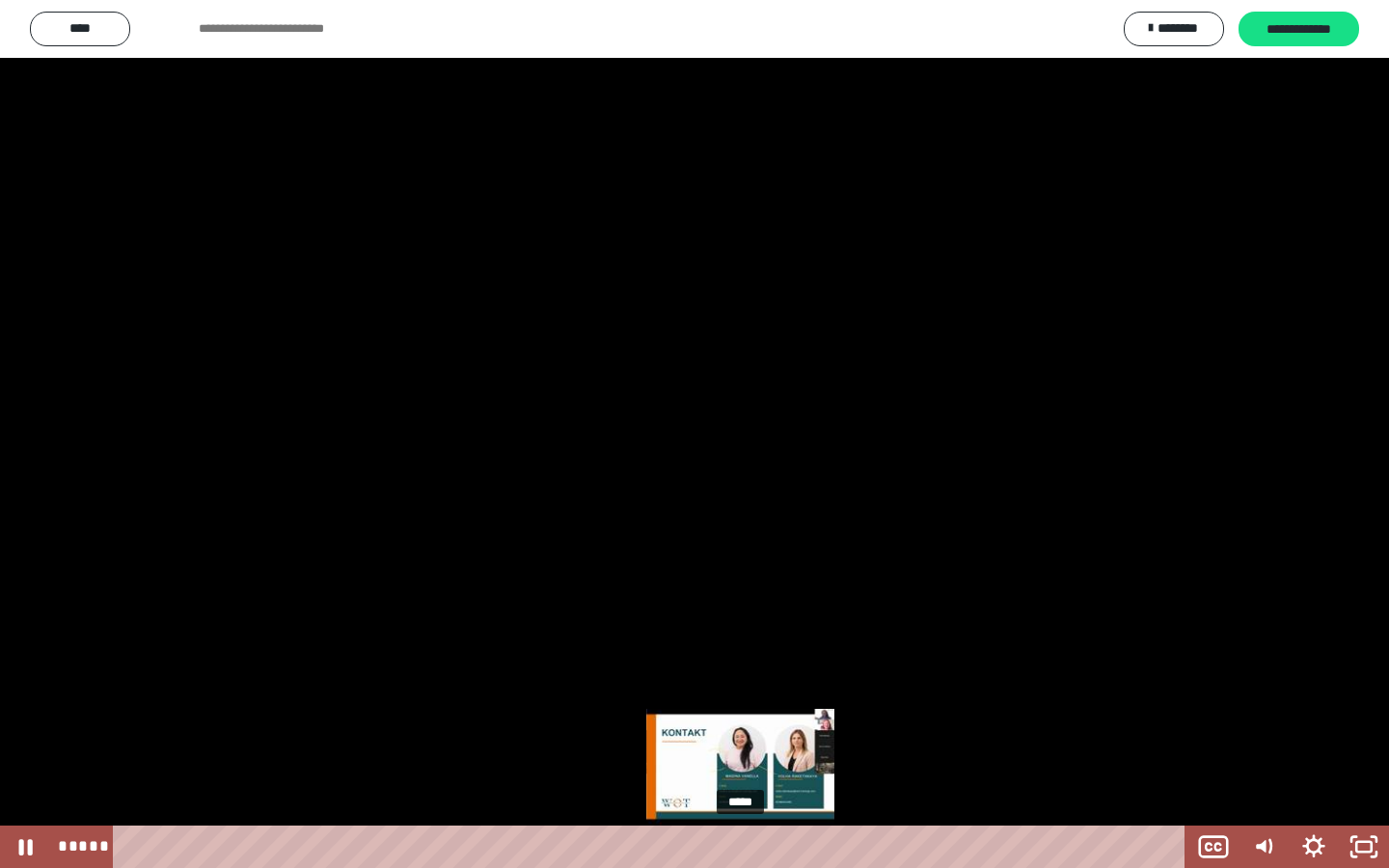 click at bounding box center [735, 847] 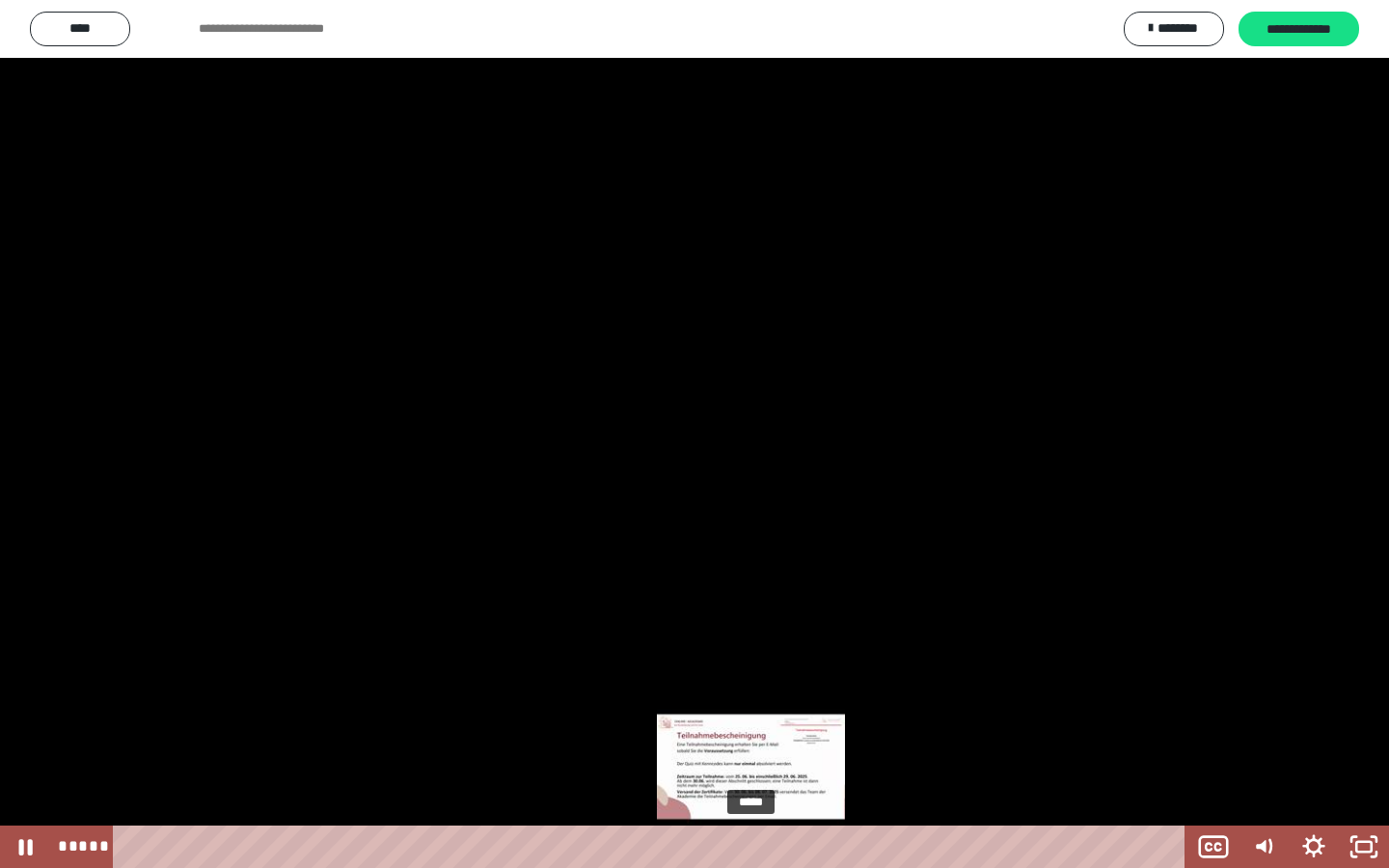 click on "*****" at bounding box center (653, 847) 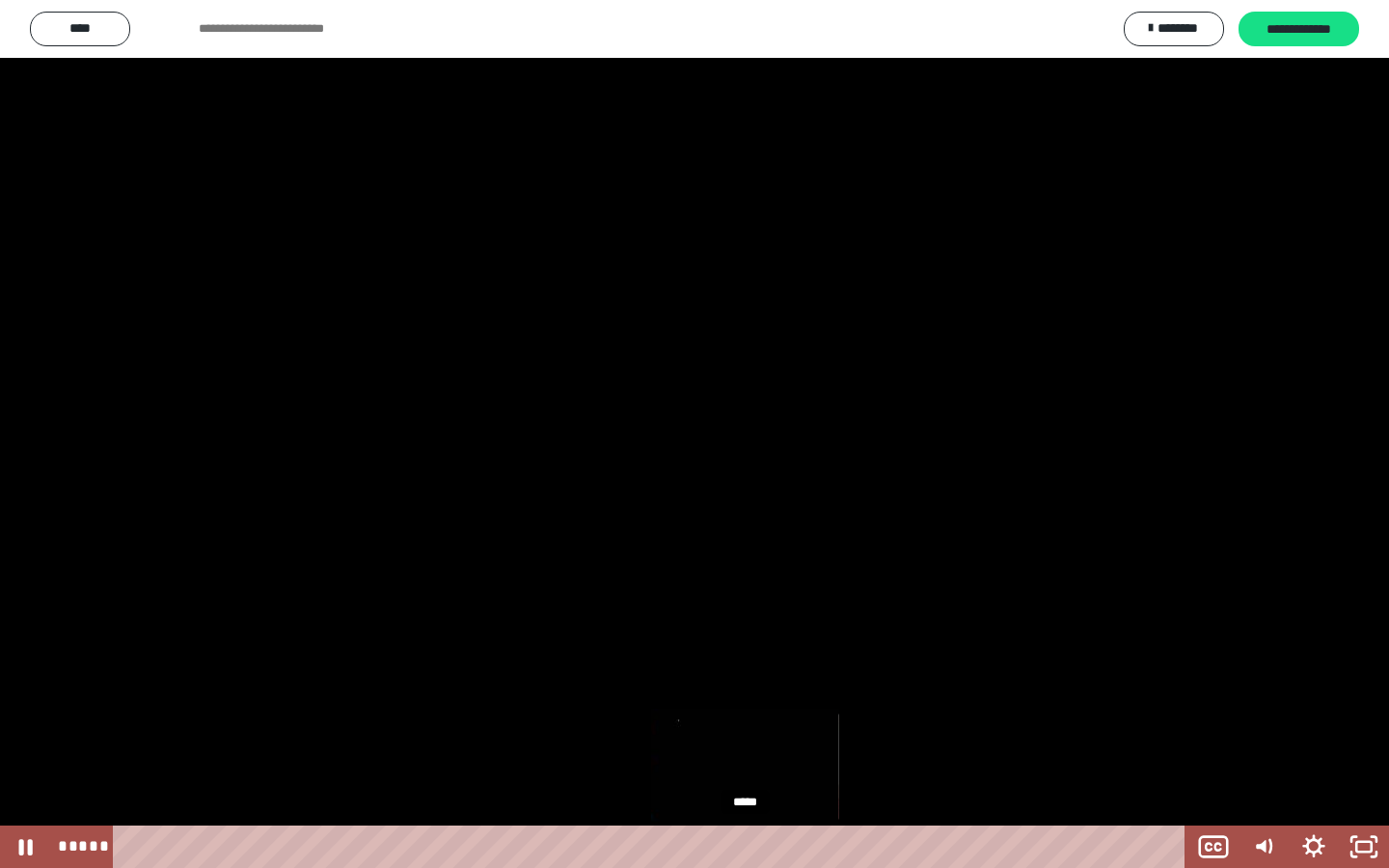 click at bounding box center (745, 847) 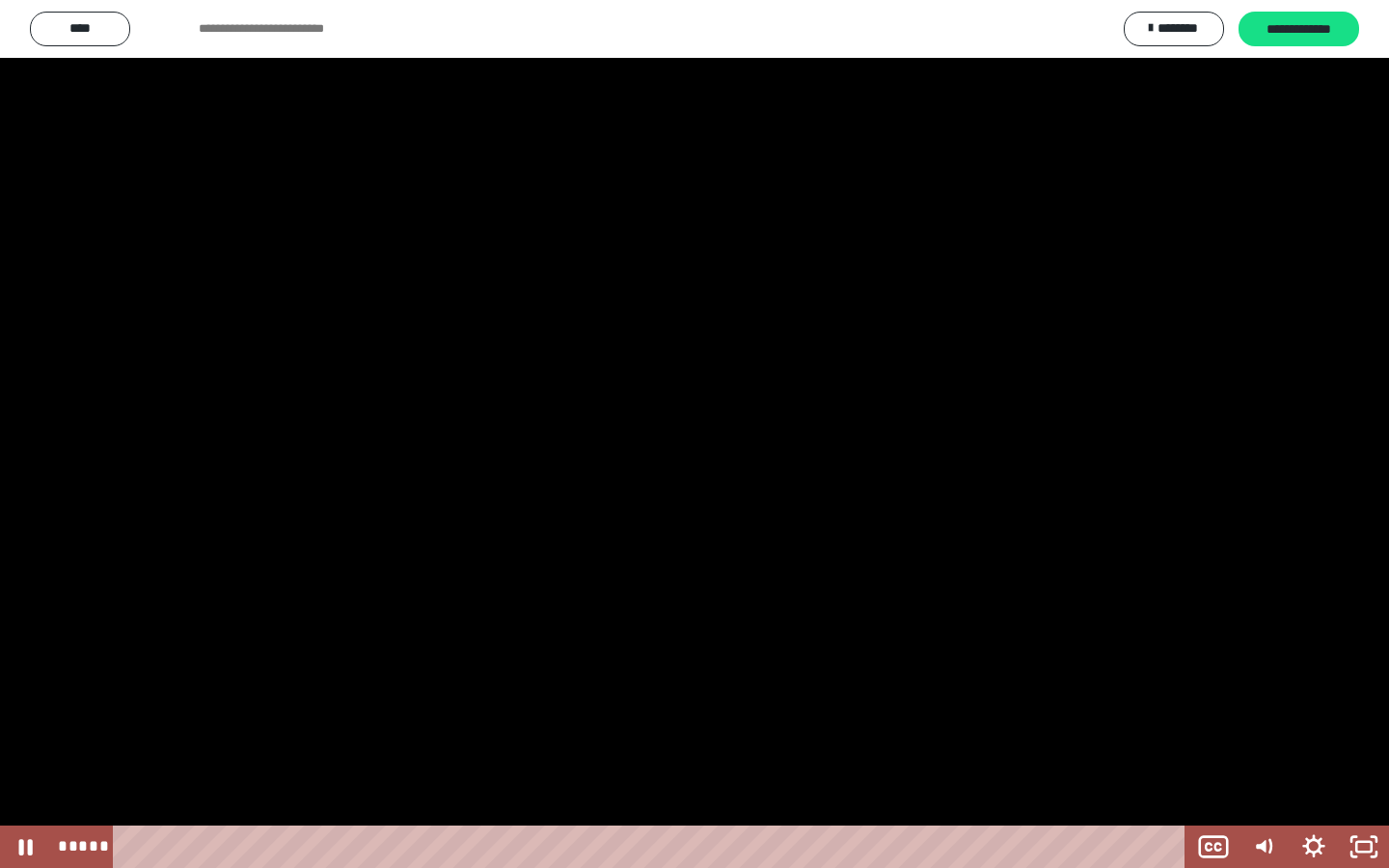 click at bounding box center (694, 434) 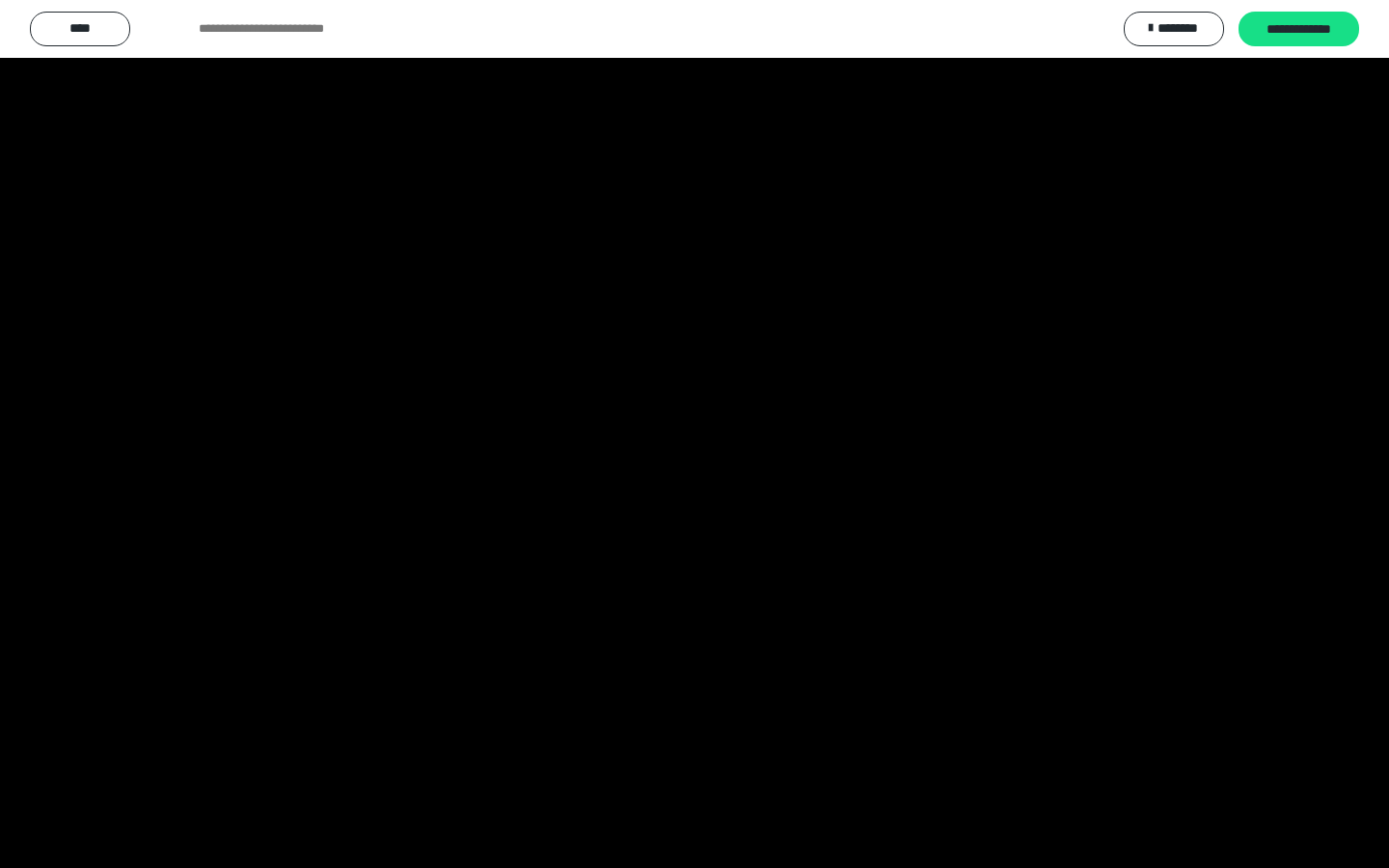 type 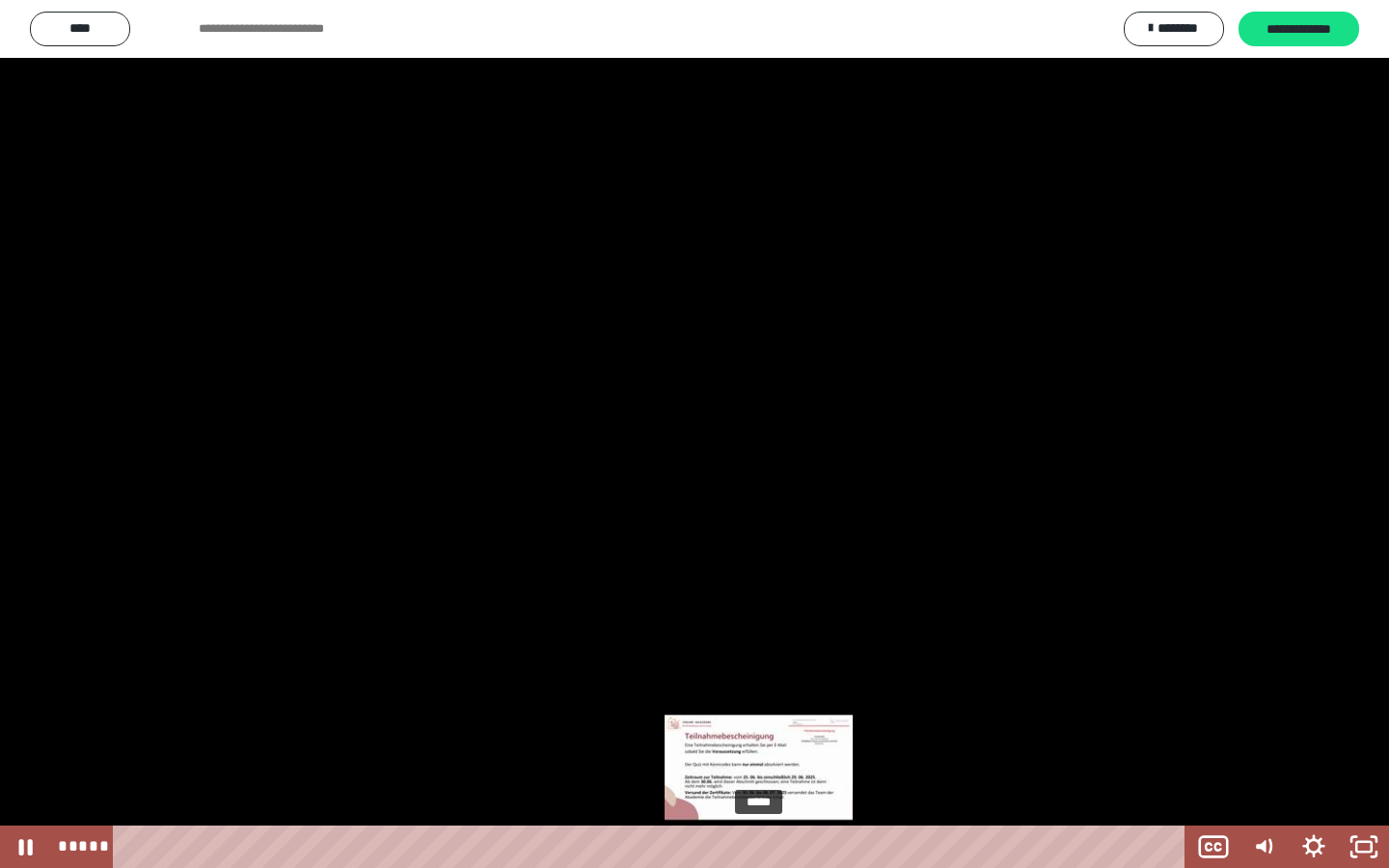 click on "*****" at bounding box center [653, 847] 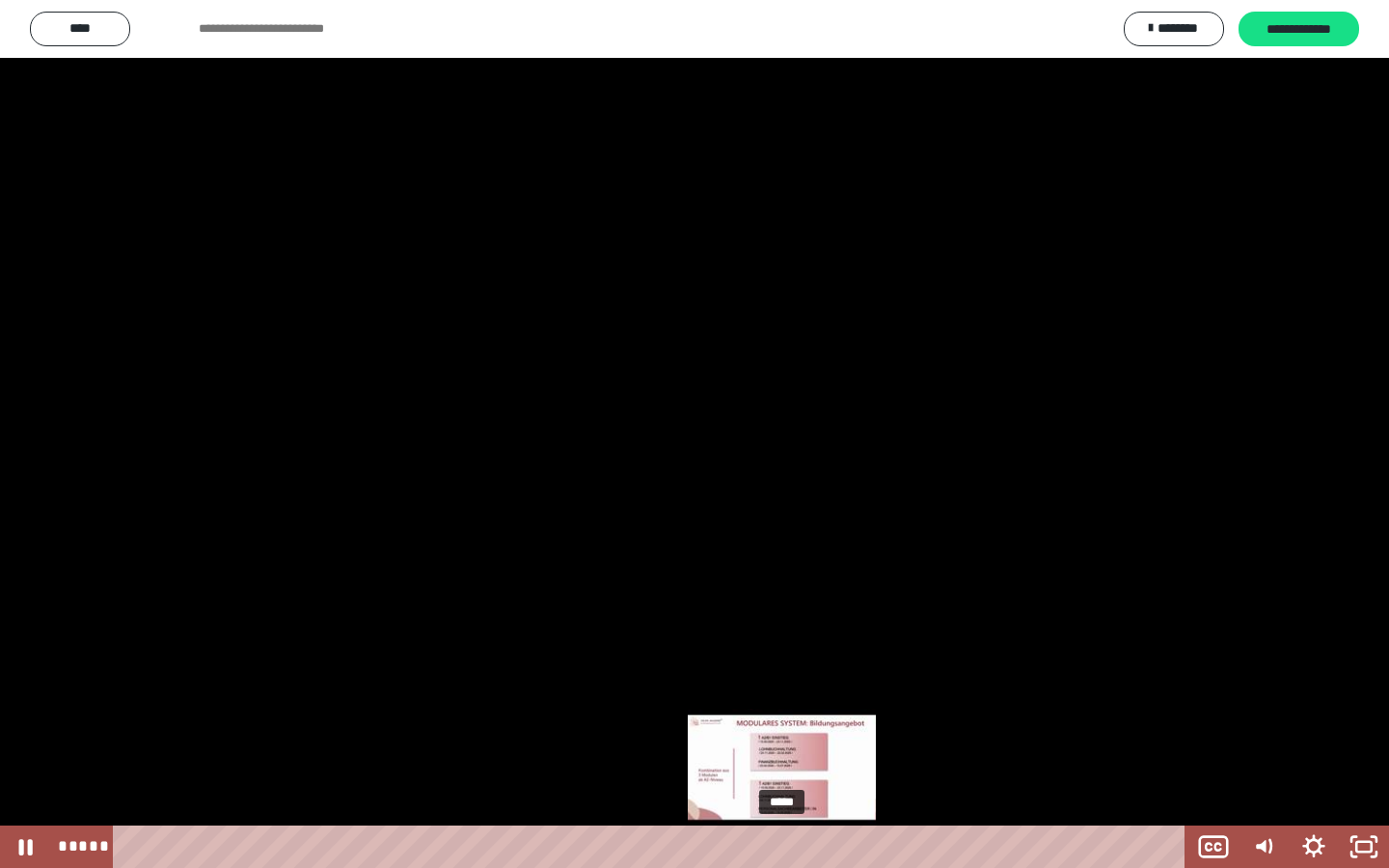 click on "*****" at bounding box center [653, 847] 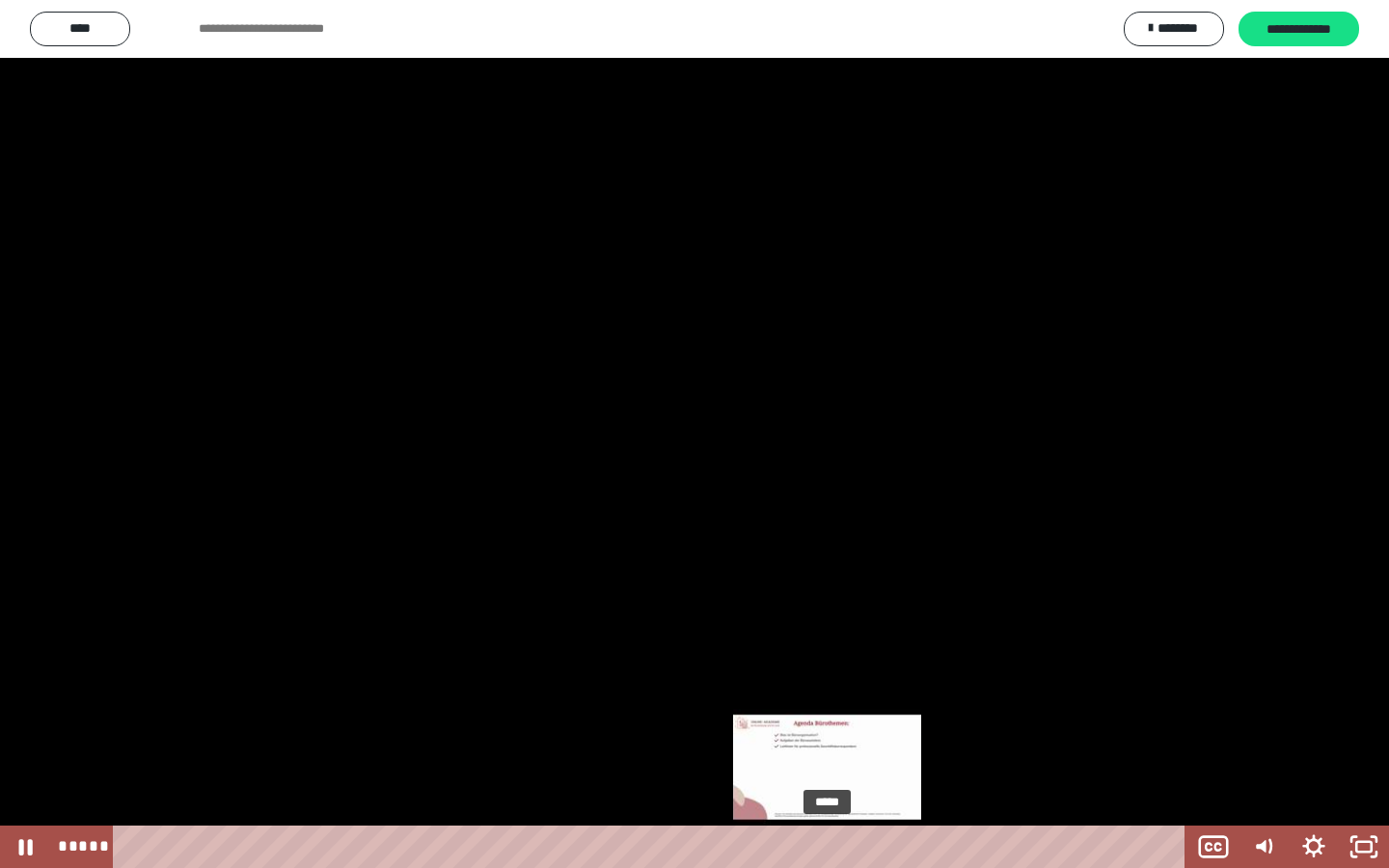 click on "*****" at bounding box center (653, 847) 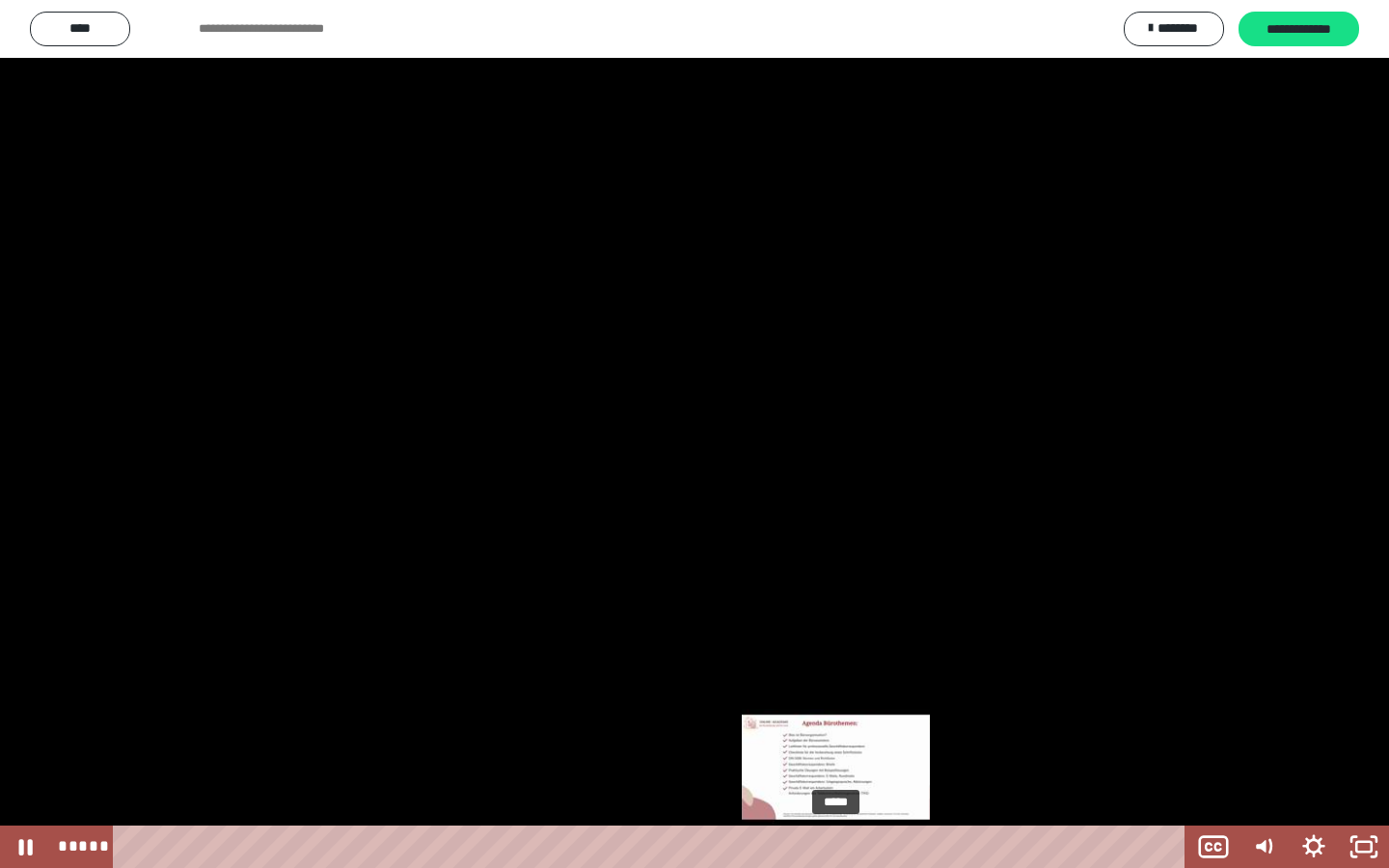 click at bounding box center [832, 847] 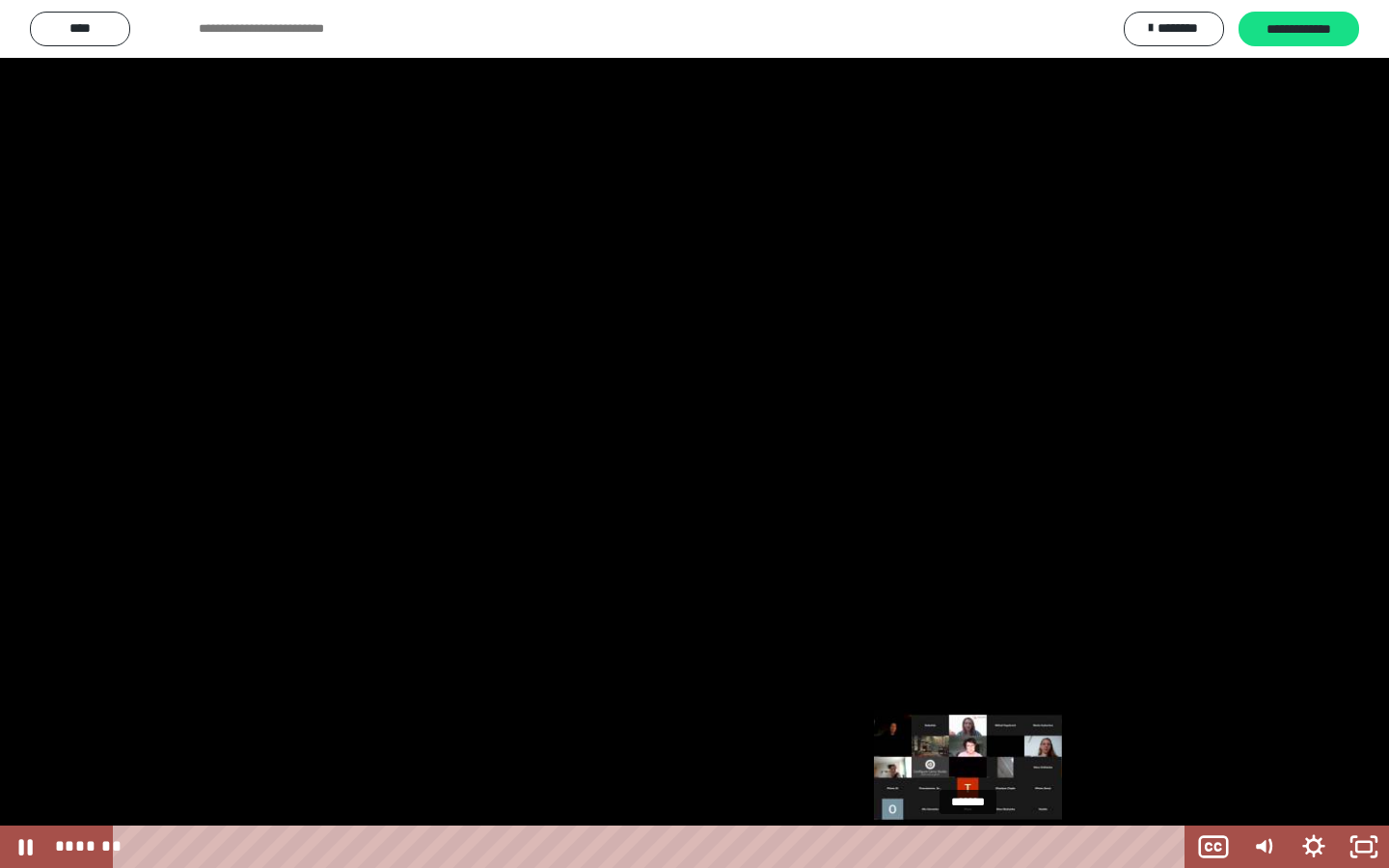 click on "*******" at bounding box center (653, 847) 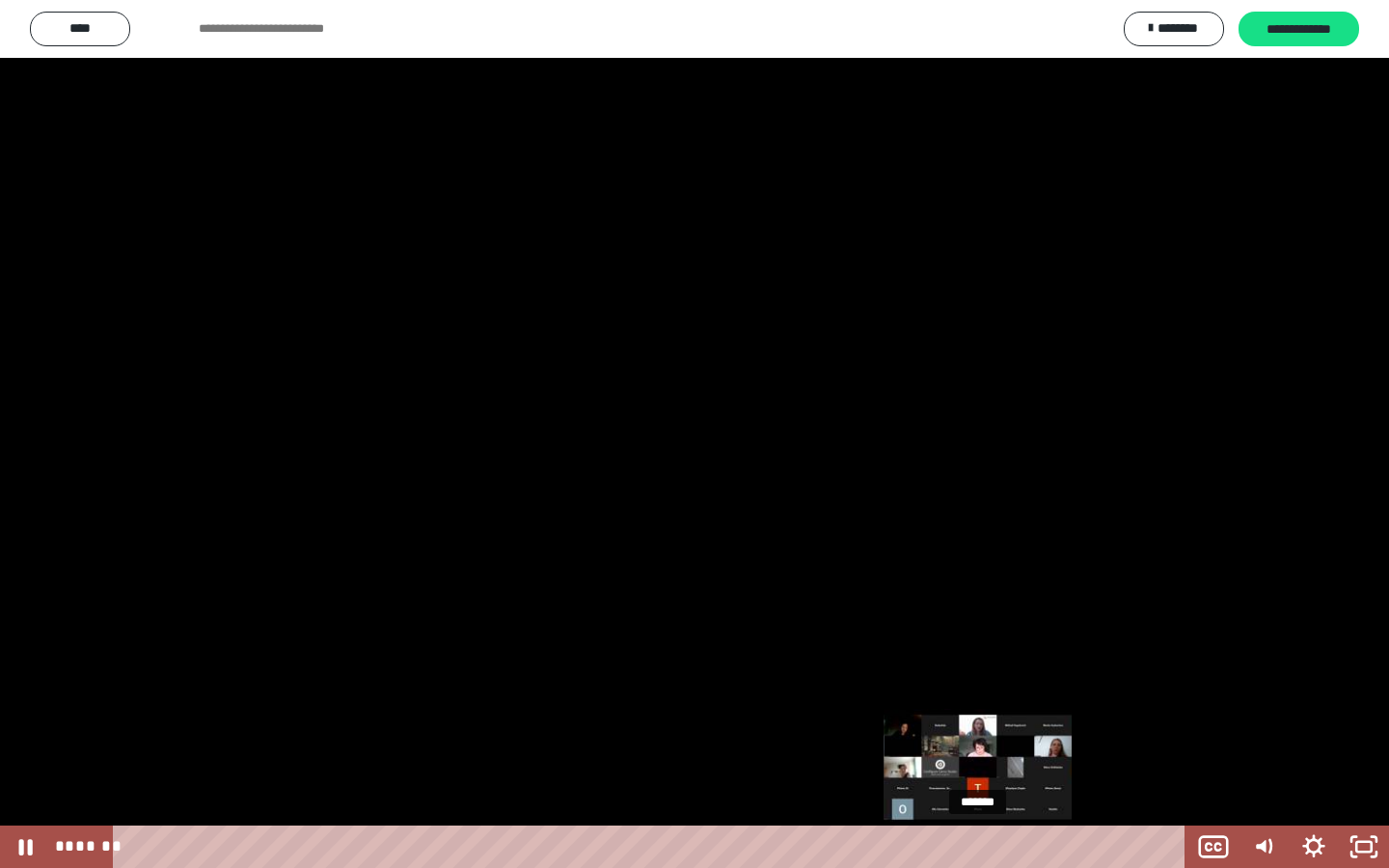 click on "*******" at bounding box center (653, 847) 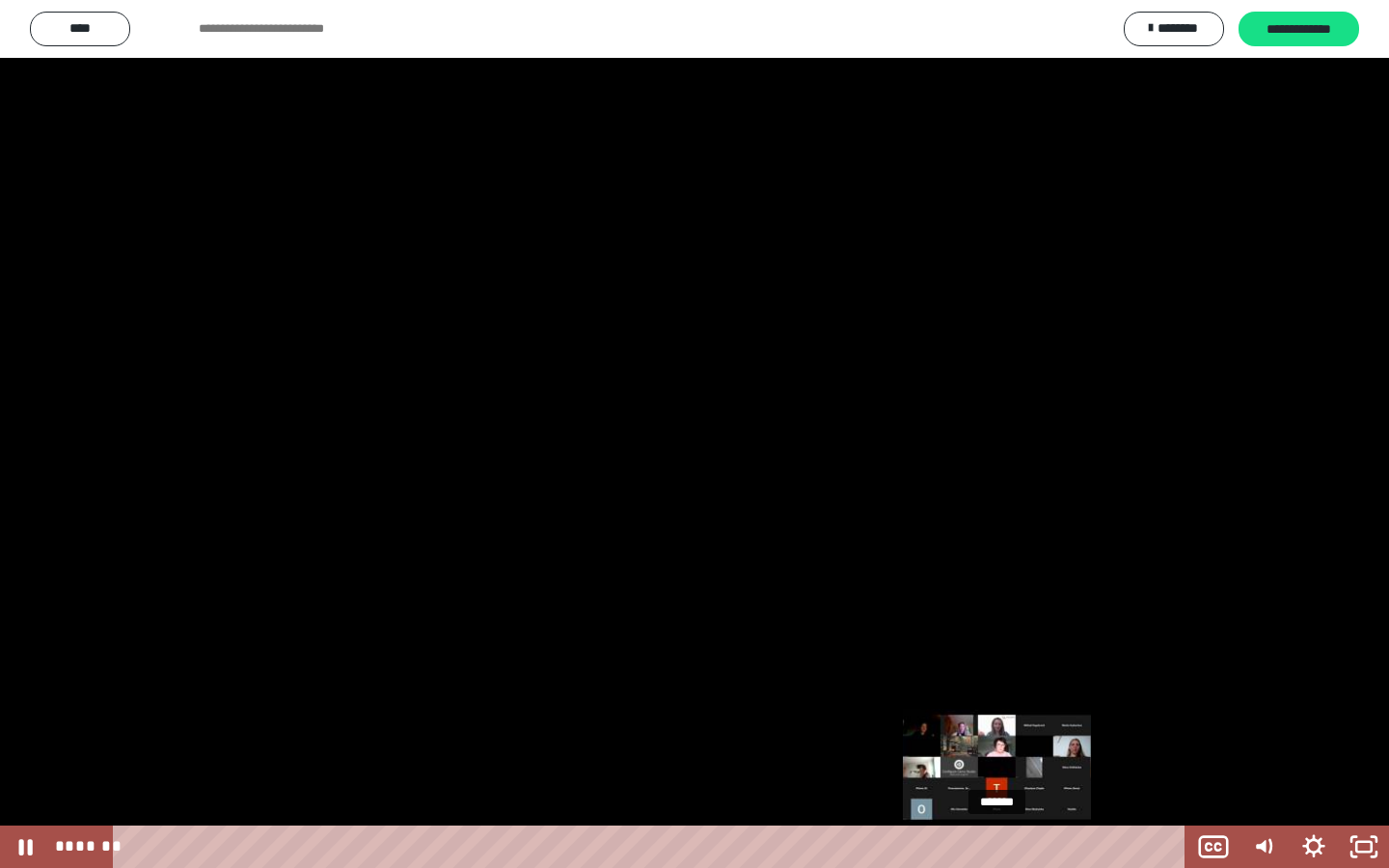 click on "*******" at bounding box center (653, 847) 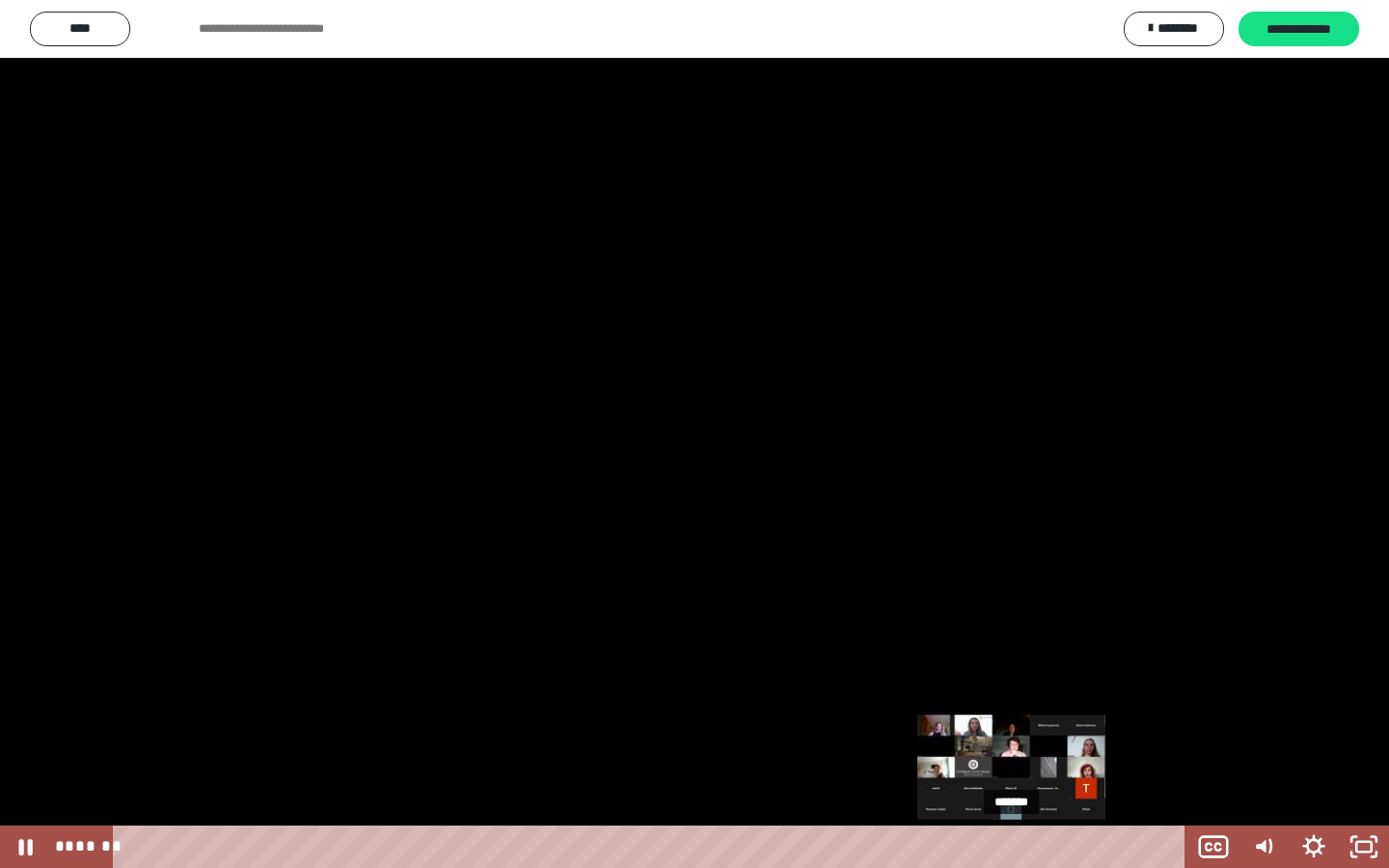 click on "*******" at bounding box center [653, 847] 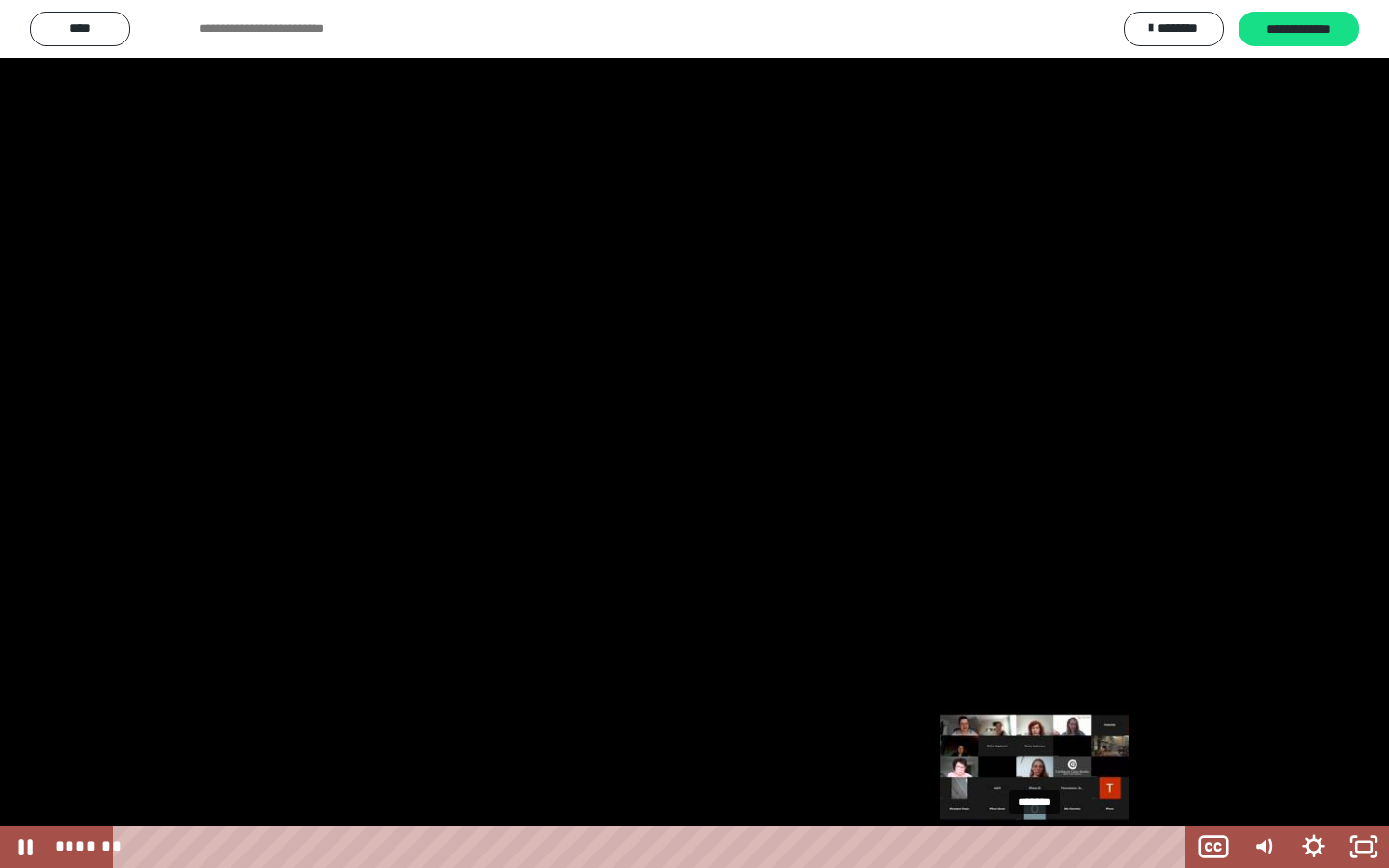click on "*******" at bounding box center (653, 847) 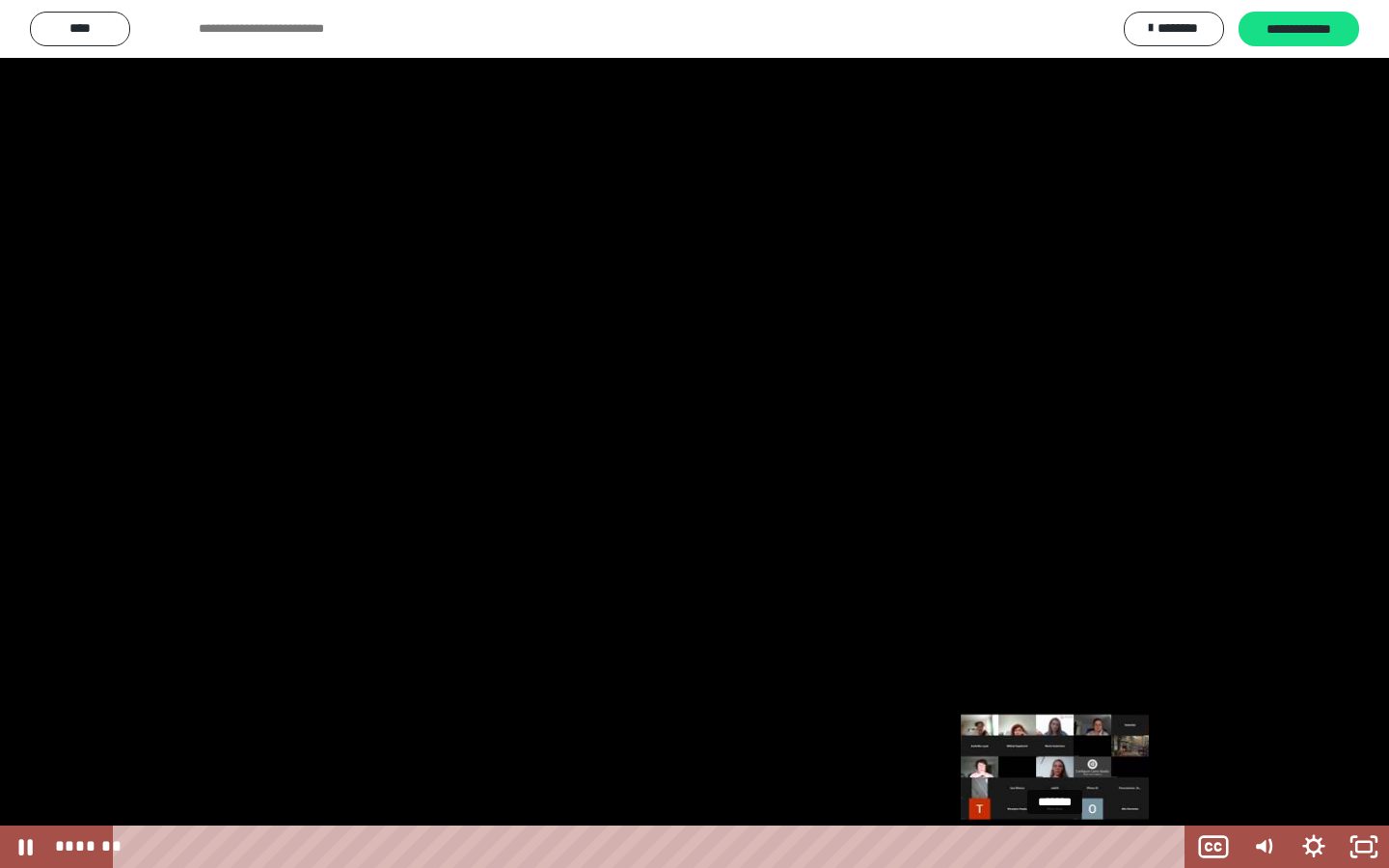 click on "*******" at bounding box center [653, 847] 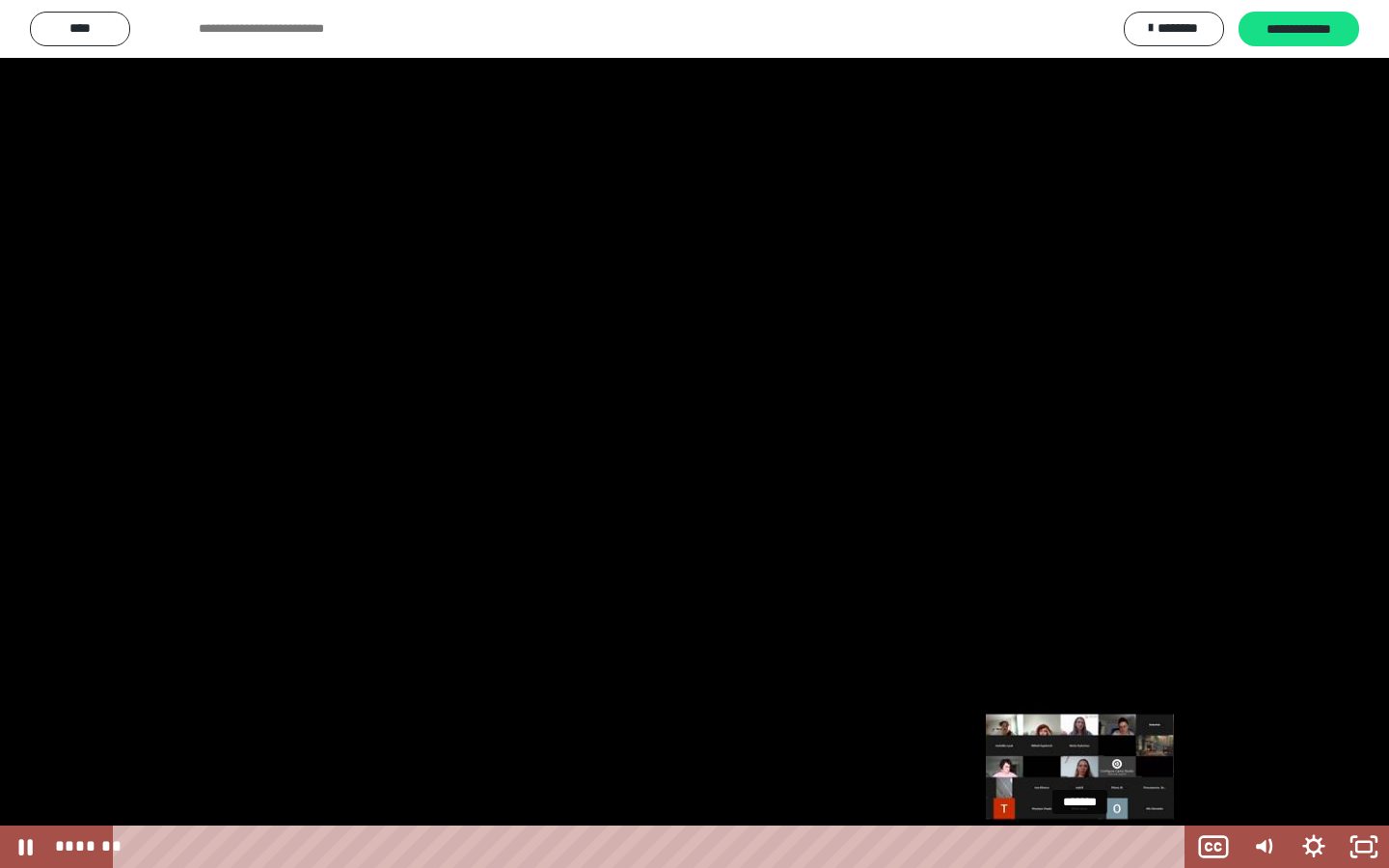 click on "*******" at bounding box center [653, 847] 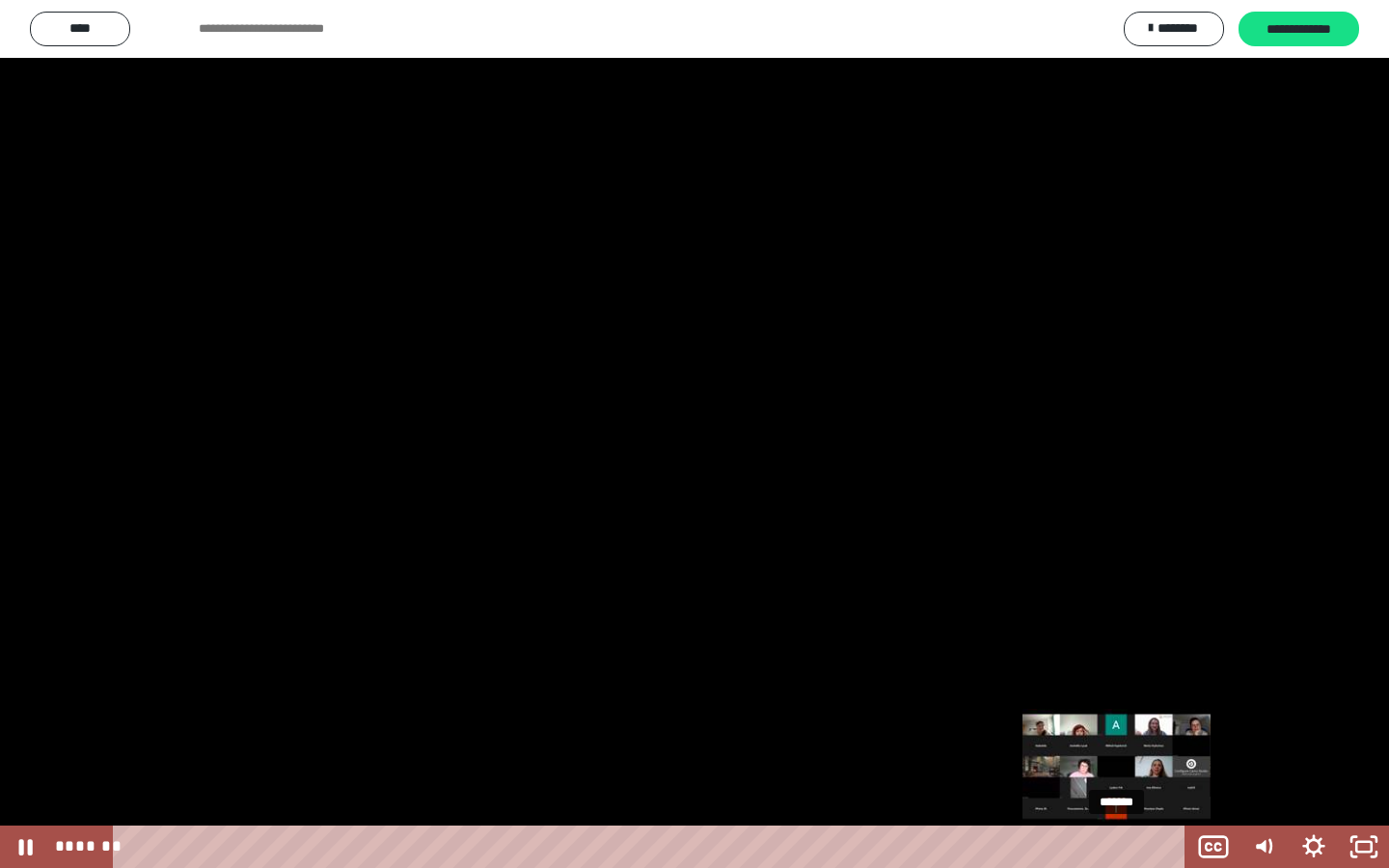 click on "*******" at bounding box center [653, 847] 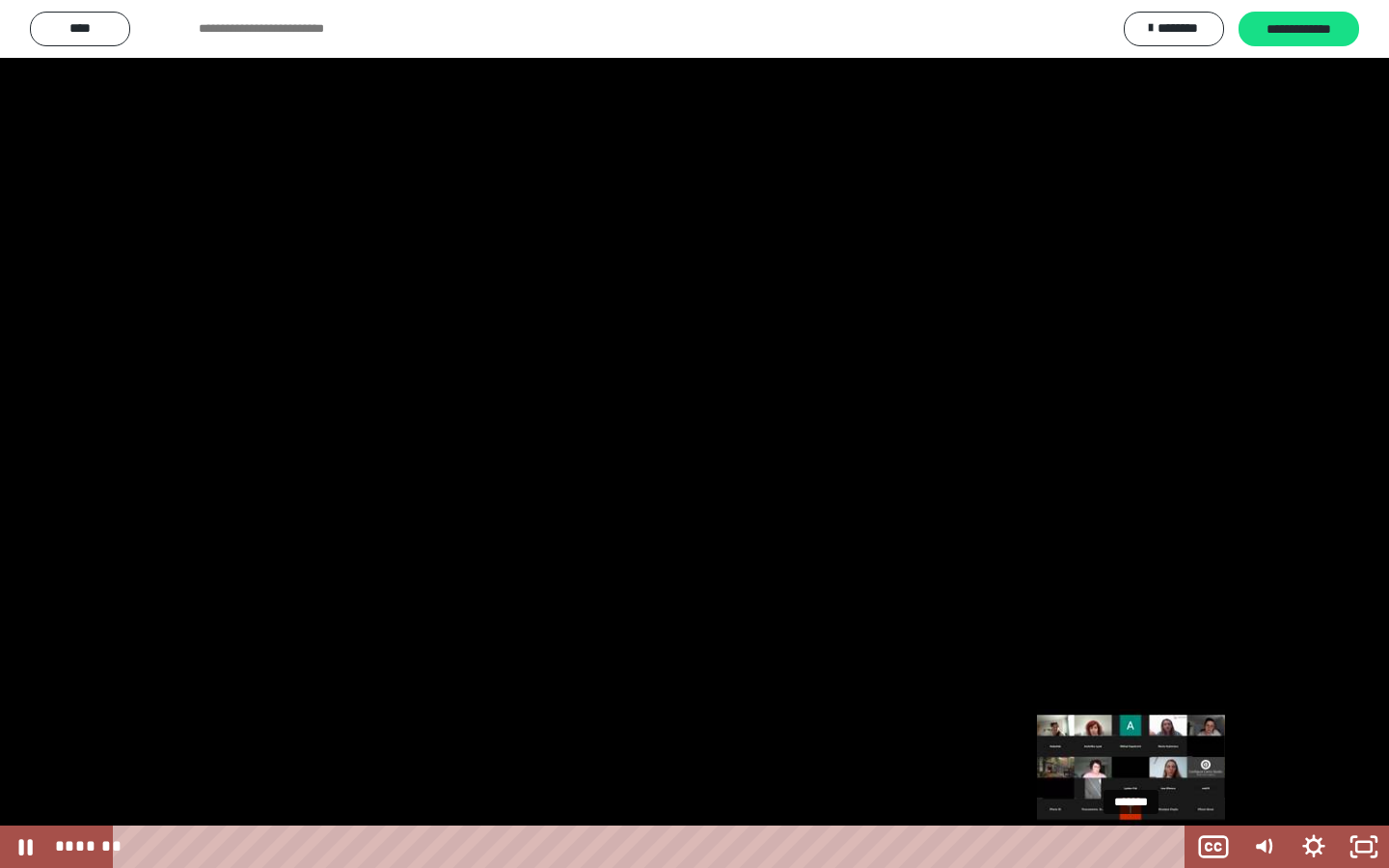 click on "*******" at bounding box center (653, 847) 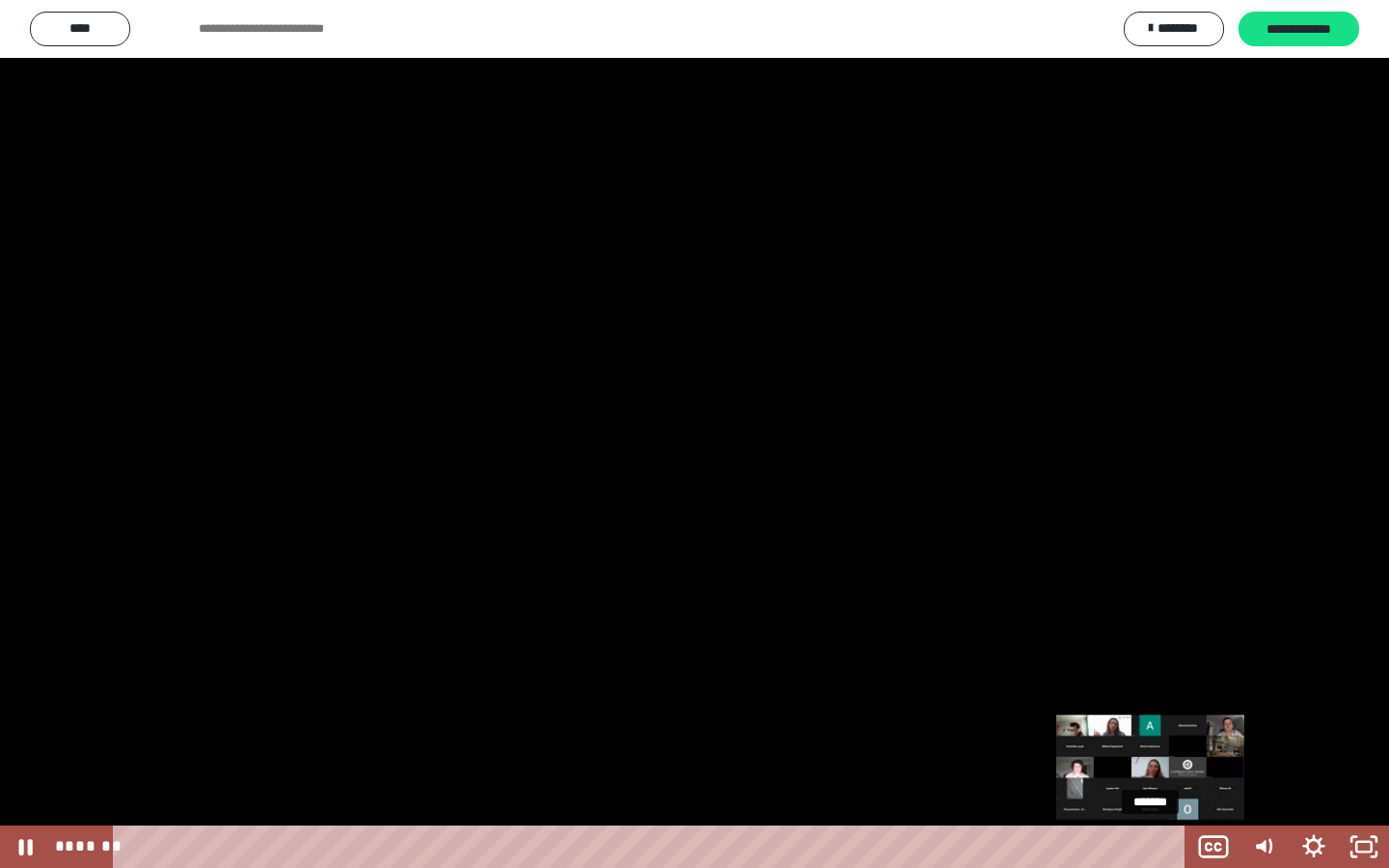 click on "*******" at bounding box center (653, 847) 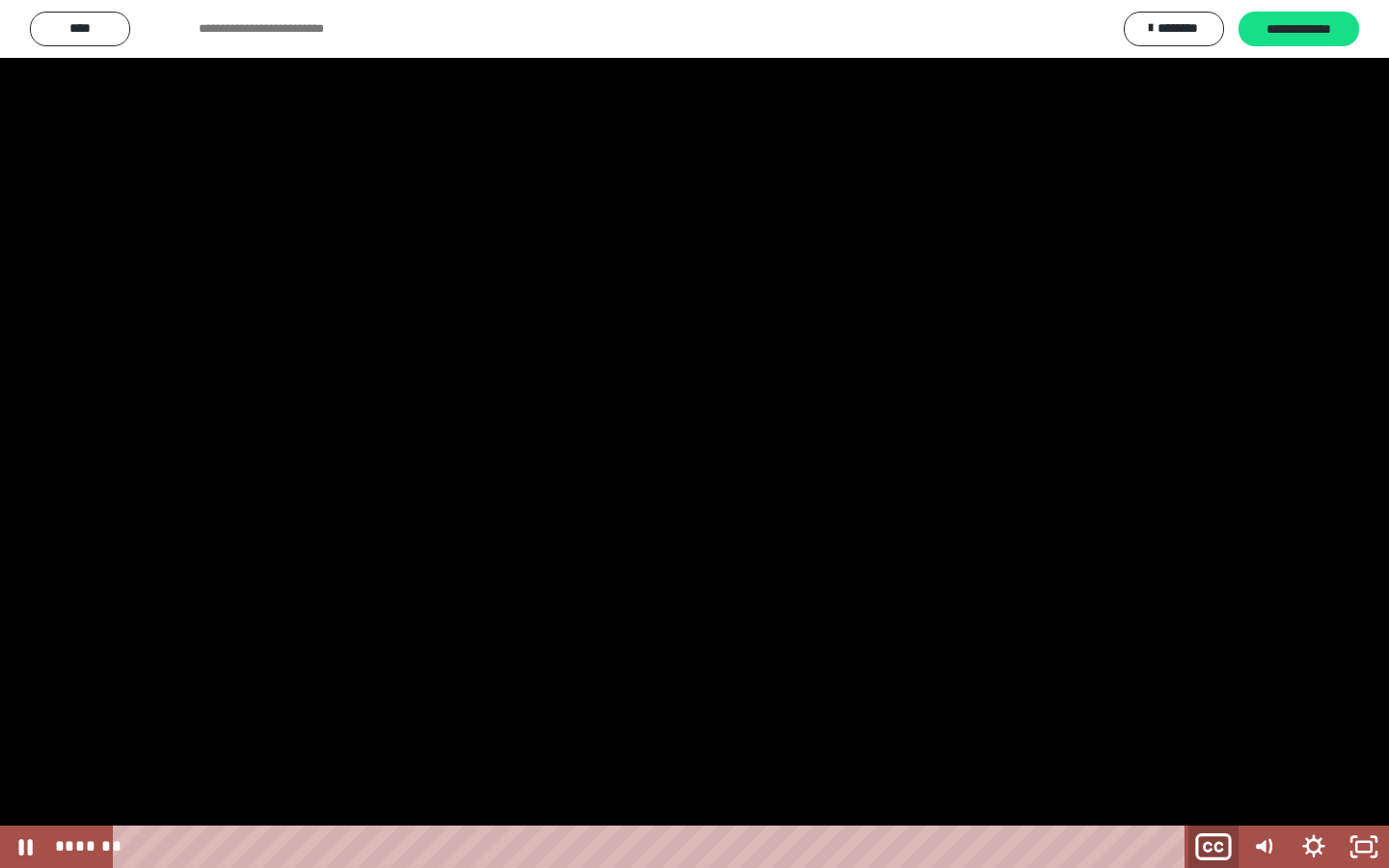 click 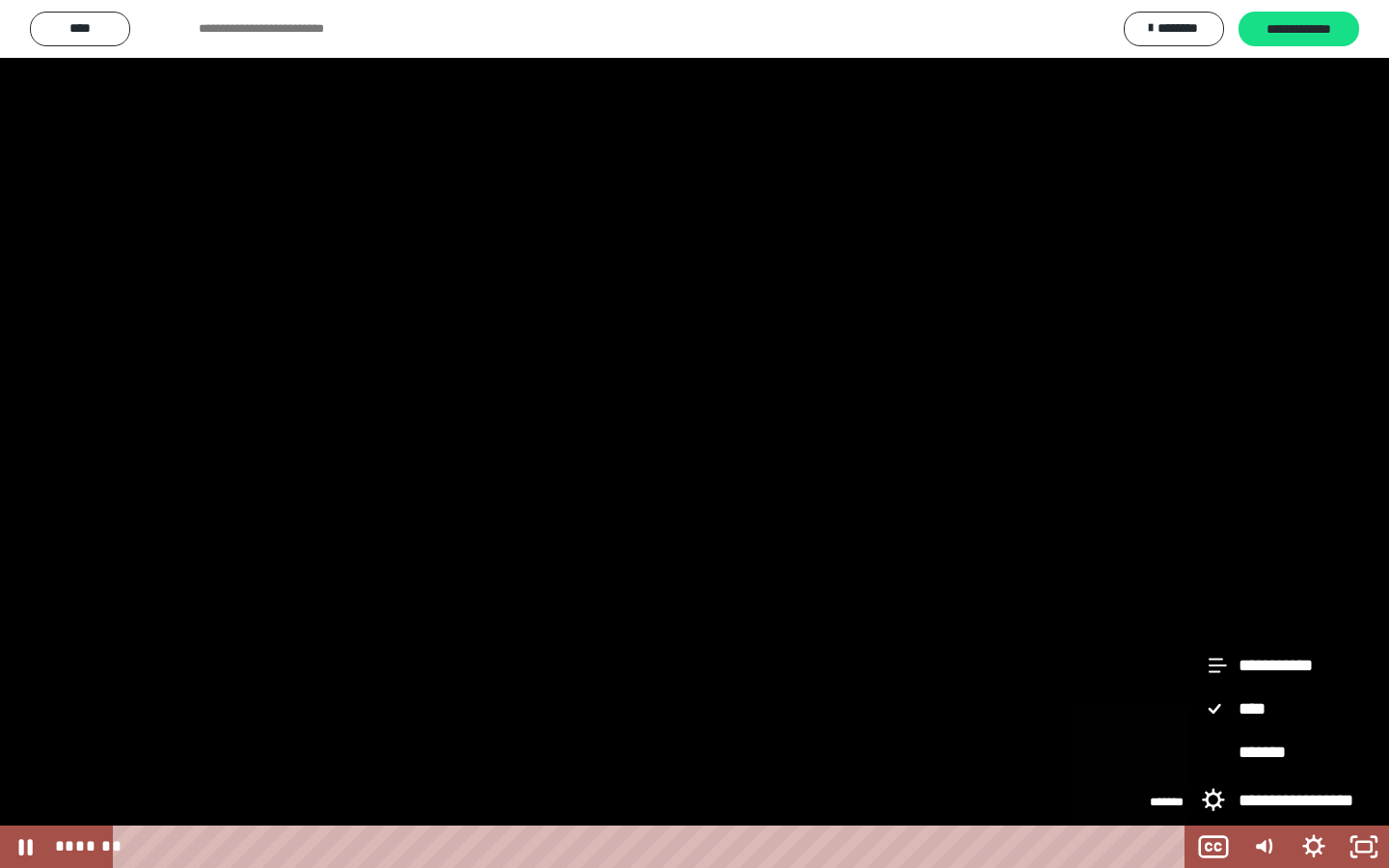 click on "*******" at bounding box center (653, 847) 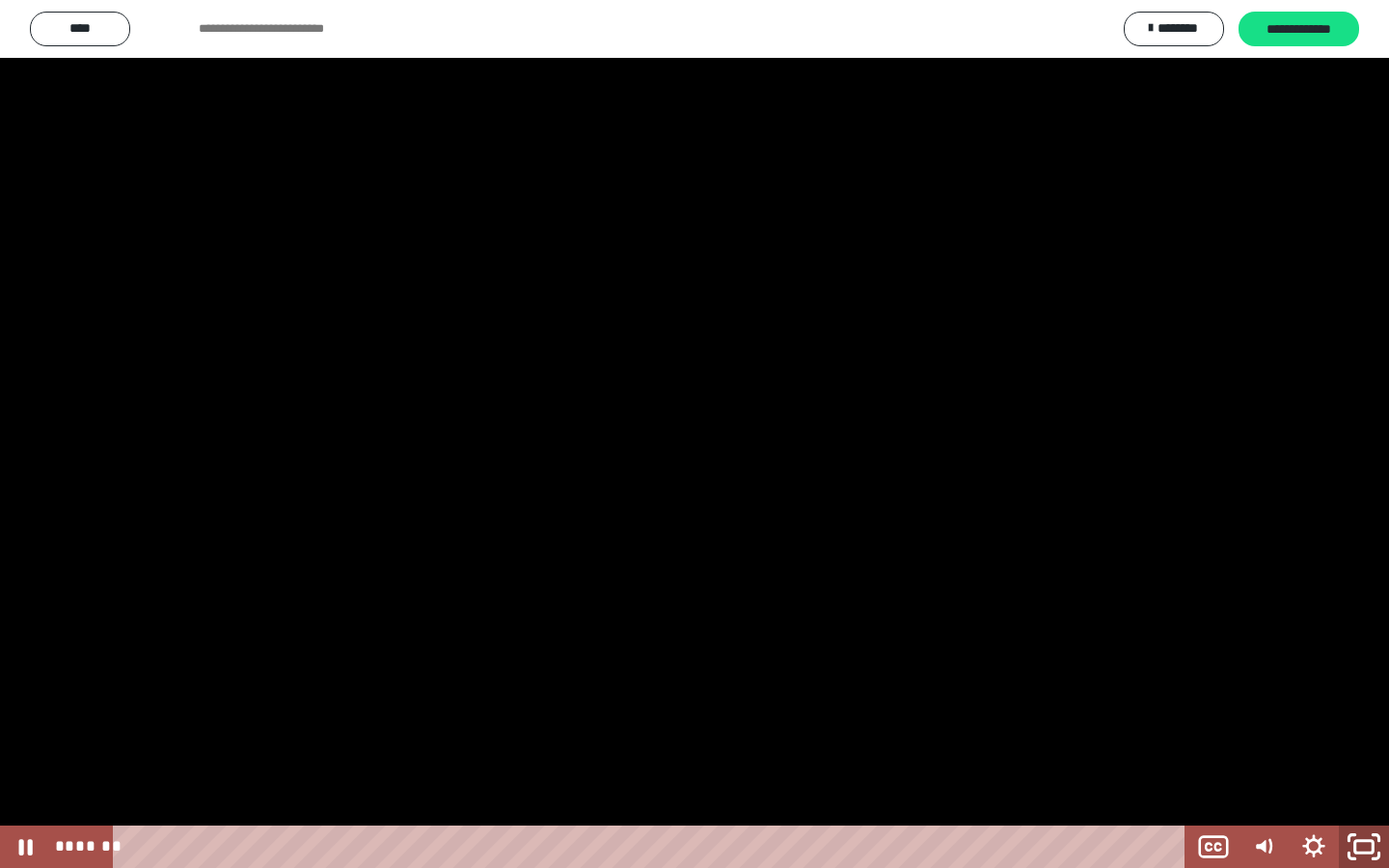 click 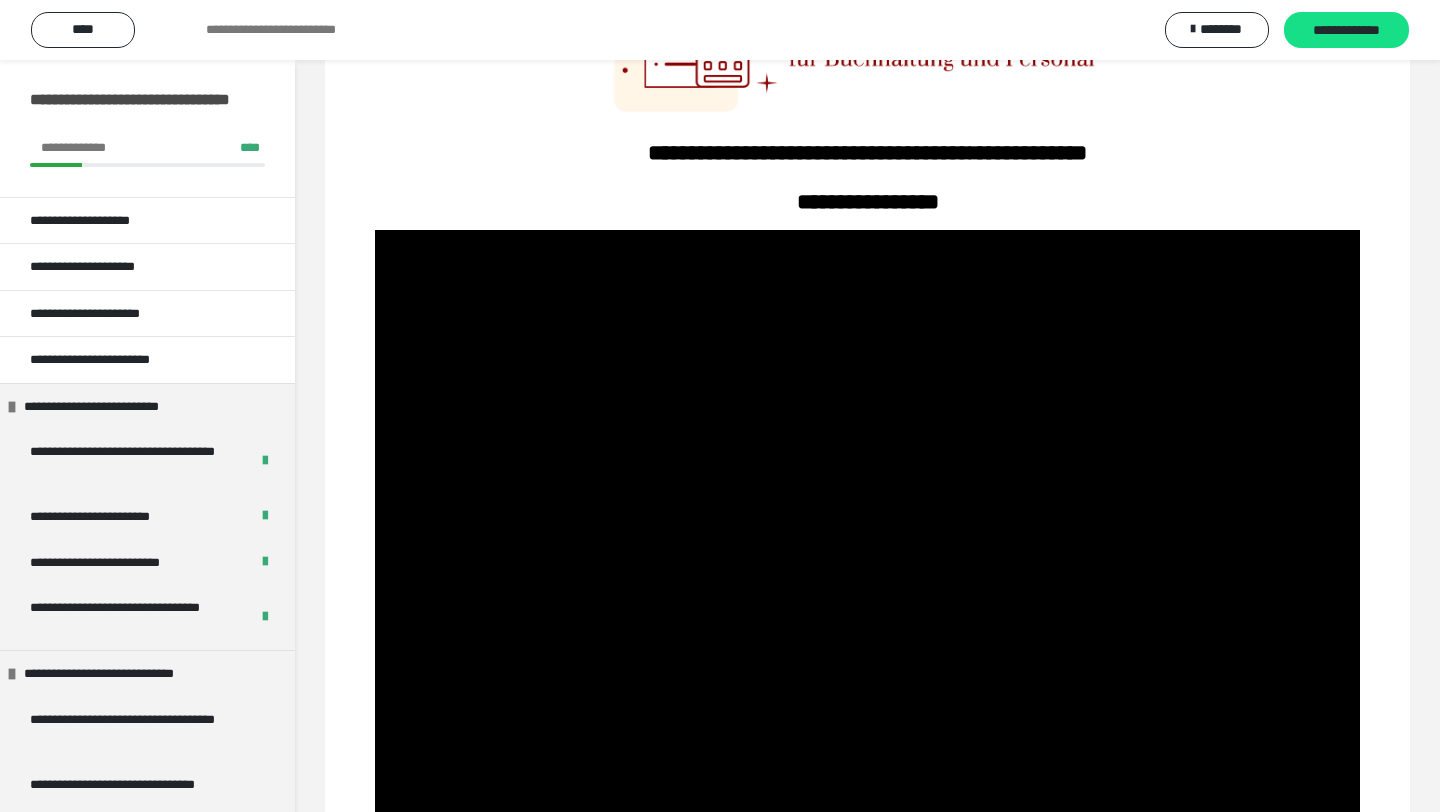 click on "**********" at bounding box center [867, 385] 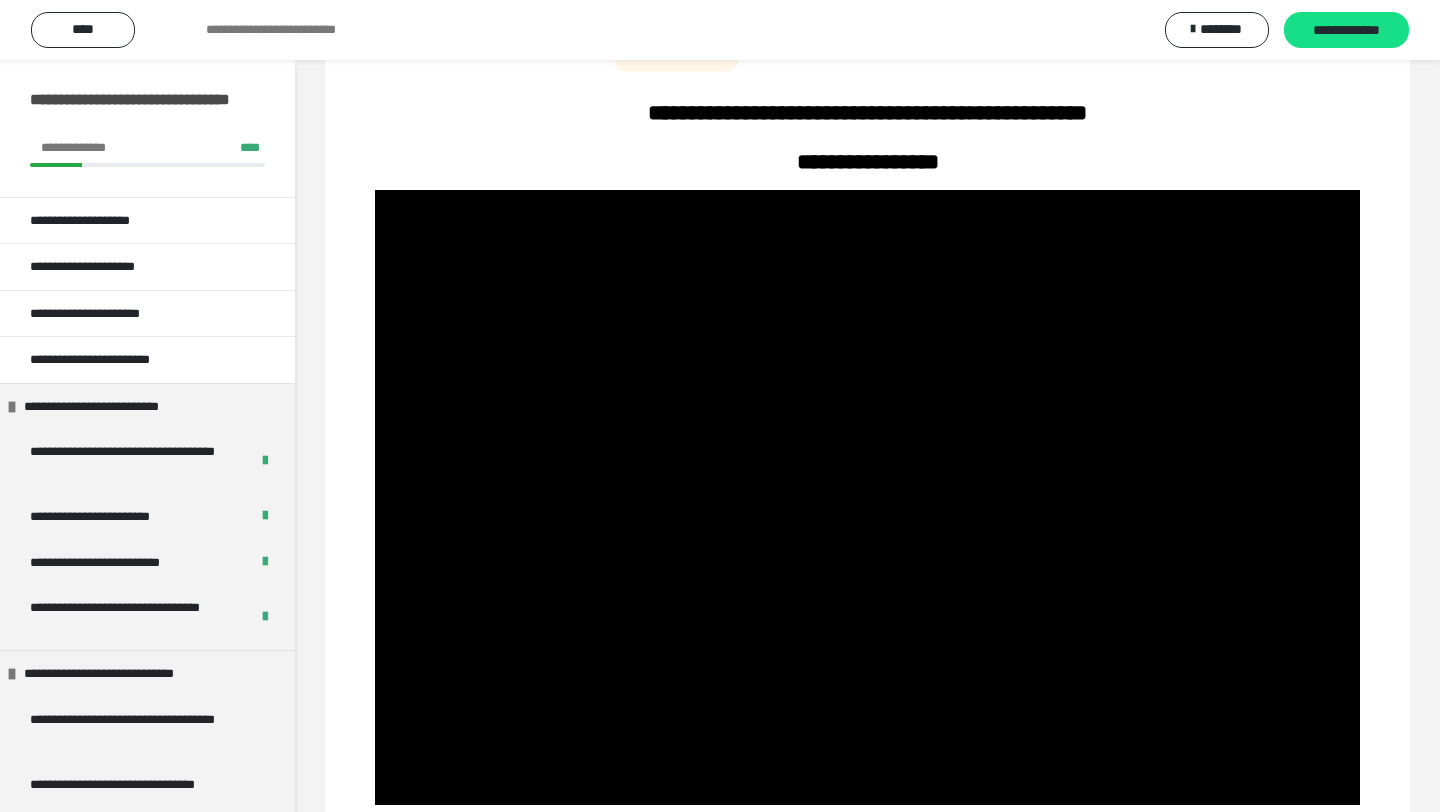 scroll, scrollTop: 276, scrollLeft: 0, axis: vertical 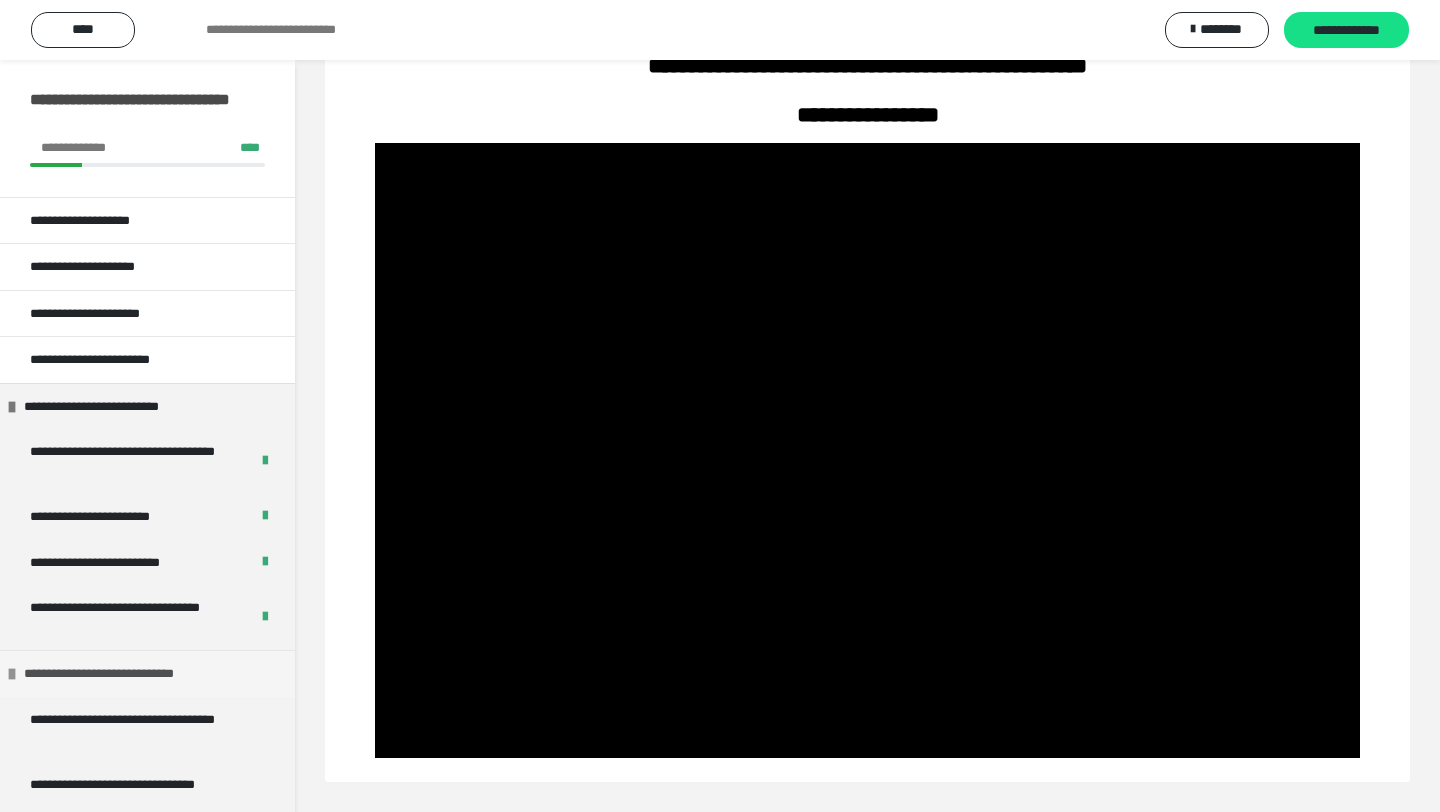 click on "**********" at bounding box center [147, 673] 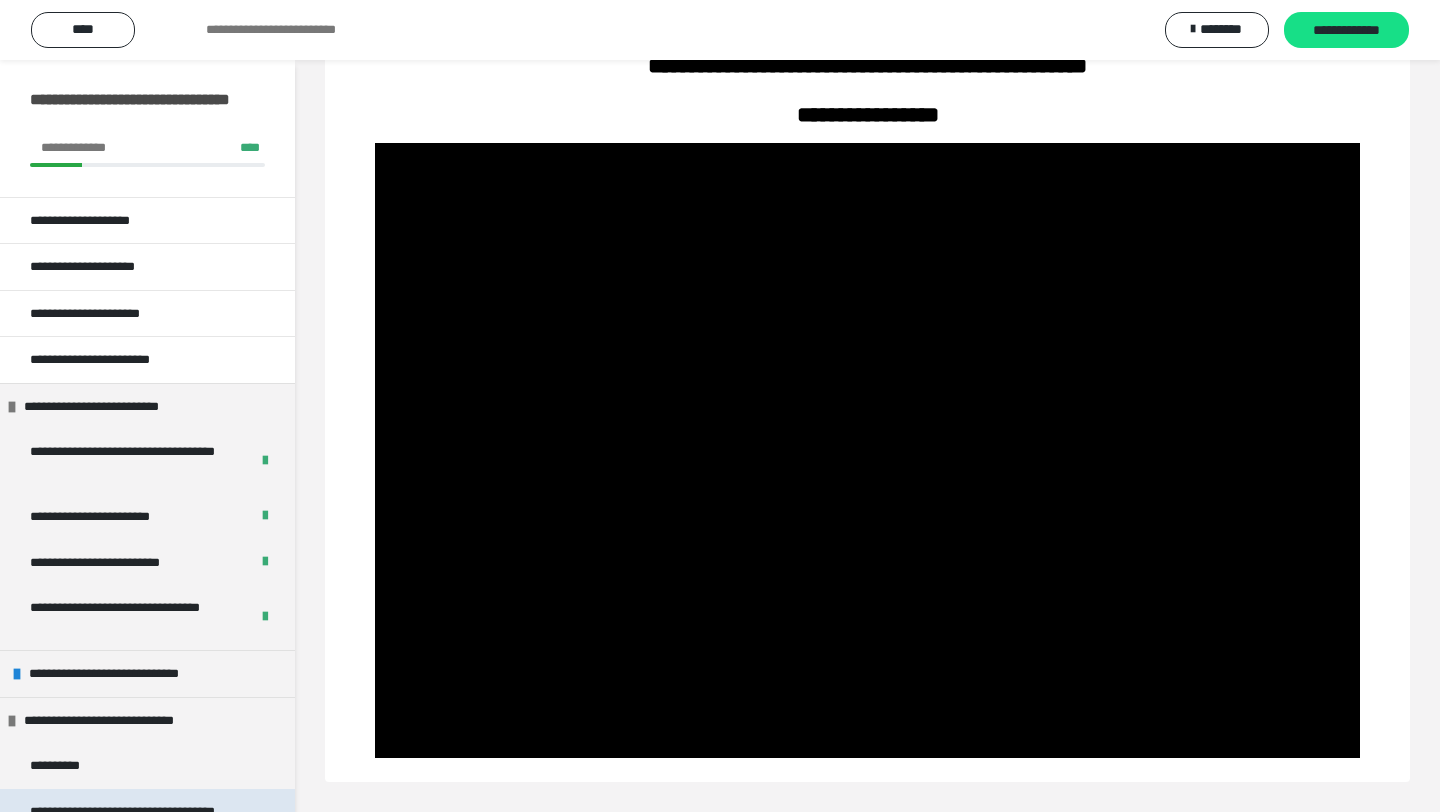 click on "**********" at bounding box center (139, 821) 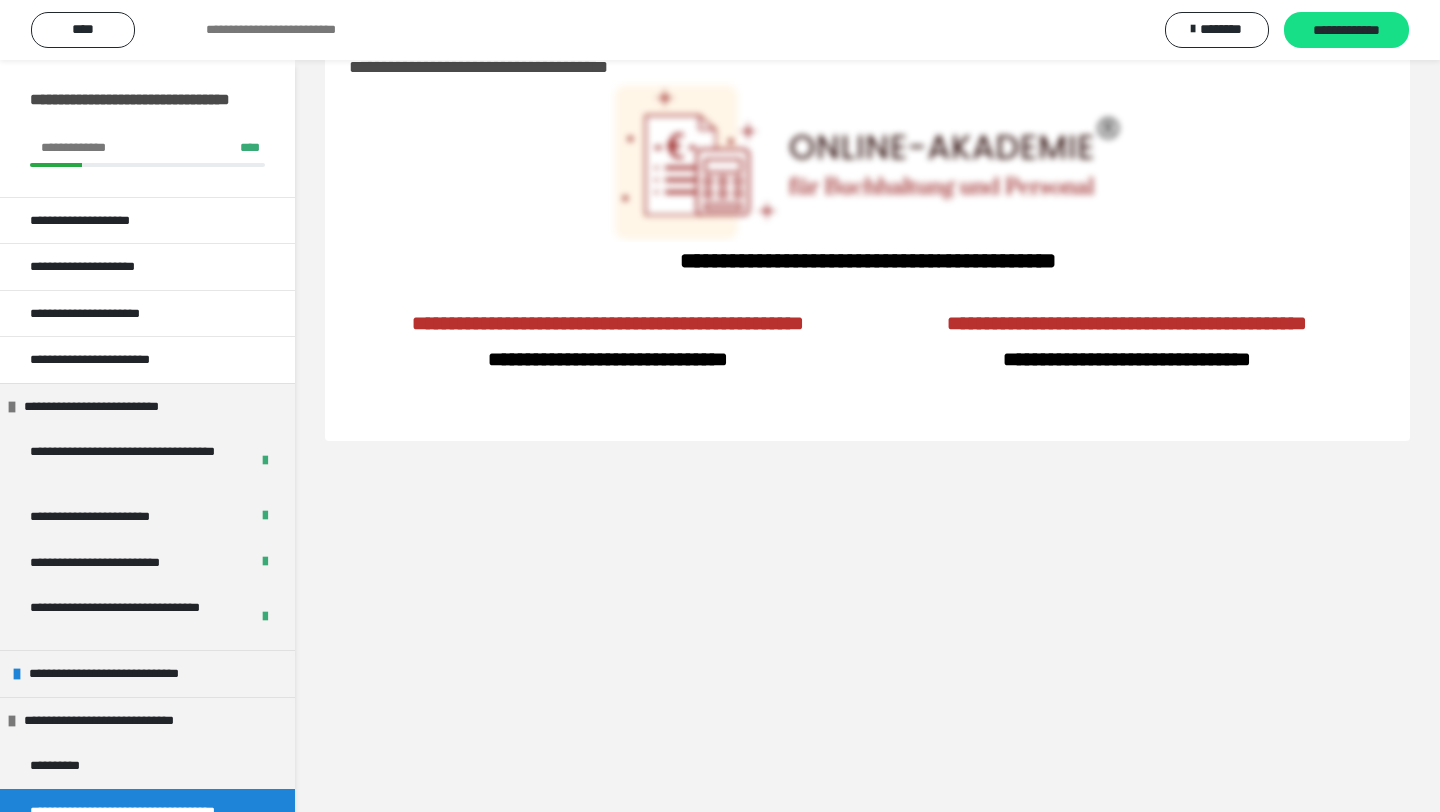scroll, scrollTop: 60, scrollLeft: 0, axis: vertical 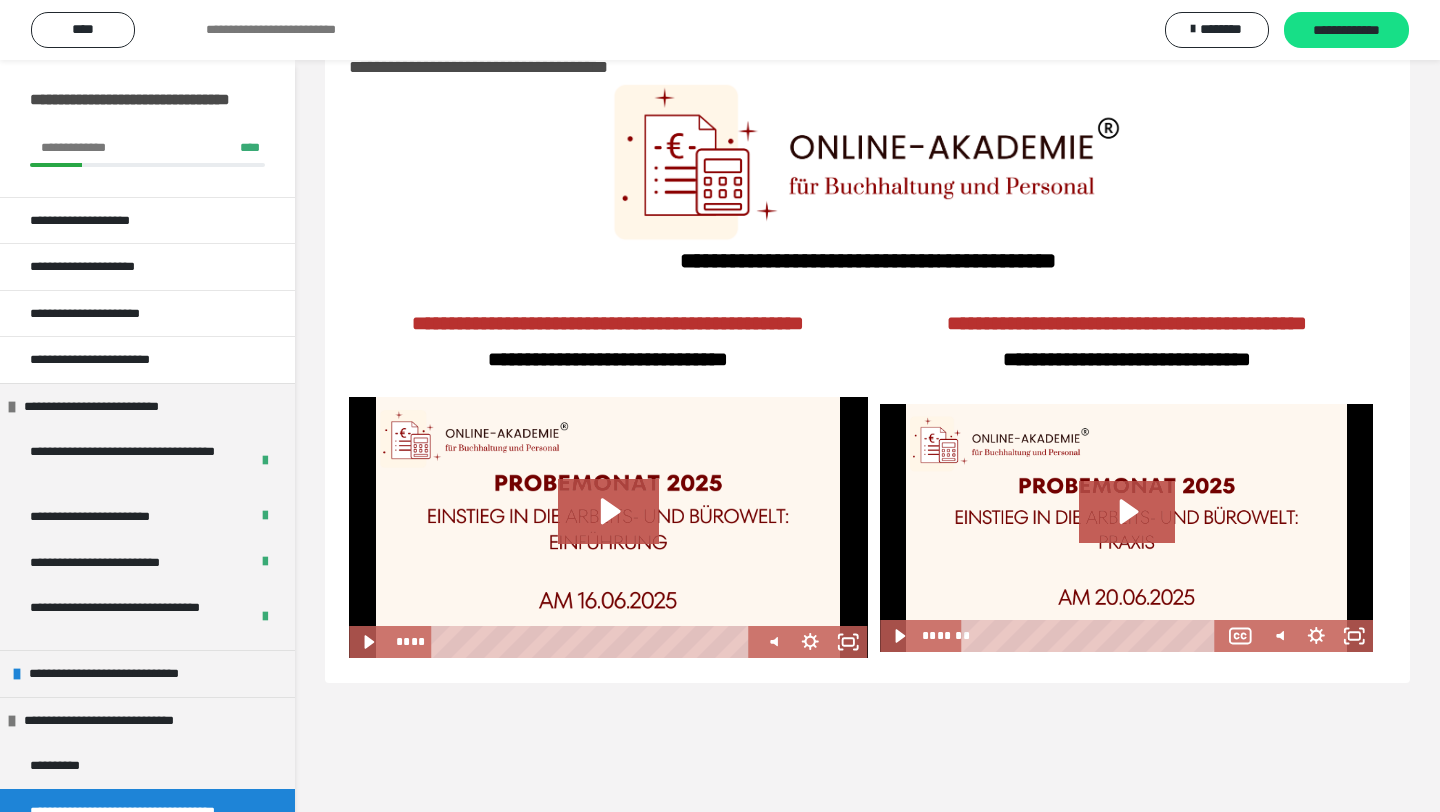 click 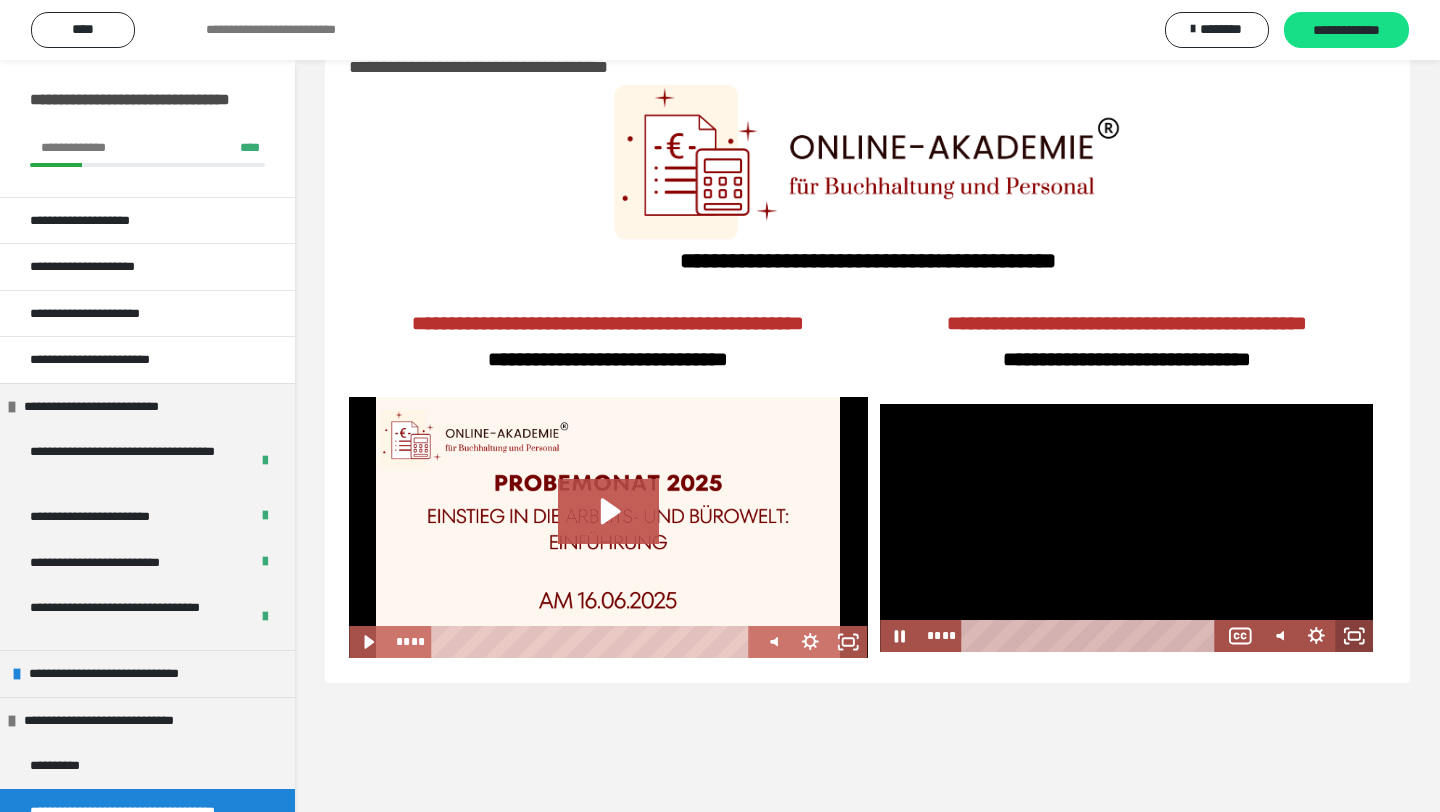 click 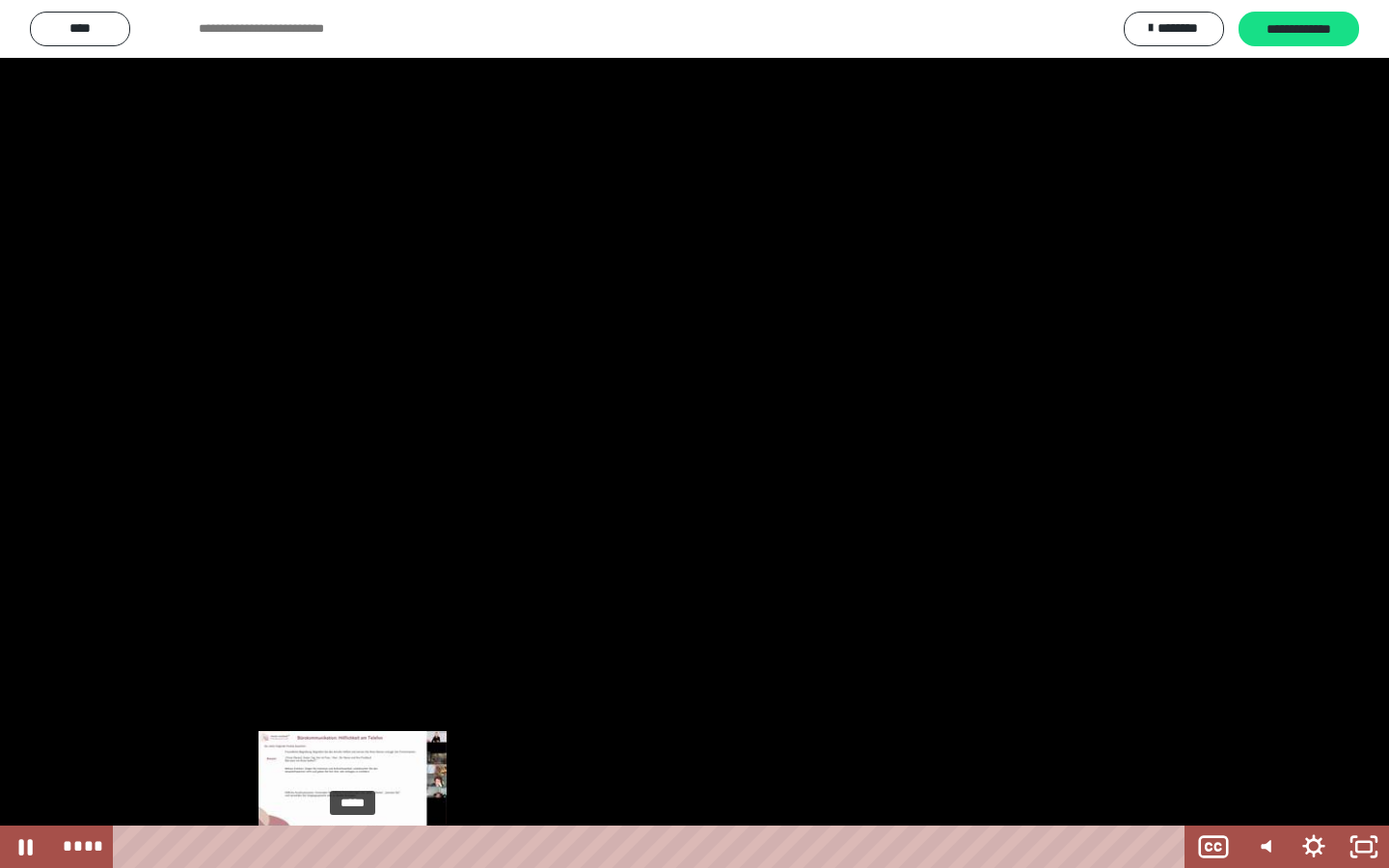 click on "*****" at bounding box center (653, 847) 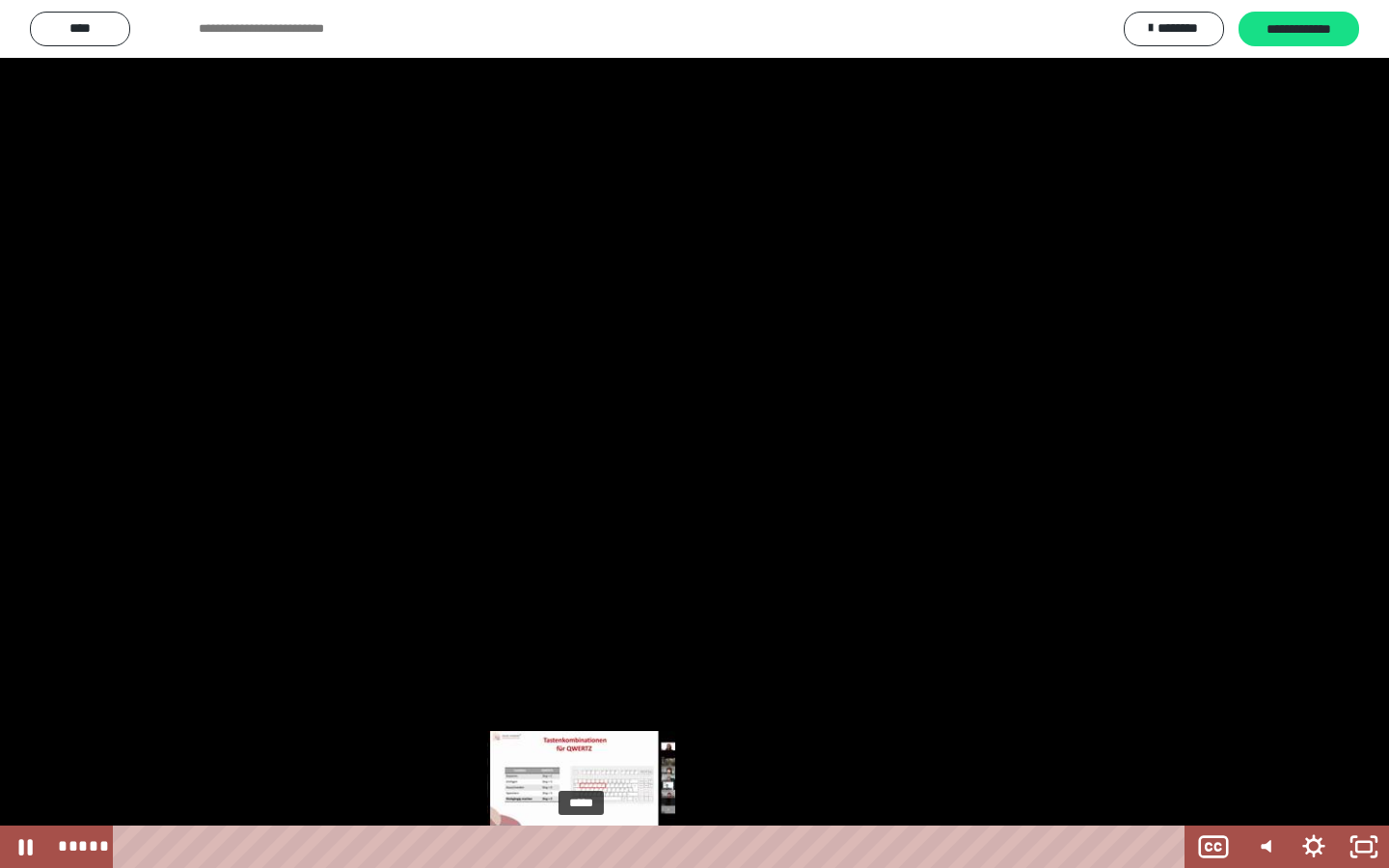 click on "*****" at bounding box center [653, 847] 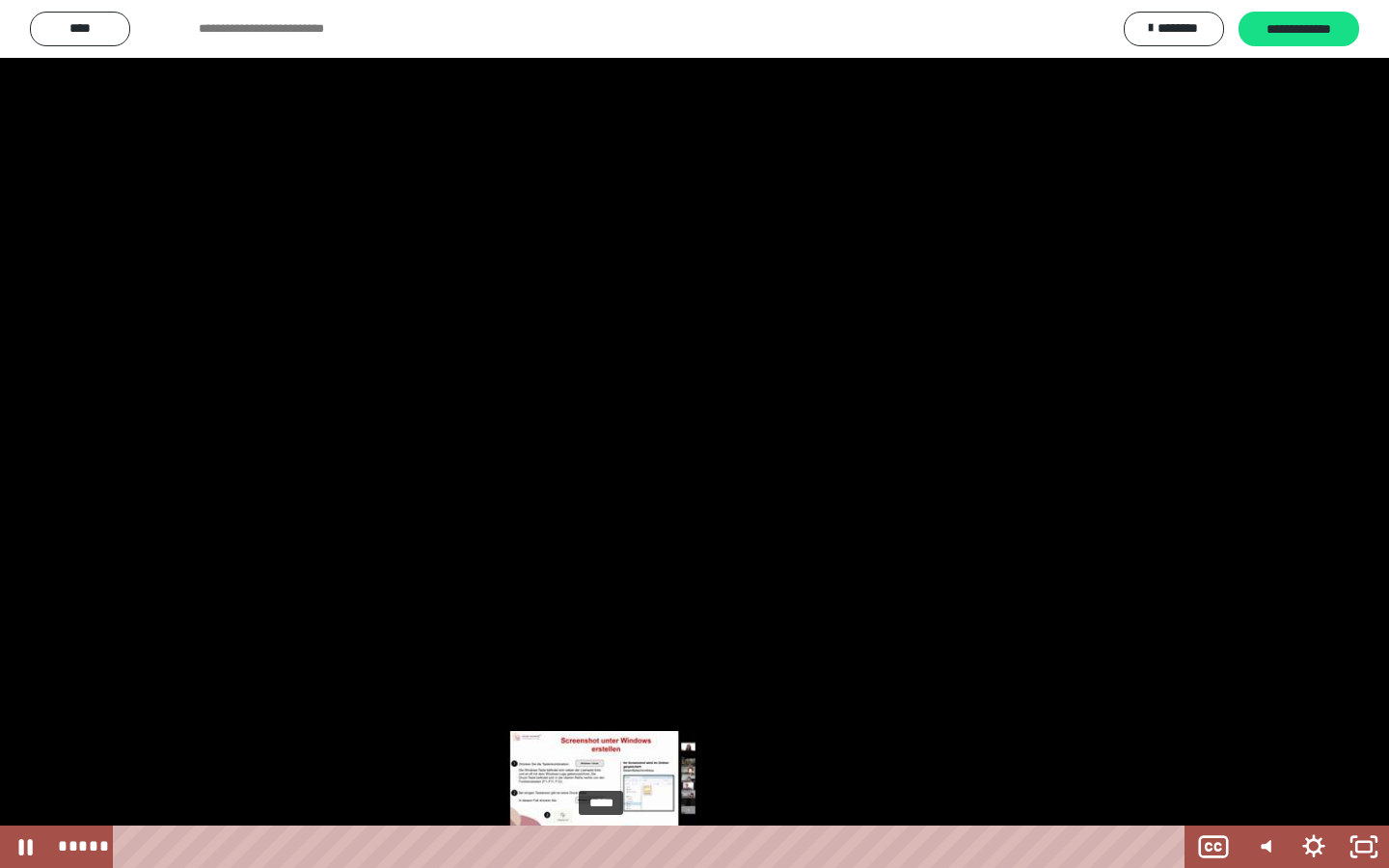 click on "*****" at bounding box center (653, 847) 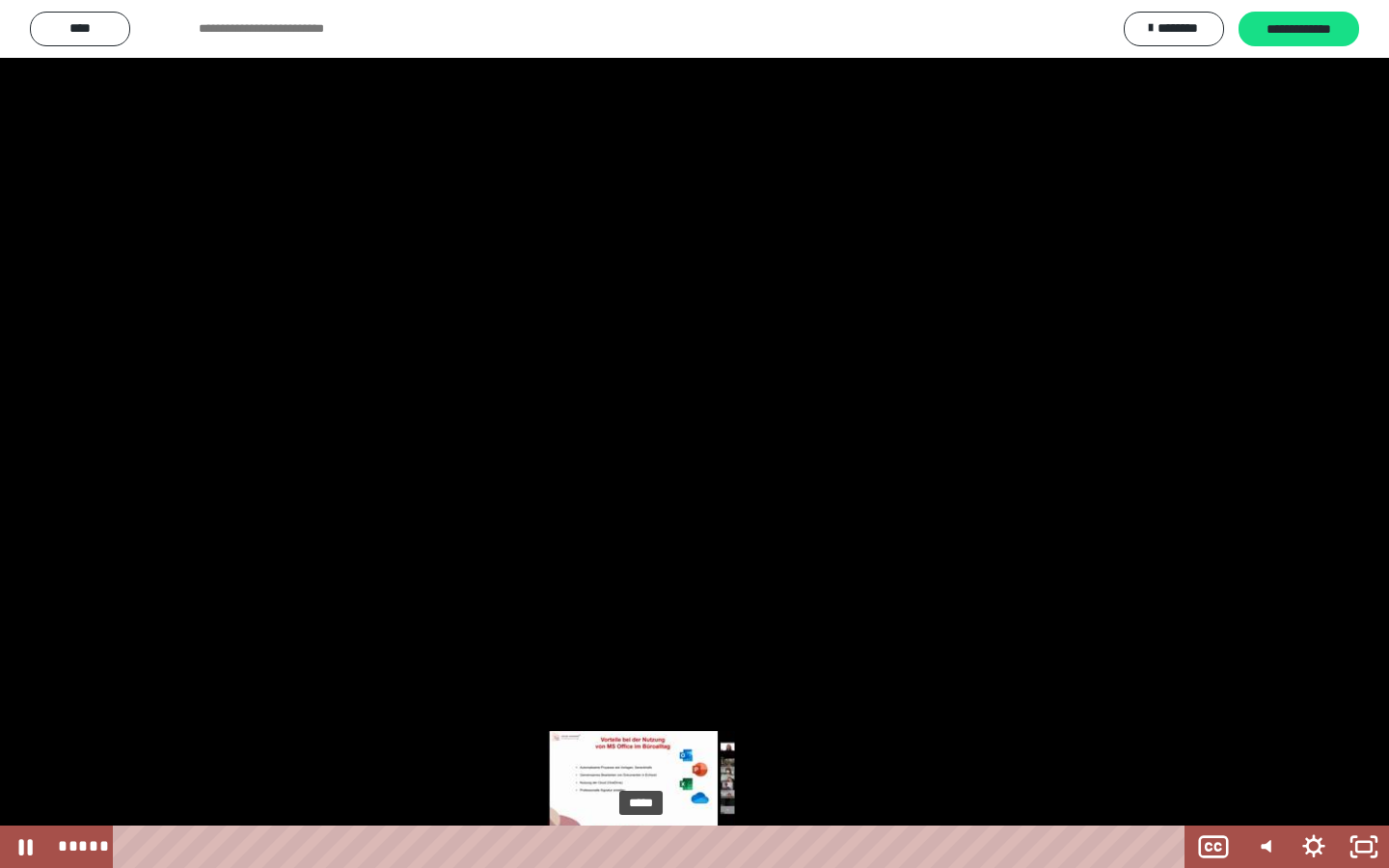 click on "*****" at bounding box center (653, 847) 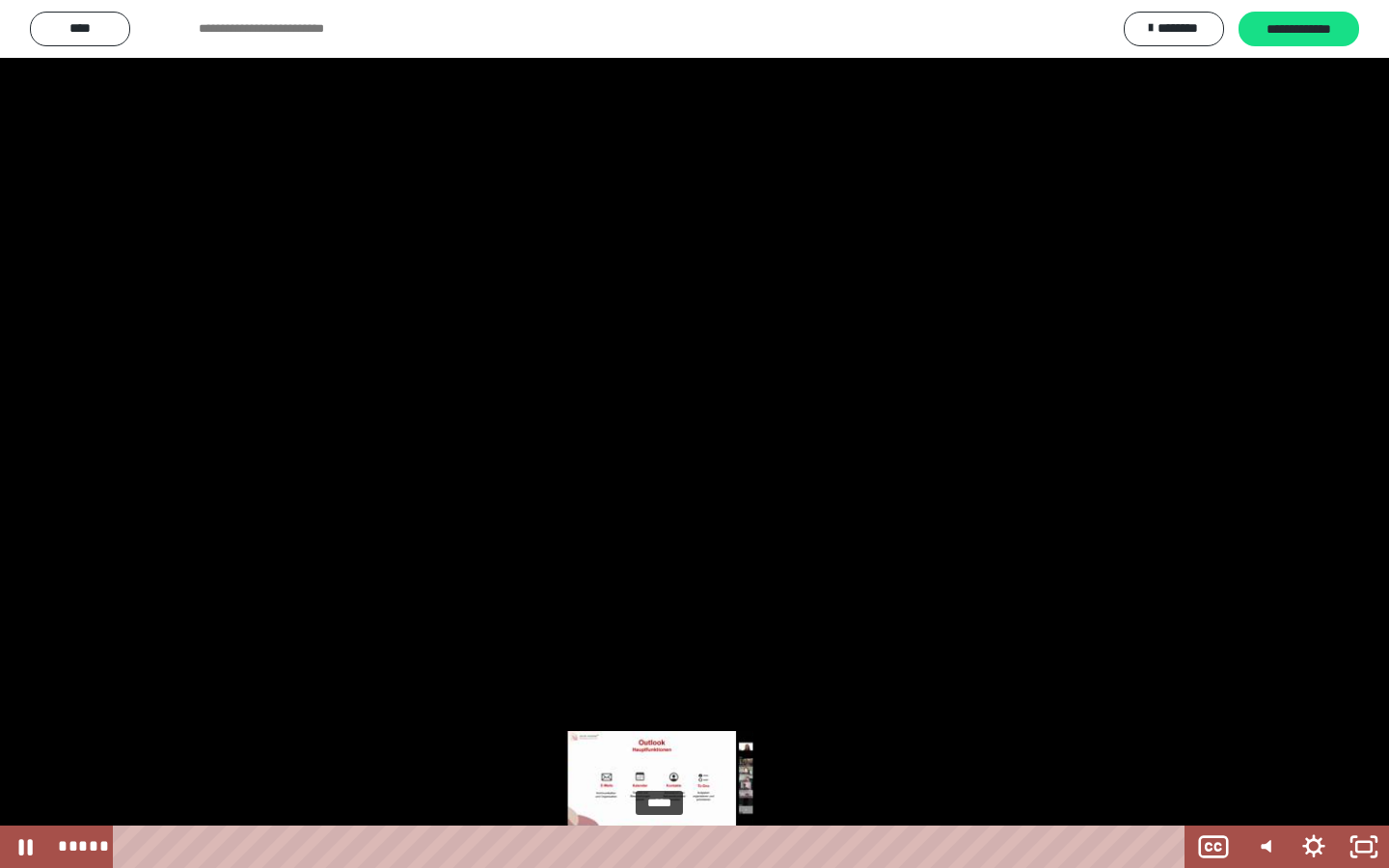 click on "*****" at bounding box center (653, 847) 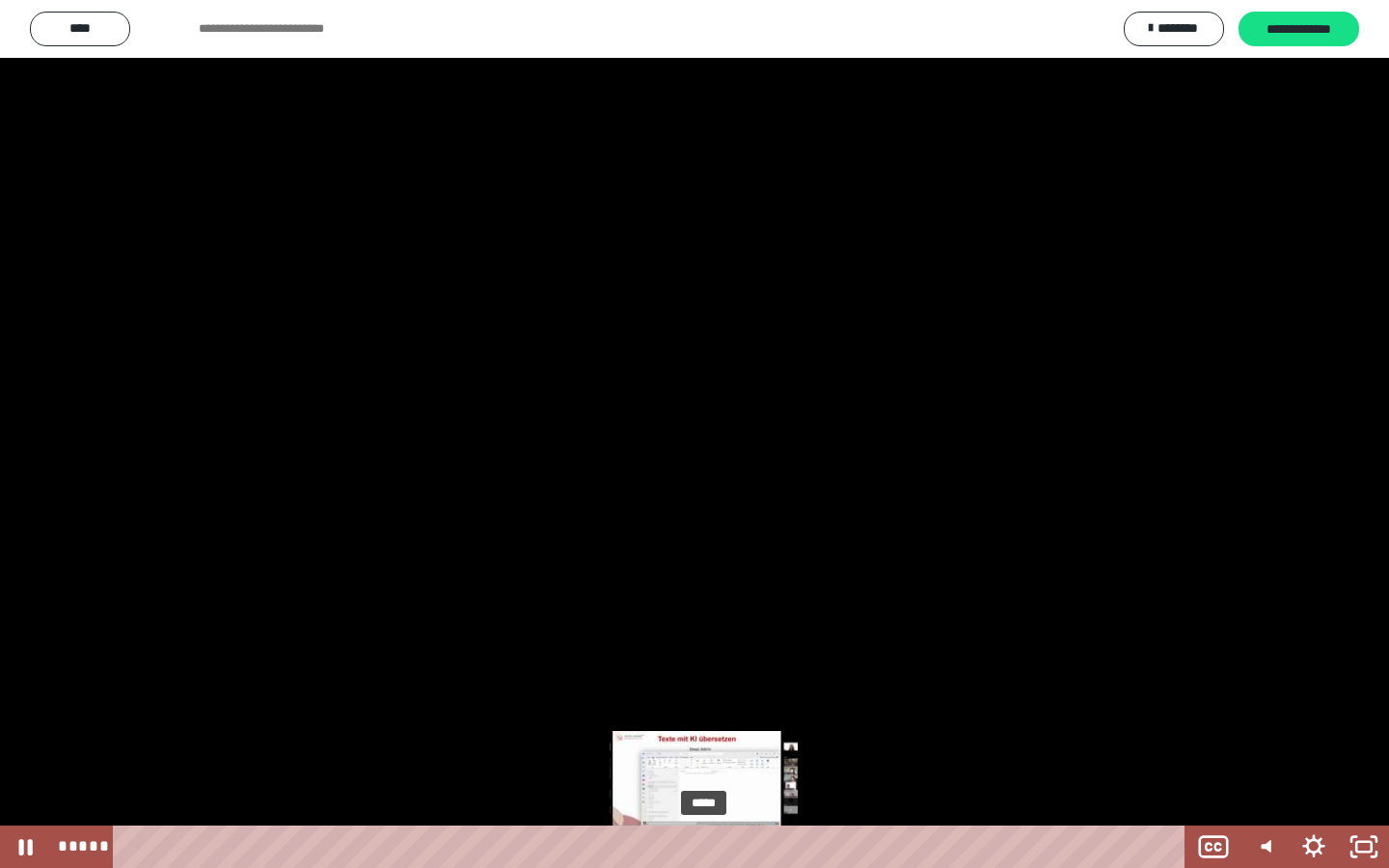 click on "*****" at bounding box center (653, 847) 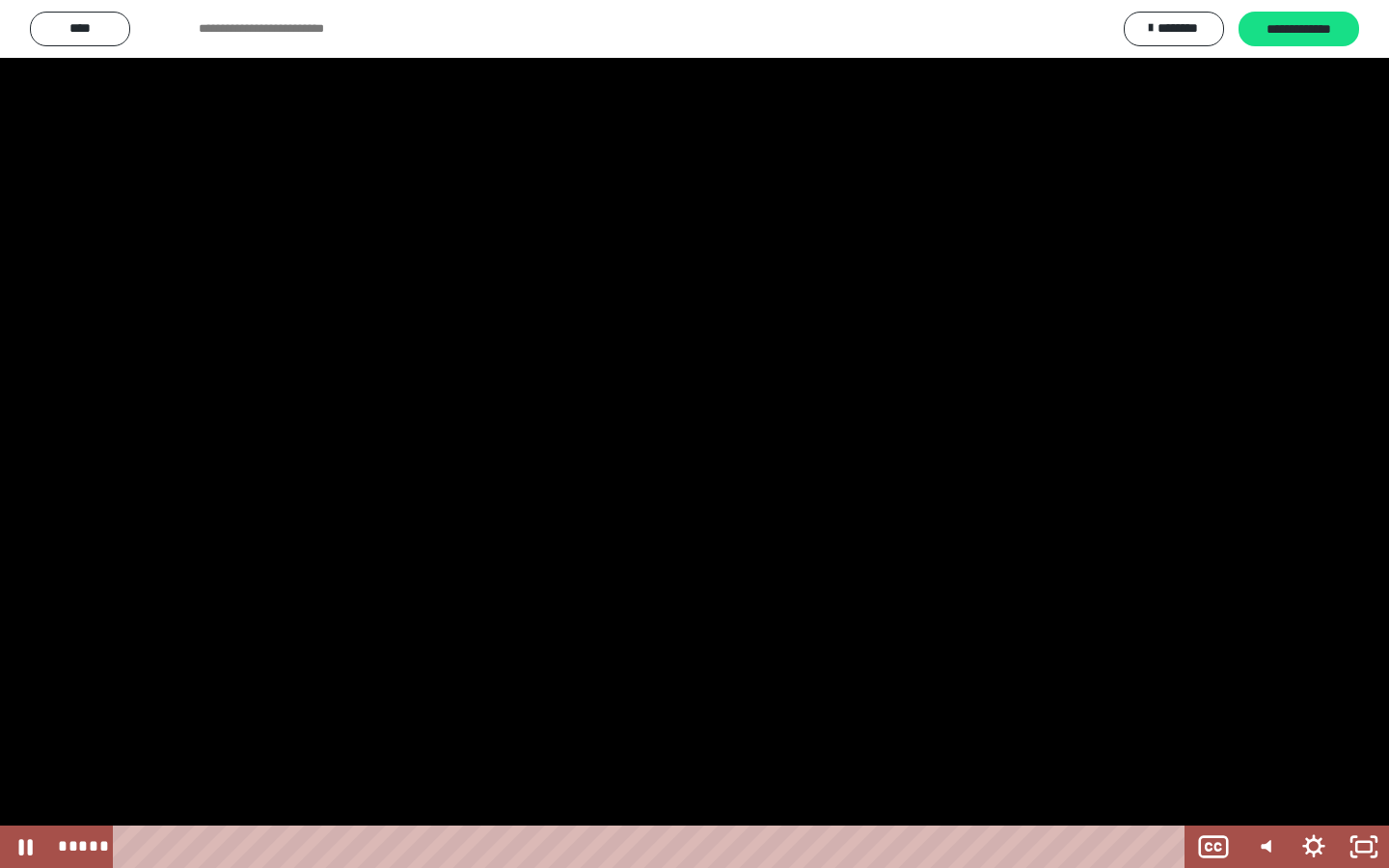 click at bounding box center (694, 434) 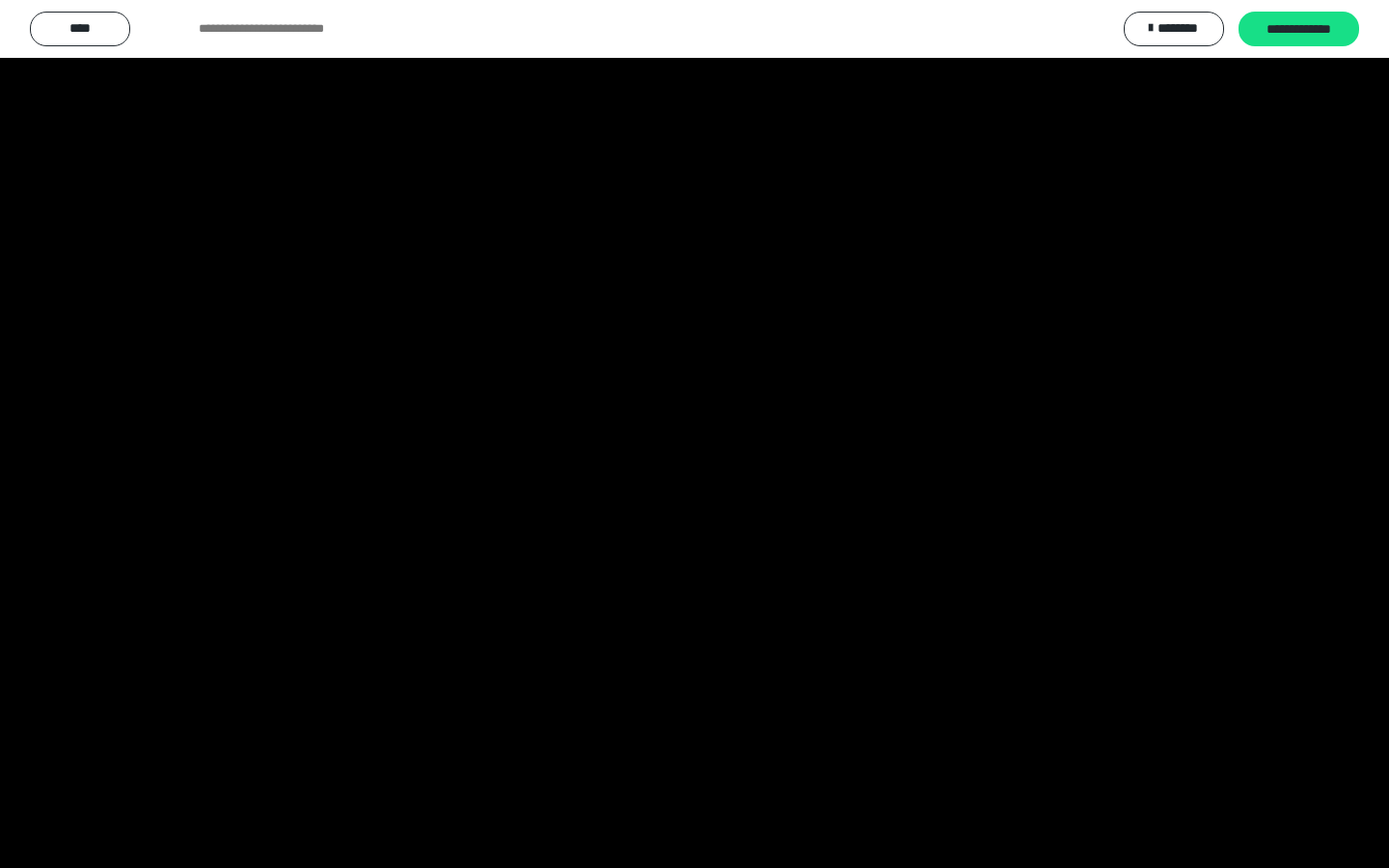 type 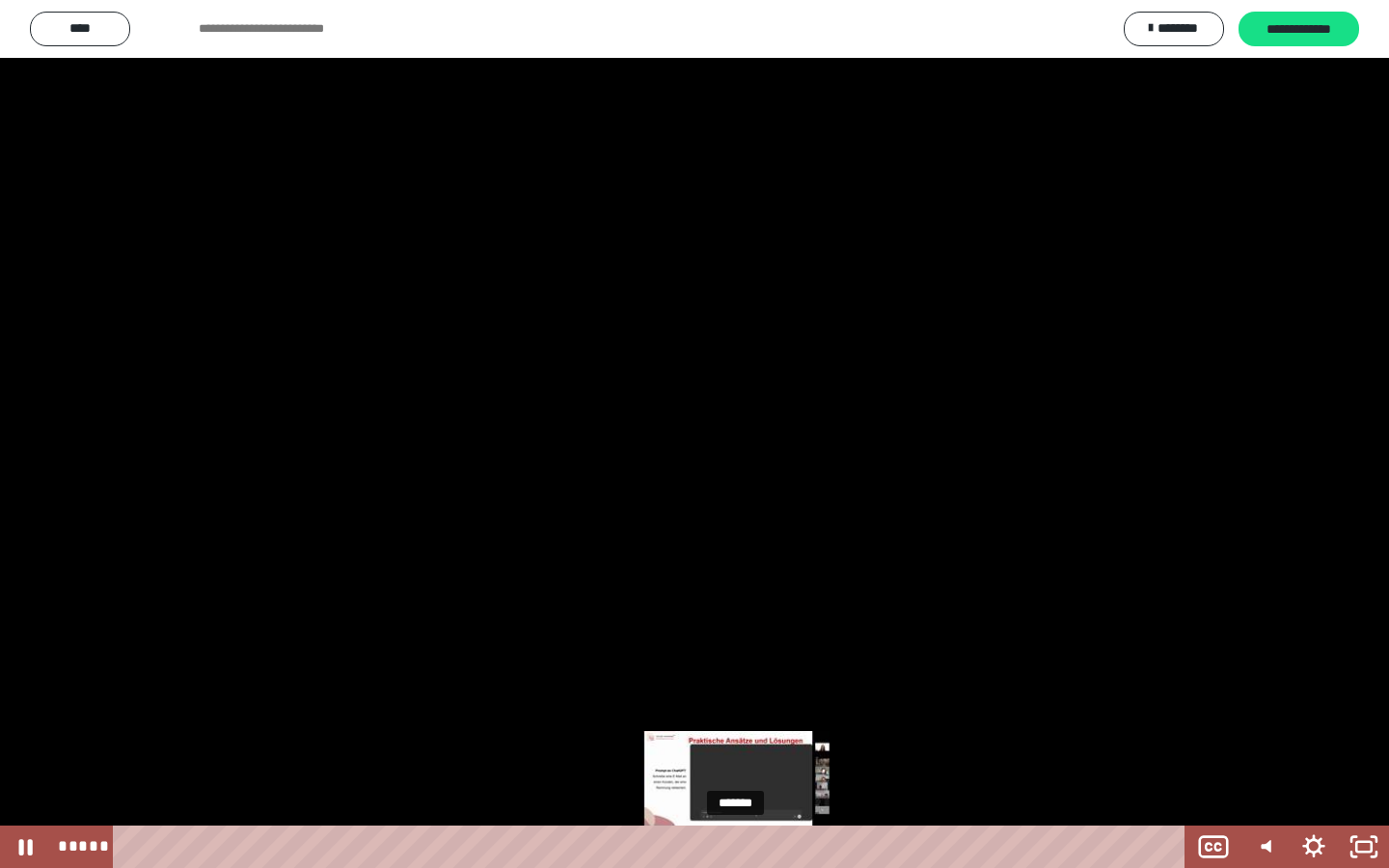 click on "*******" at bounding box center [653, 847] 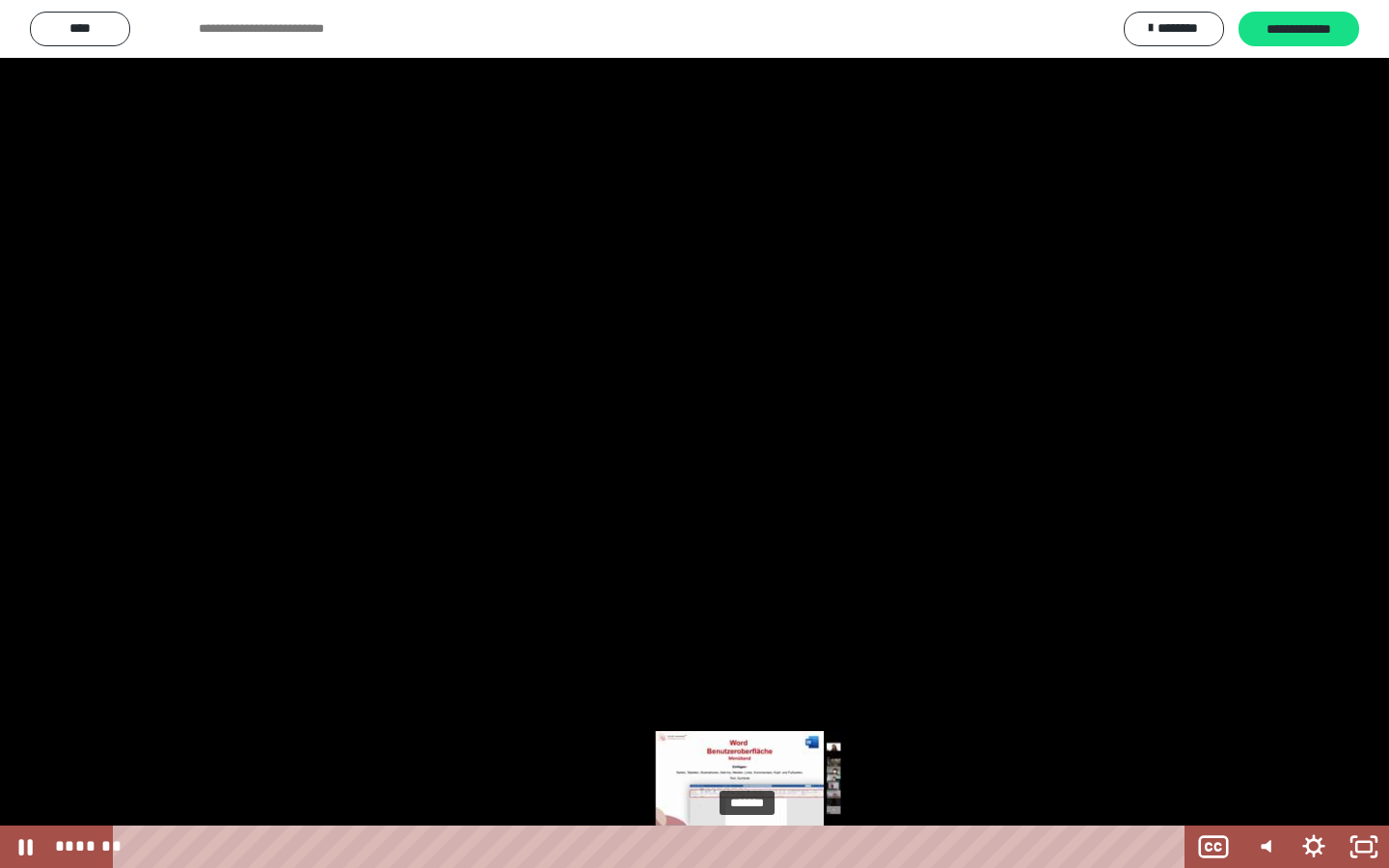 click on "*******" at bounding box center (653, 847) 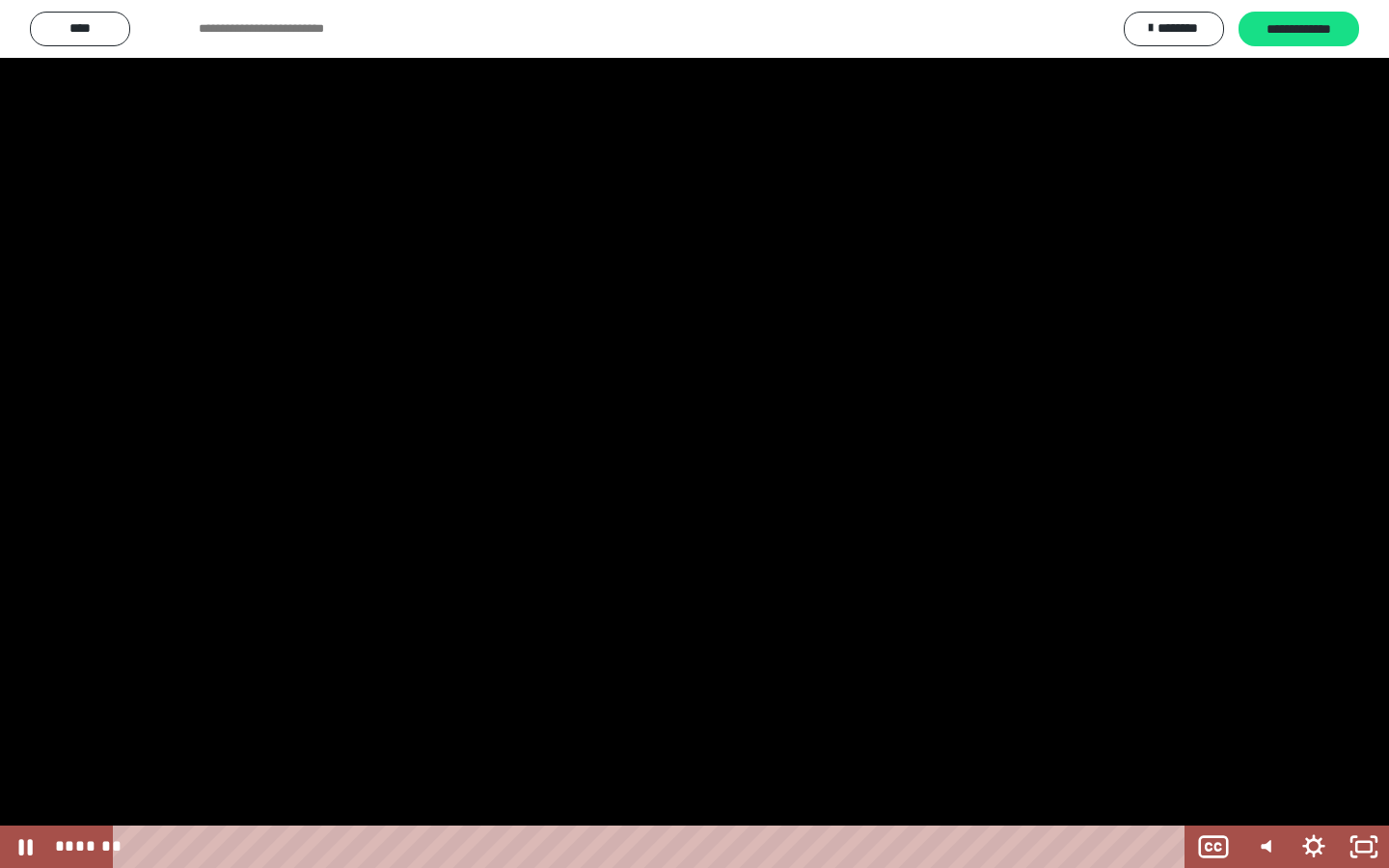 click at bounding box center [694, 434] 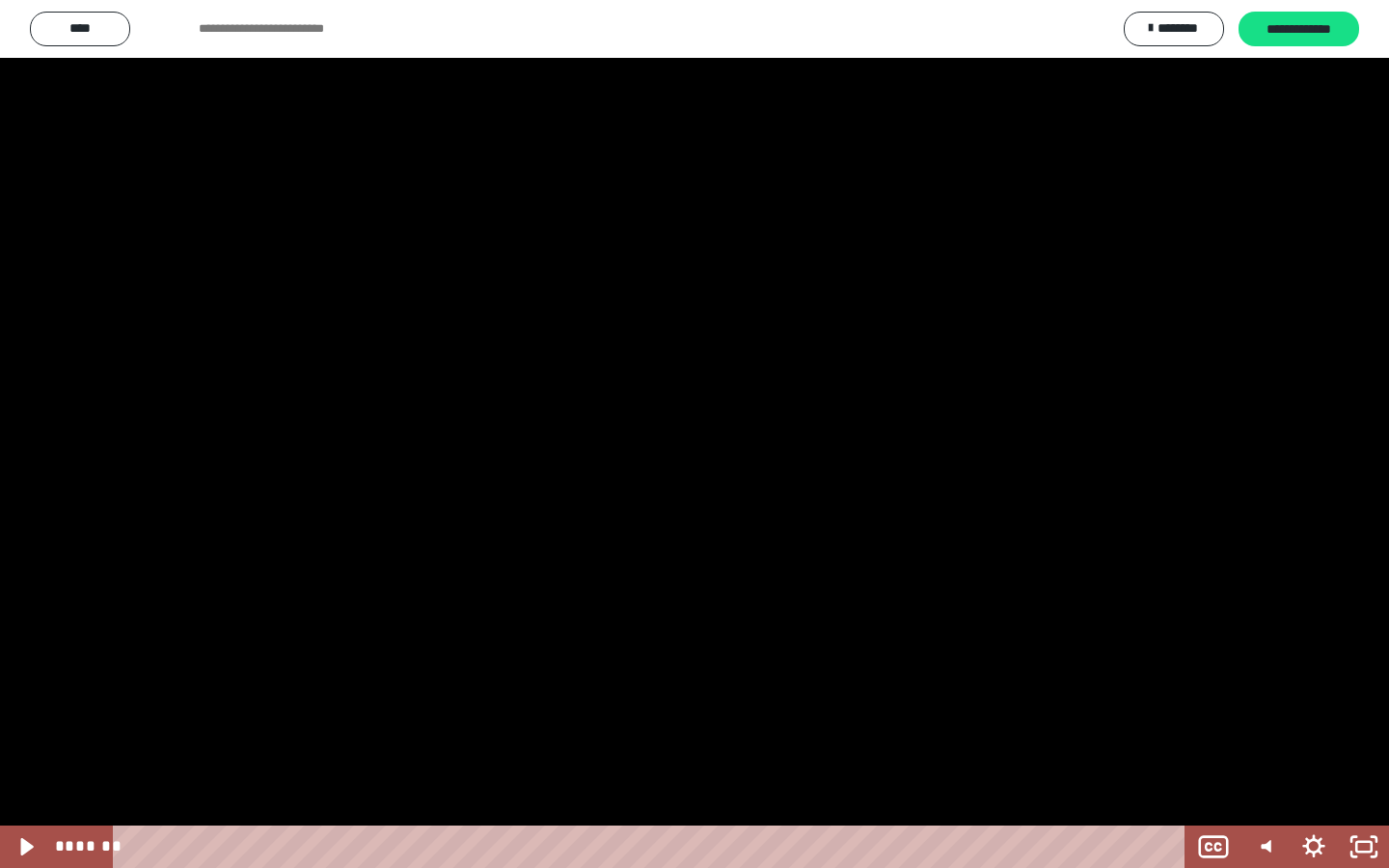 click at bounding box center [0, 0] 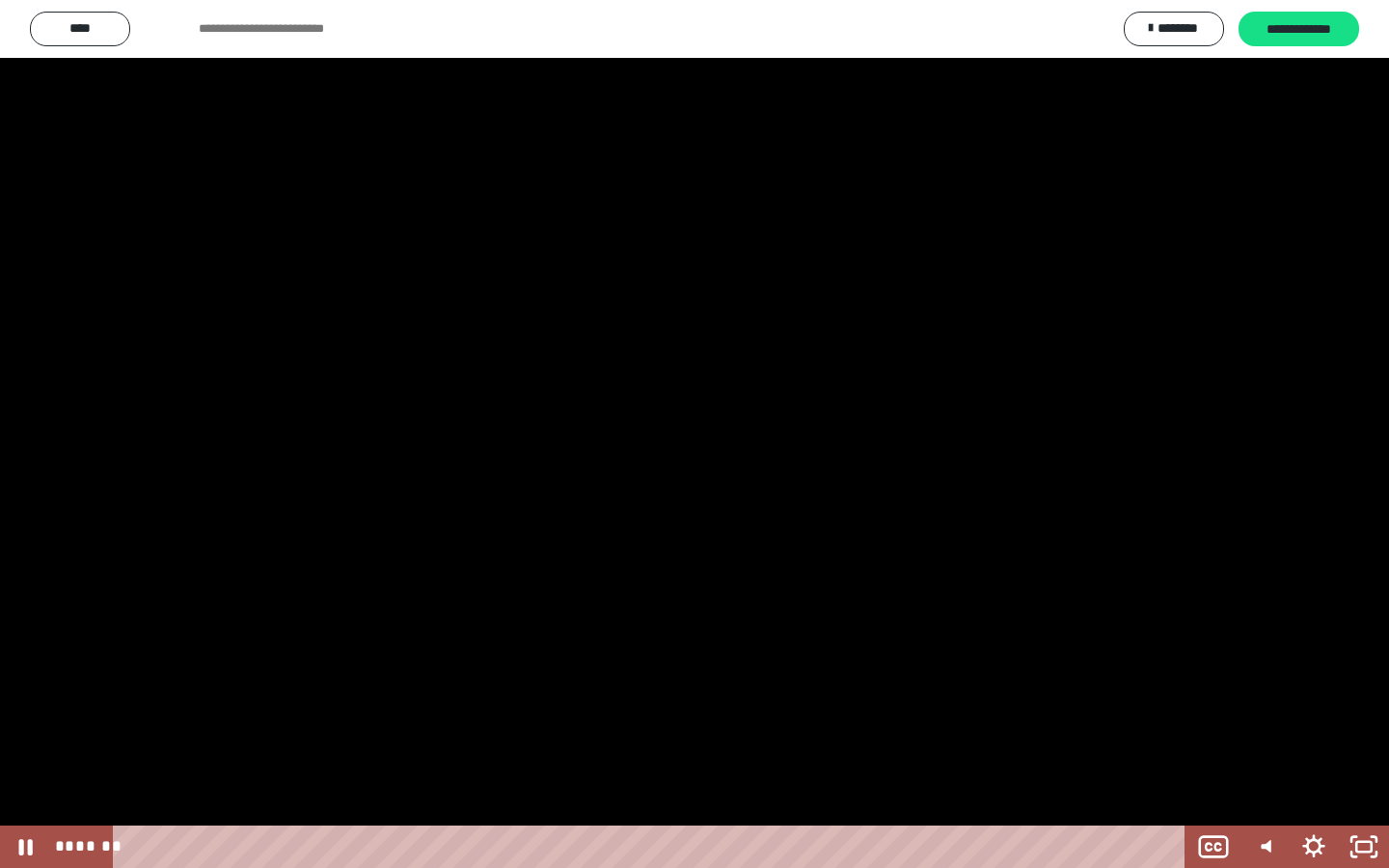 click at bounding box center (694, 434) 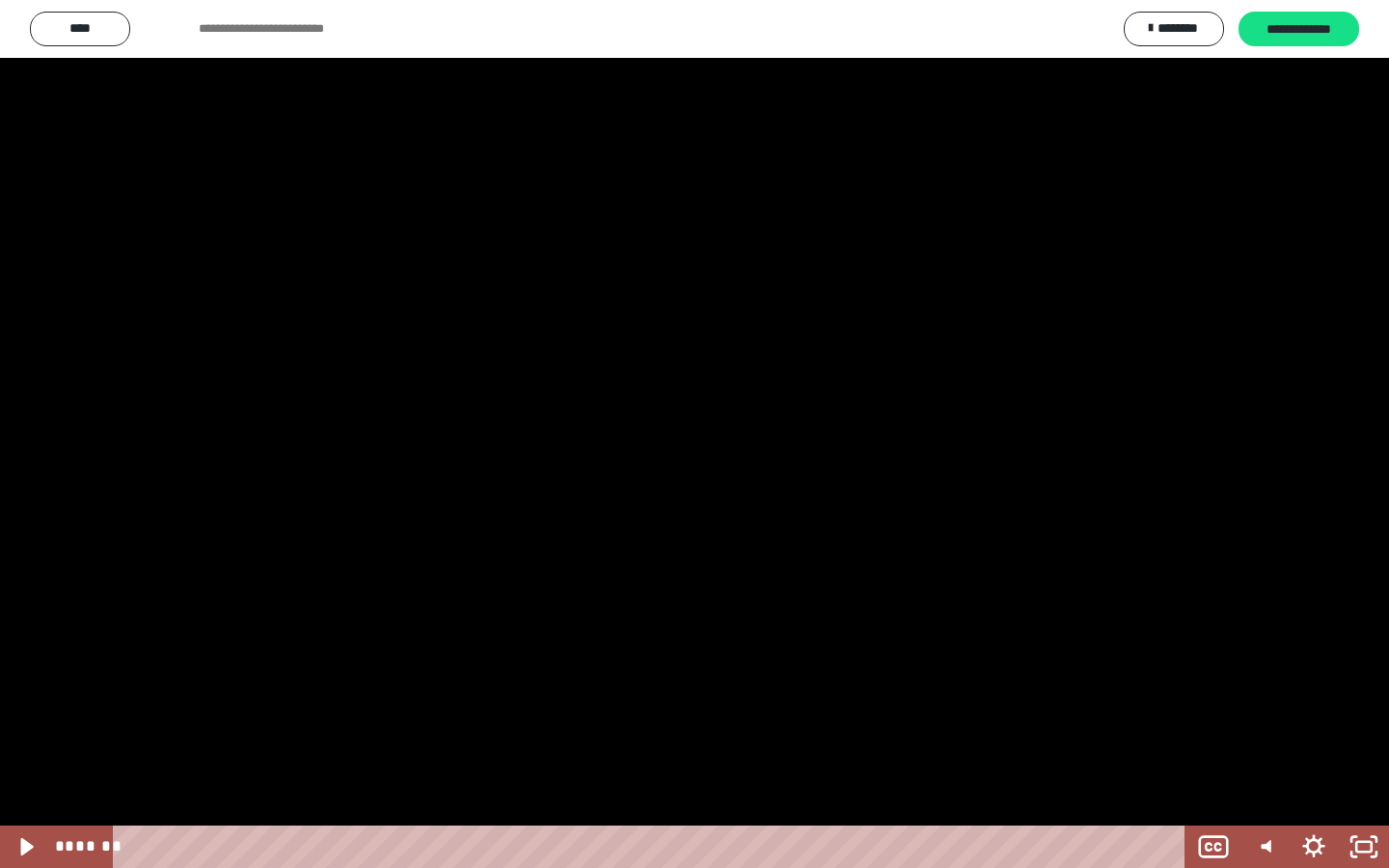 click at bounding box center [0, 0] 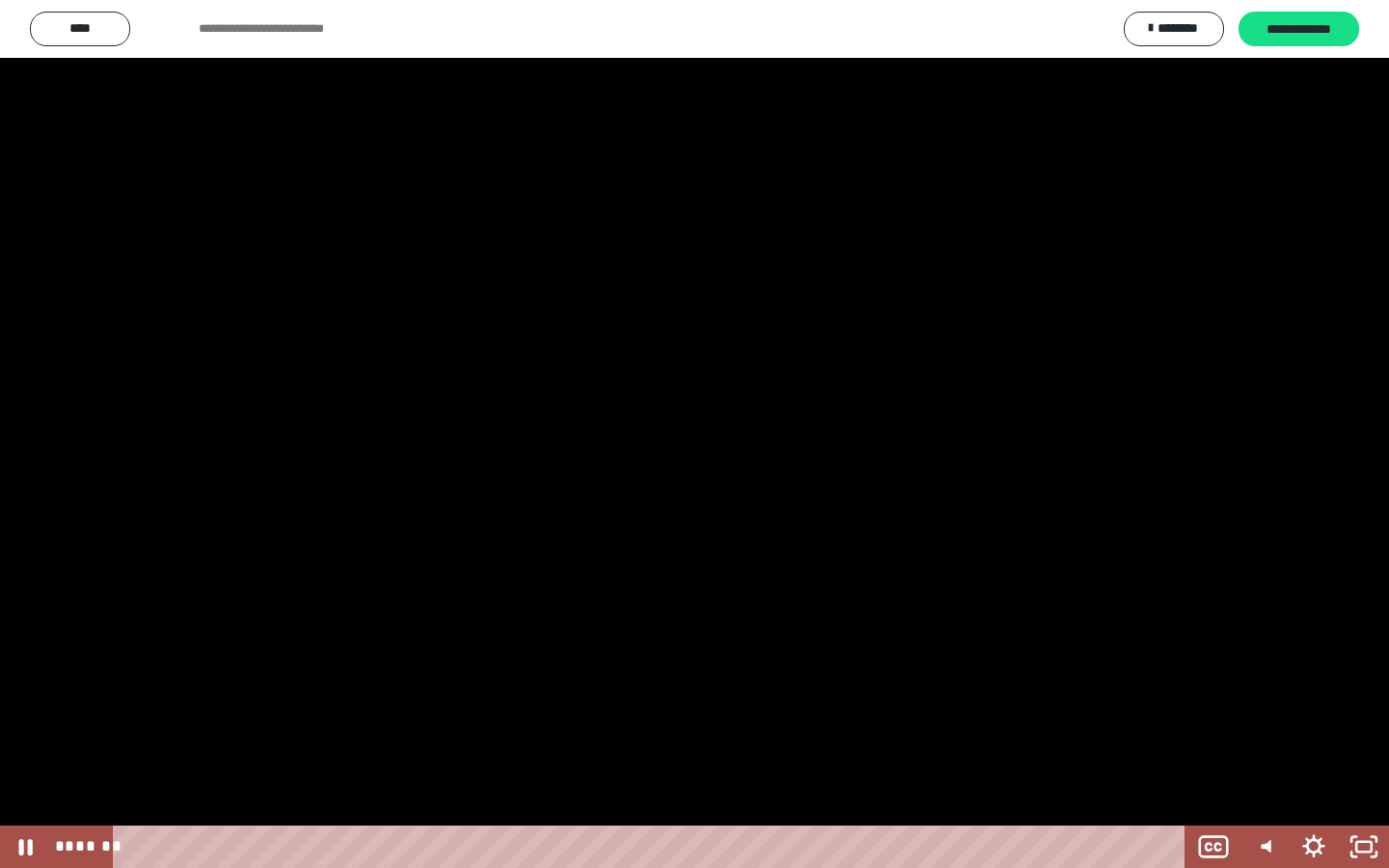 click at bounding box center [694, 434] 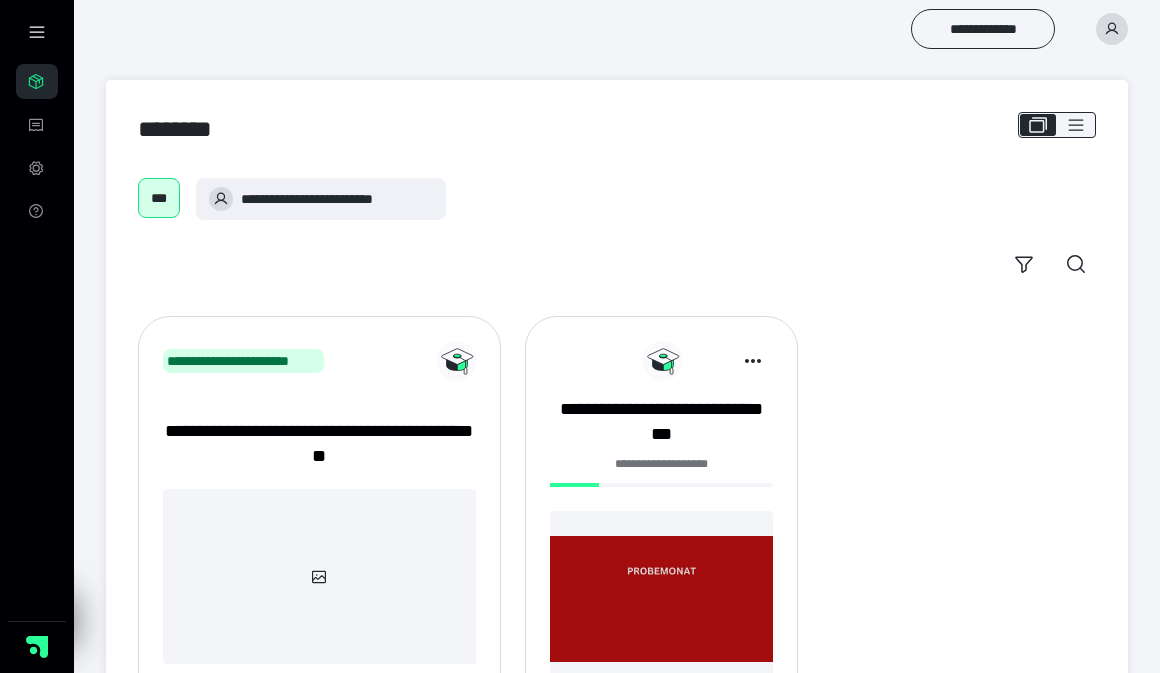 scroll, scrollTop: 0, scrollLeft: 0, axis: both 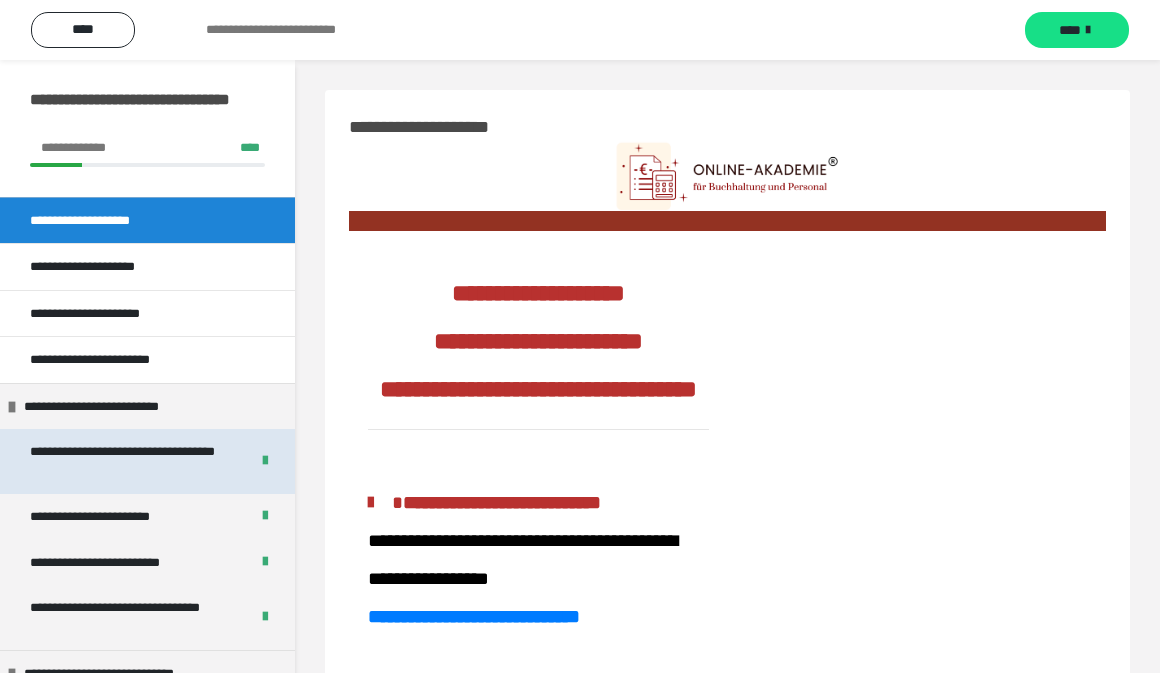 click on "**********" at bounding box center [131, 461] 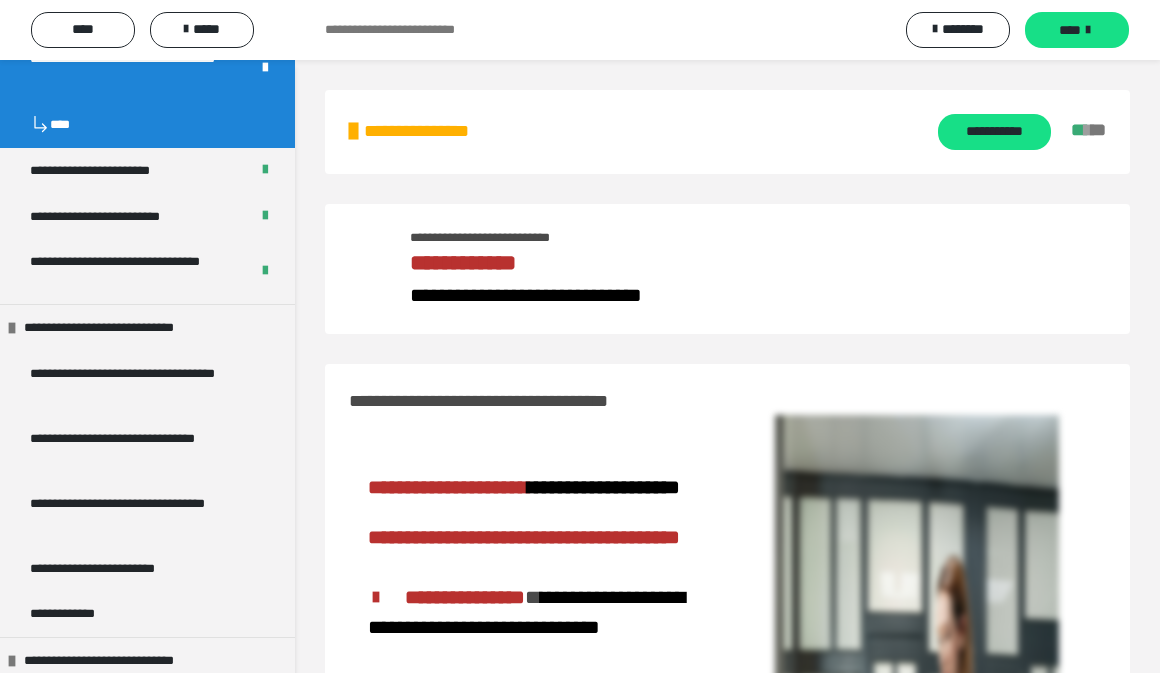 scroll, scrollTop: 440, scrollLeft: 0, axis: vertical 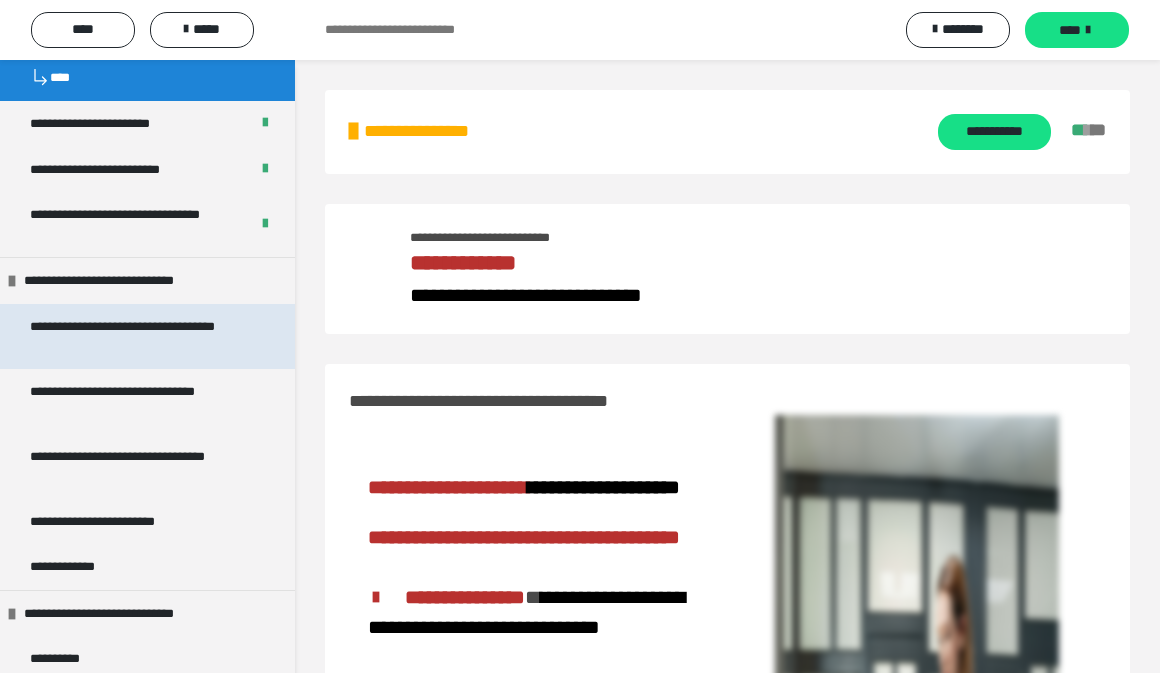 click on "**********" at bounding box center [139, 336] 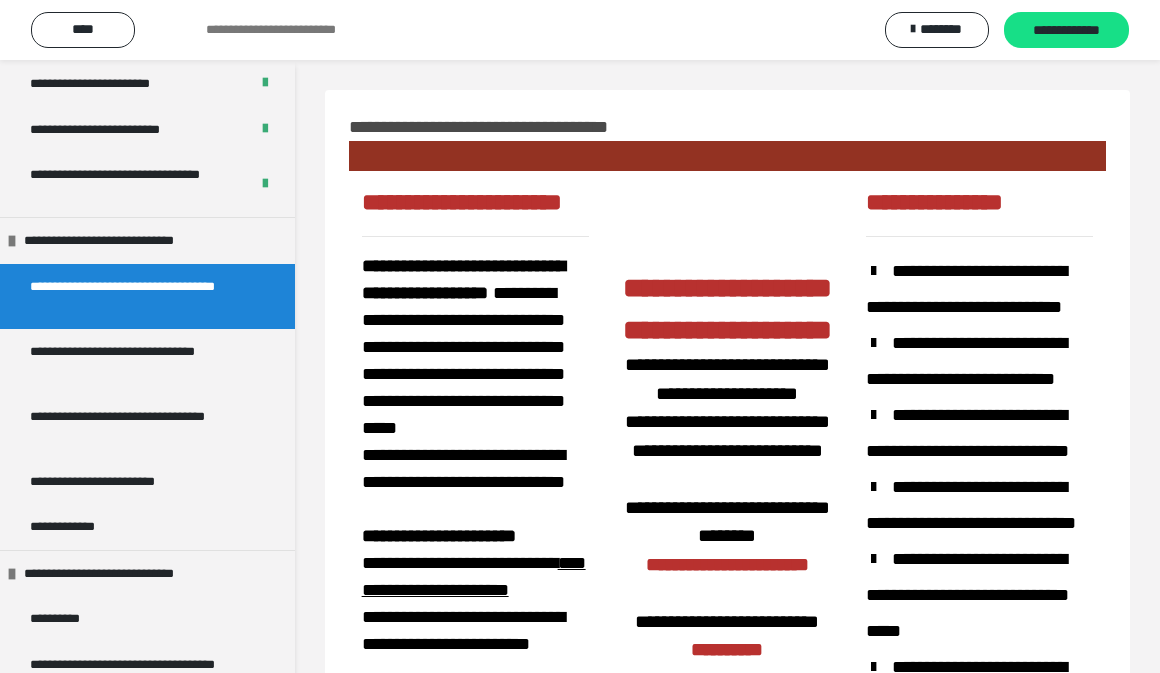 scroll, scrollTop: 473, scrollLeft: 0, axis: vertical 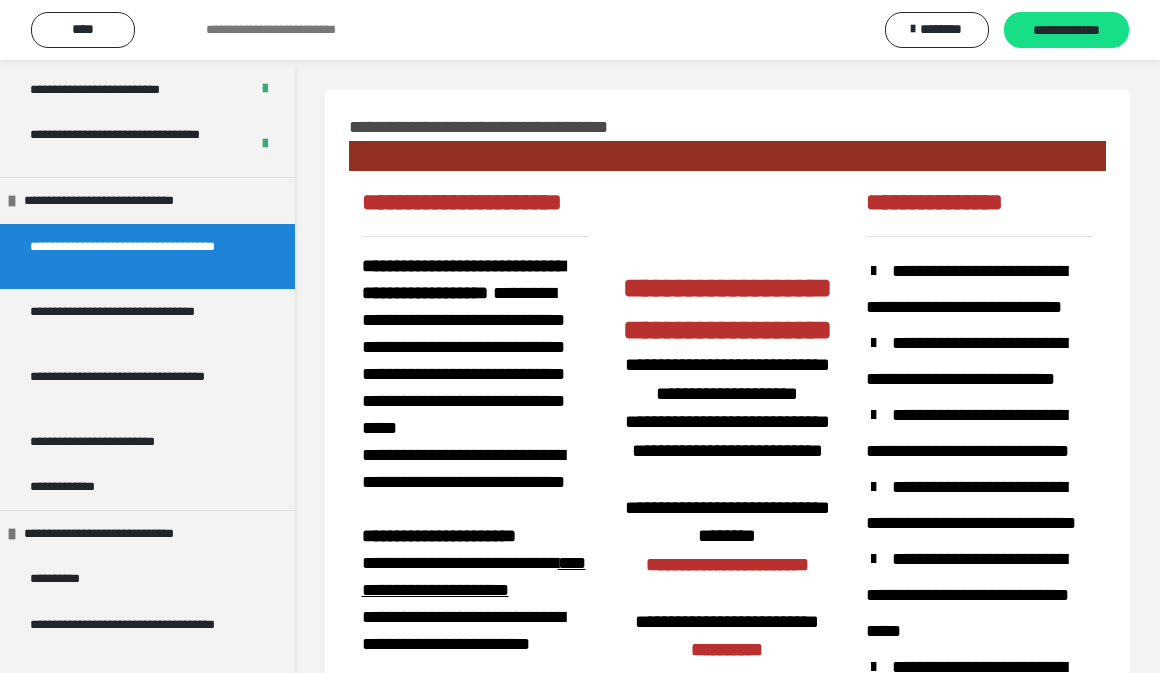 click on "**********" at bounding box center [979, 649] 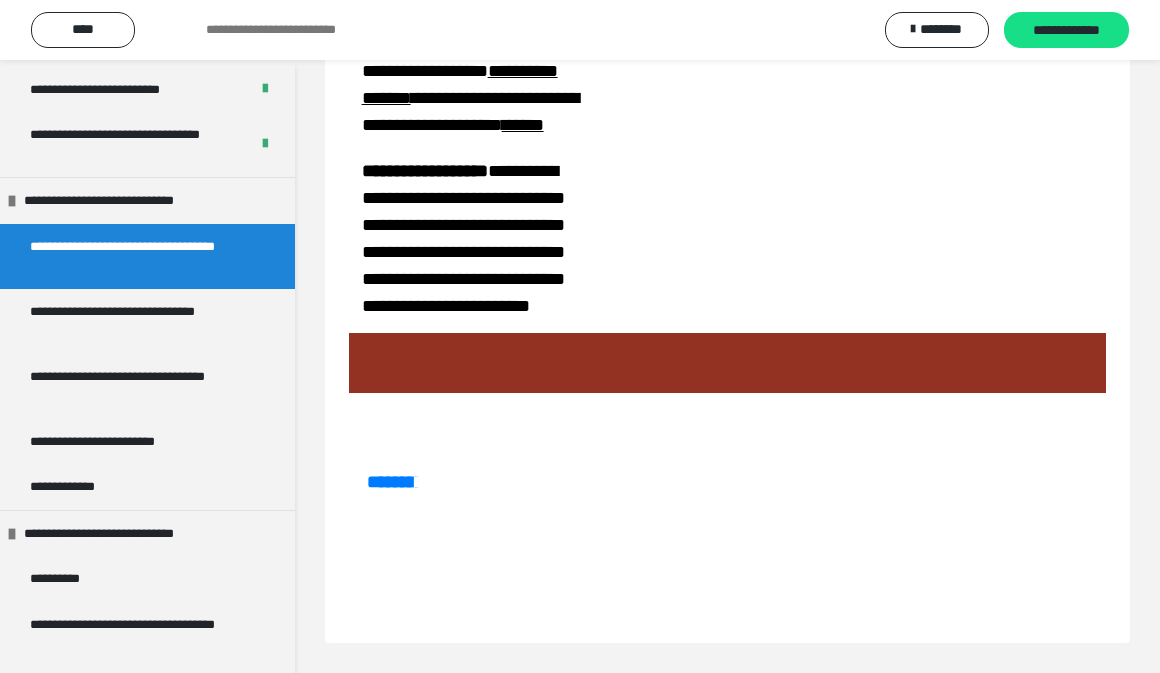 scroll, scrollTop: 1600, scrollLeft: 0, axis: vertical 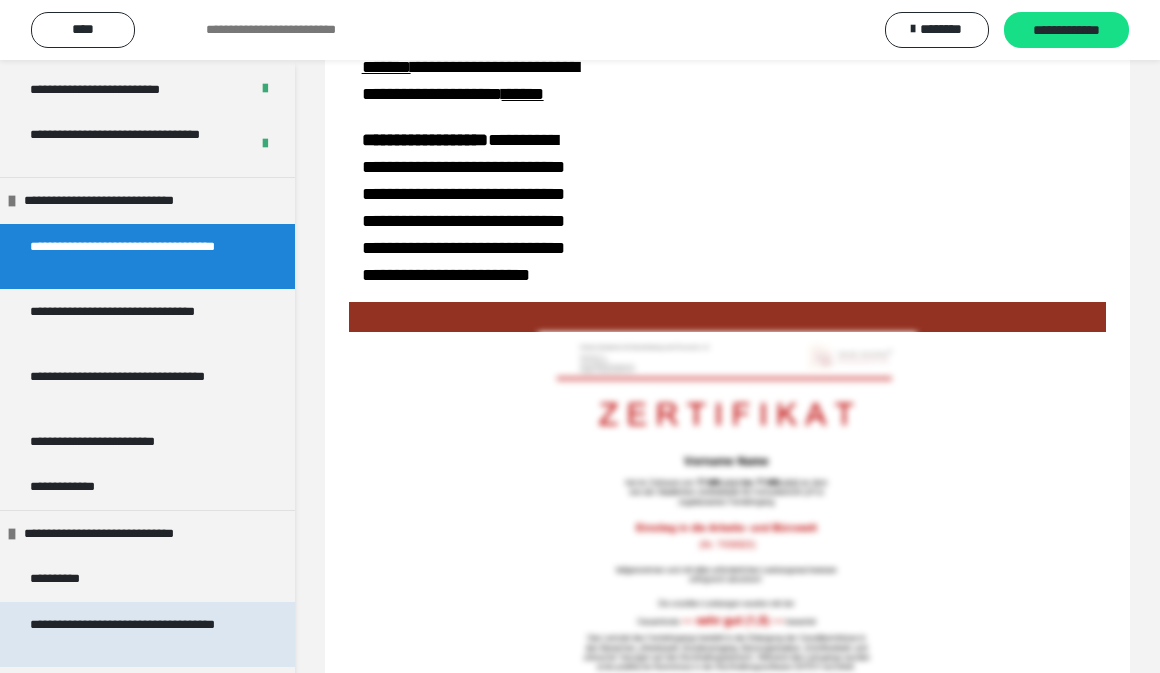 click on "**********" at bounding box center (139, 634) 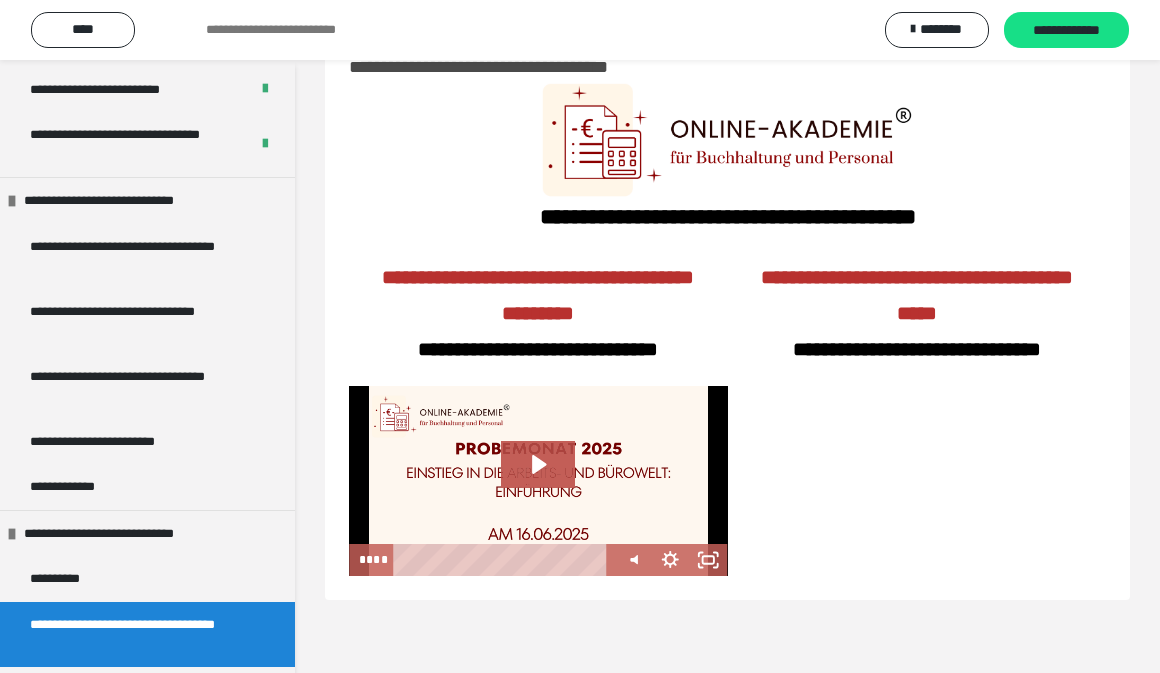 scroll, scrollTop: 60, scrollLeft: 0, axis: vertical 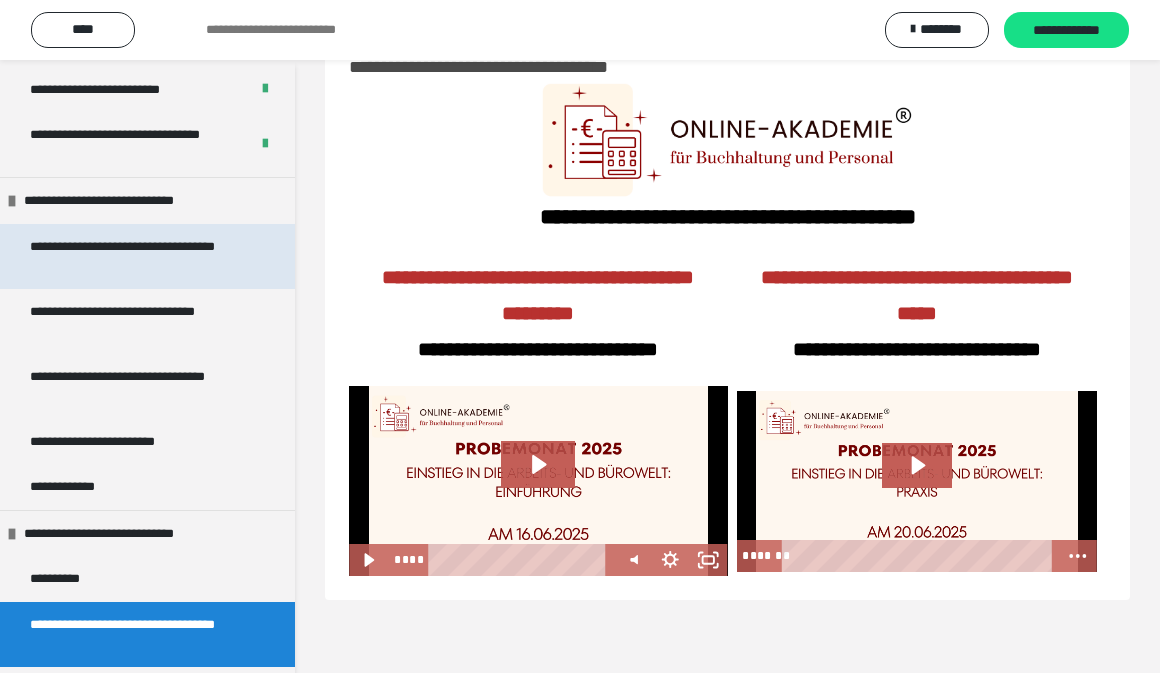click on "**********" at bounding box center [139, 256] 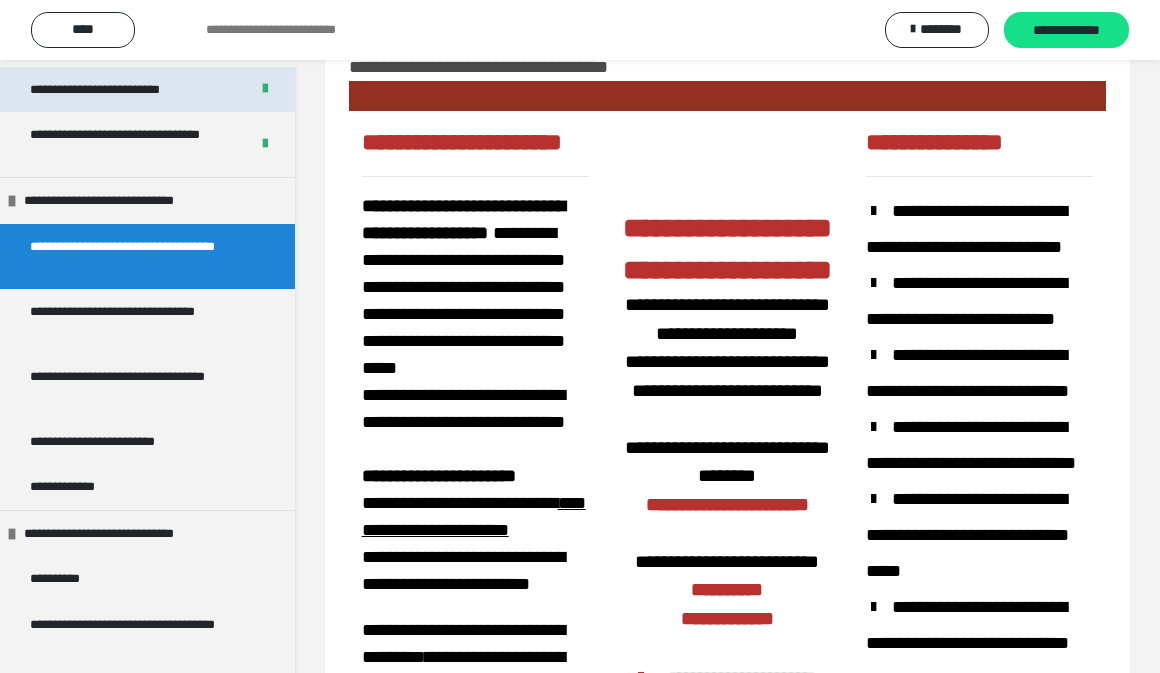 click on "**********" at bounding box center (128, 90) 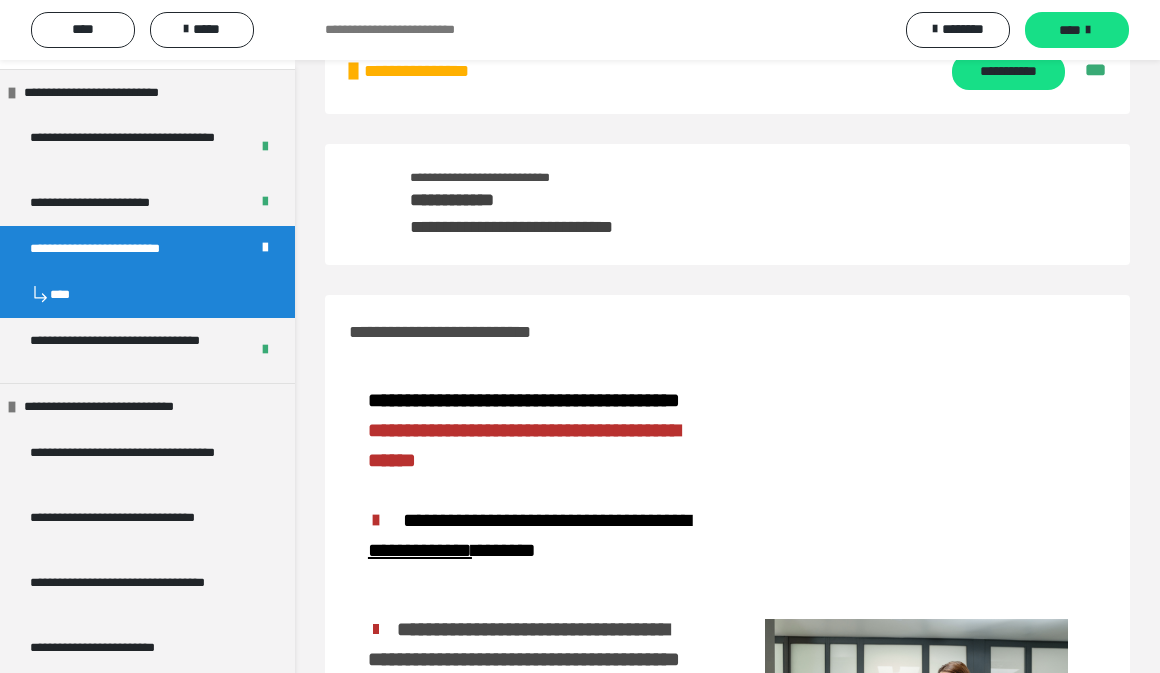 scroll, scrollTop: 313, scrollLeft: 0, axis: vertical 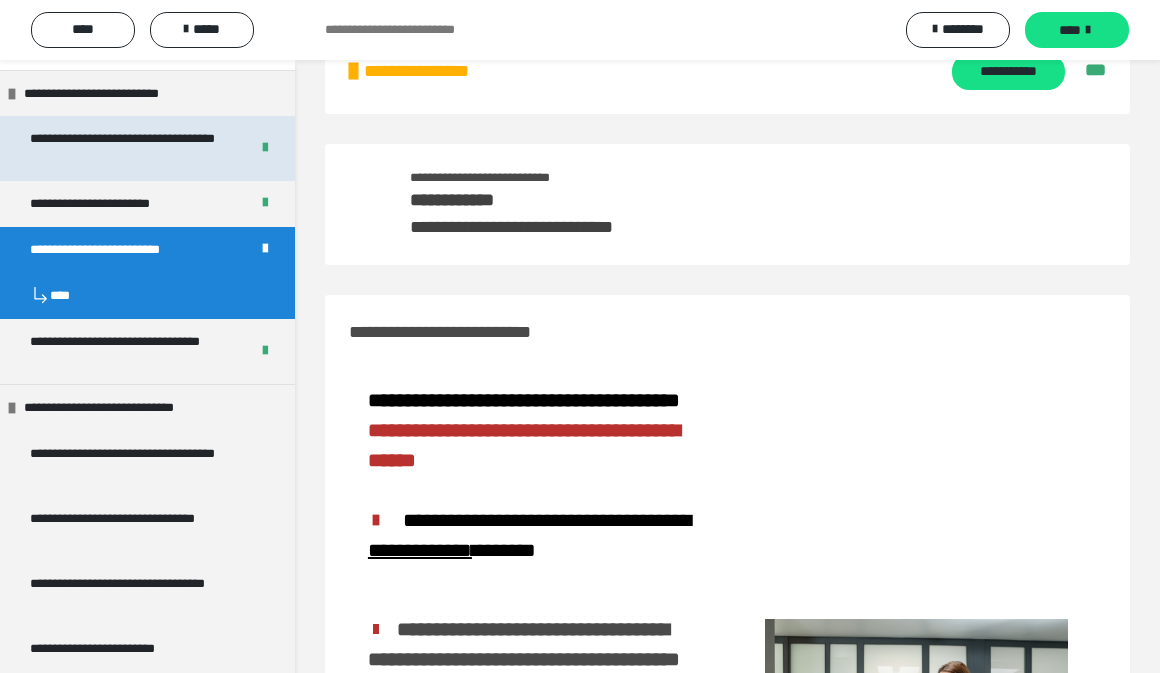 click on "**********" at bounding box center (131, 148) 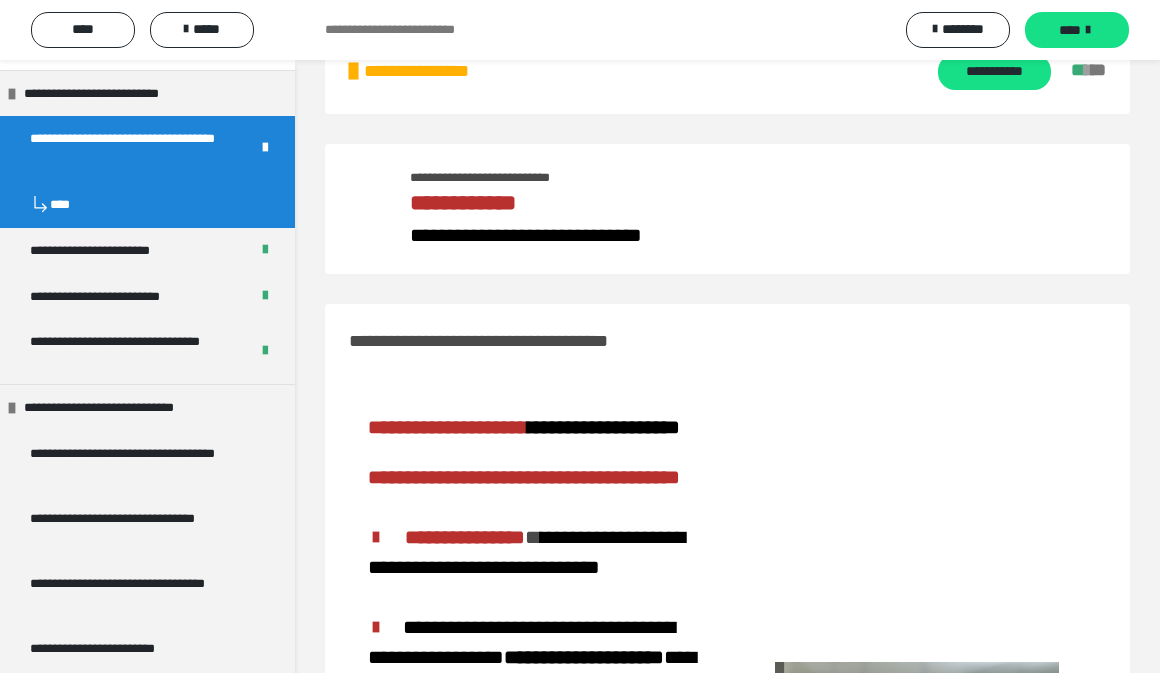 scroll, scrollTop: 353, scrollLeft: 0, axis: vertical 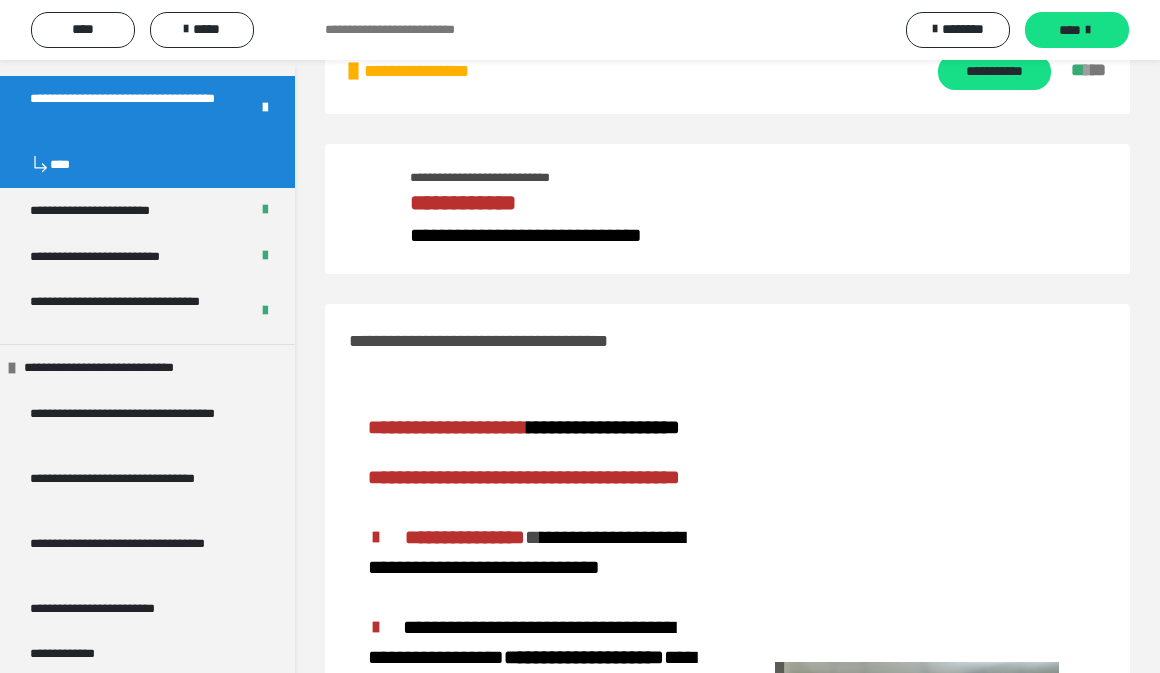 click at bounding box center [917, 783] 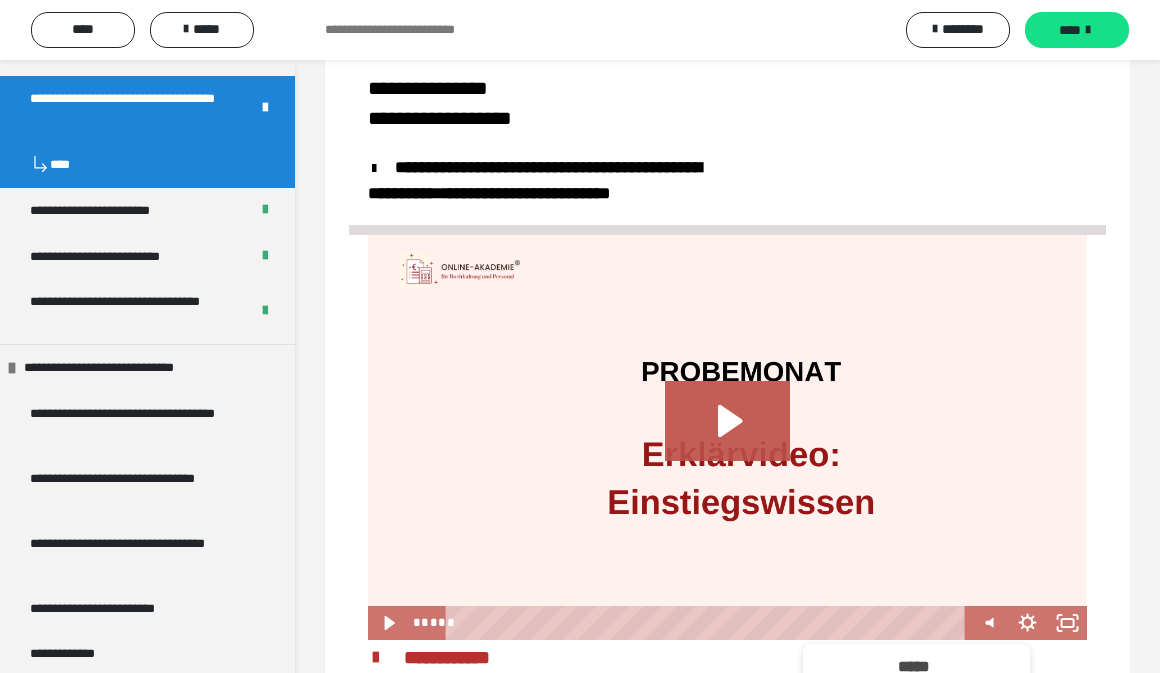 scroll, scrollTop: 1060, scrollLeft: 0, axis: vertical 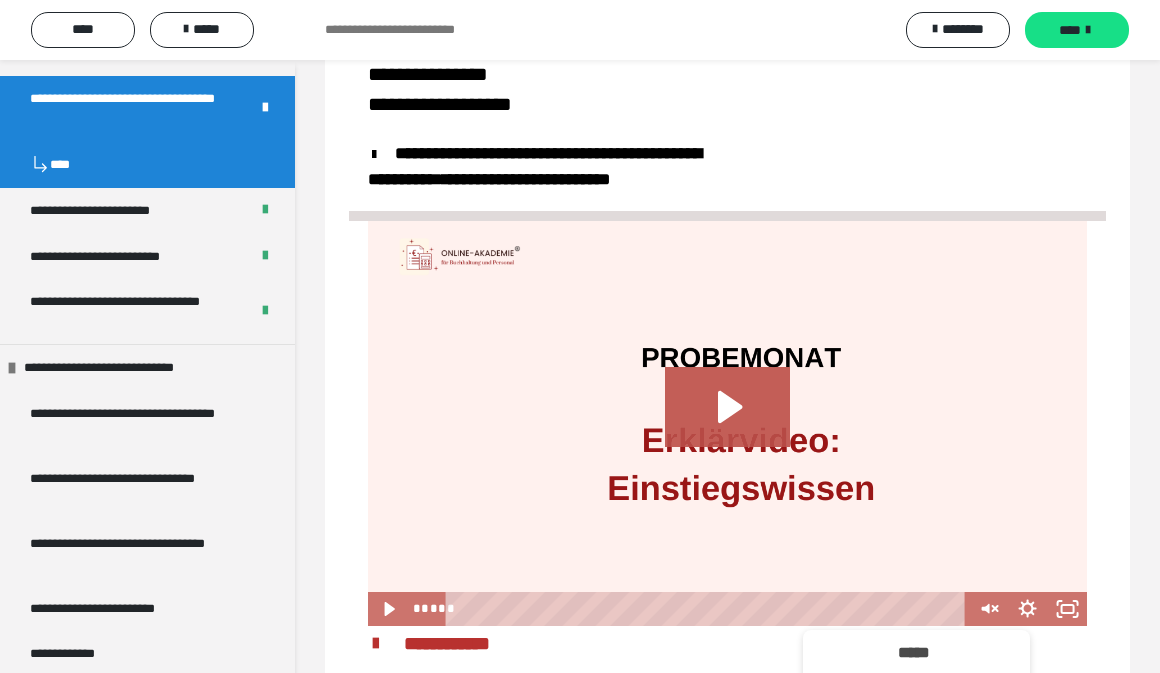 click at bounding box center [917, -217] 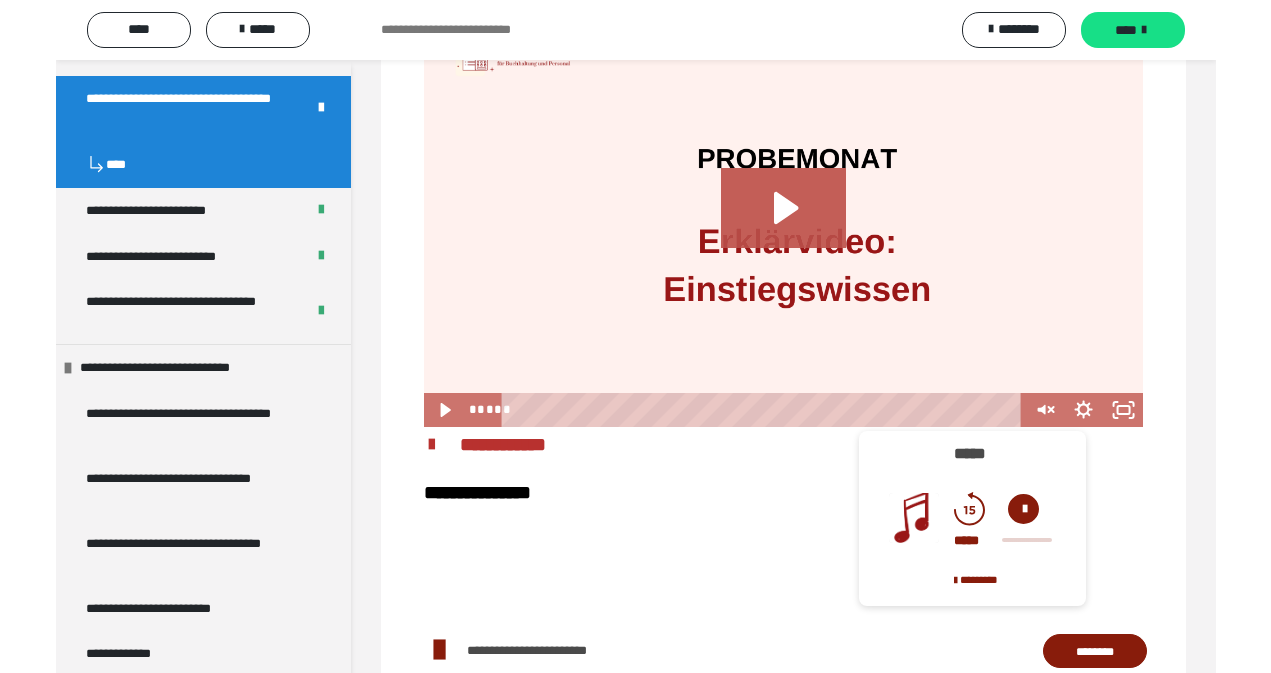 scroll, scrollTop: 1260, scrollLeft: 0, axis: vertical 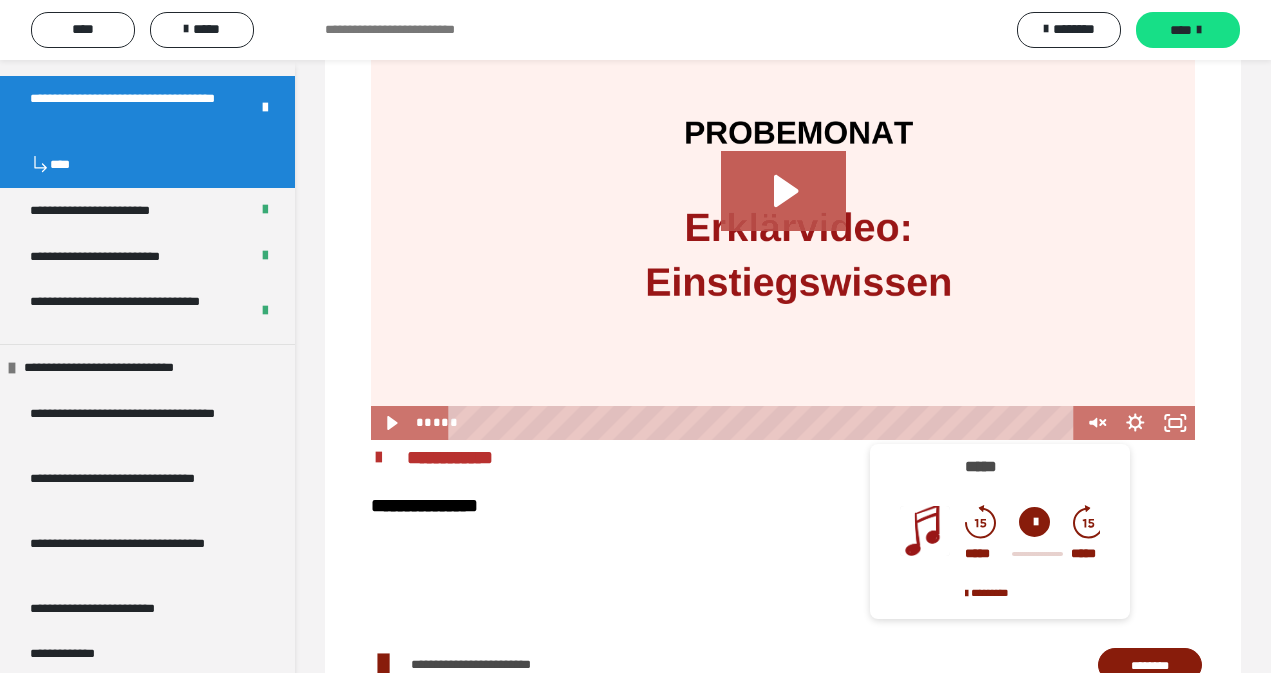 click on "**********" at bounding box center [783, 132] 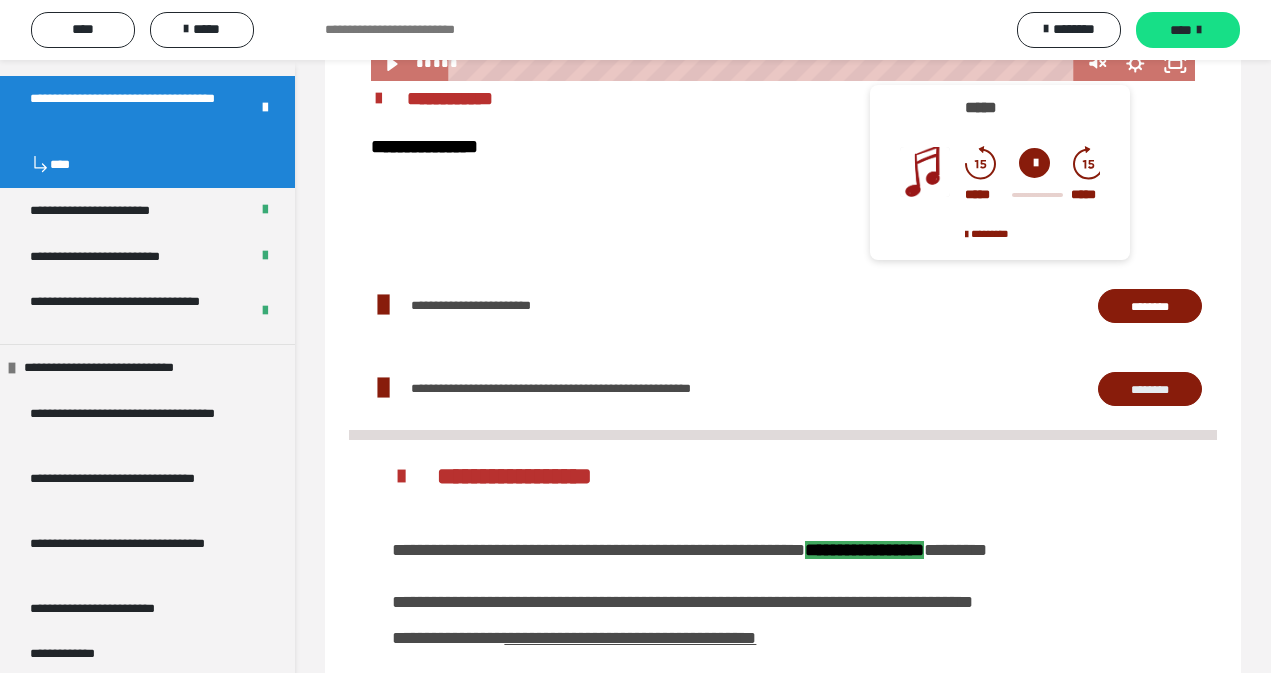 scroll, scrollTop: 1620, scrollLeft: 0, axis: vertical 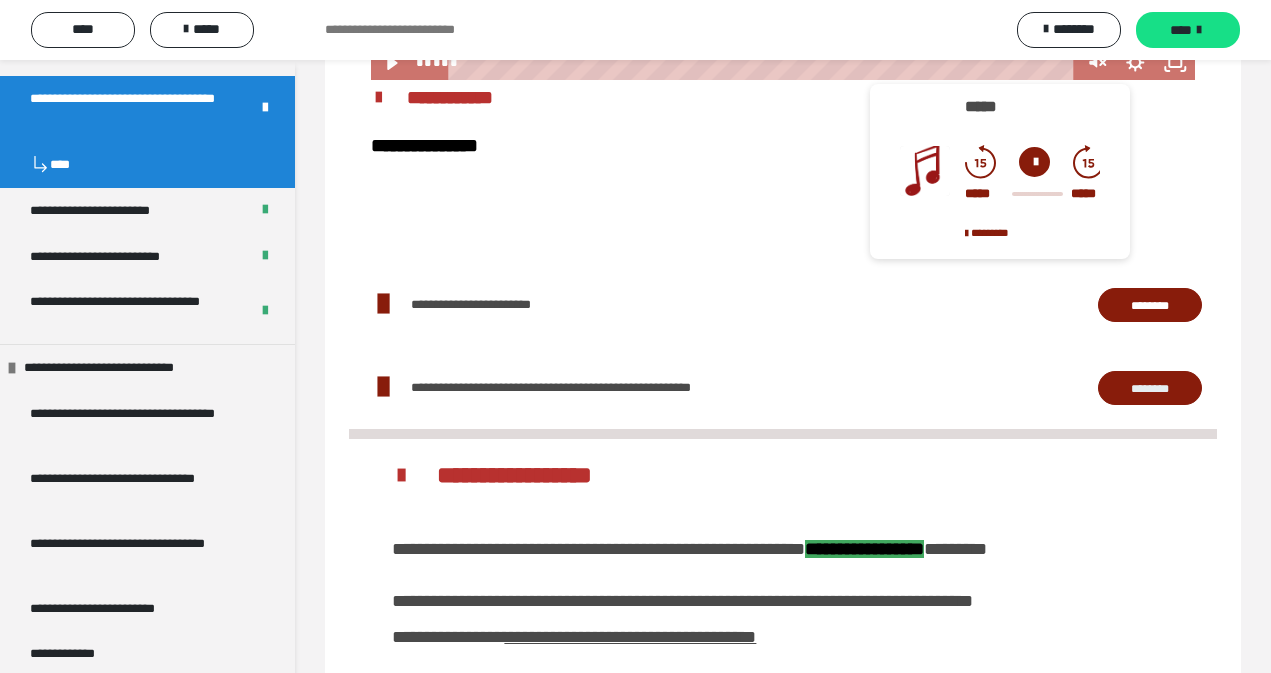 click on "********" at bounding box center (1150, 305) 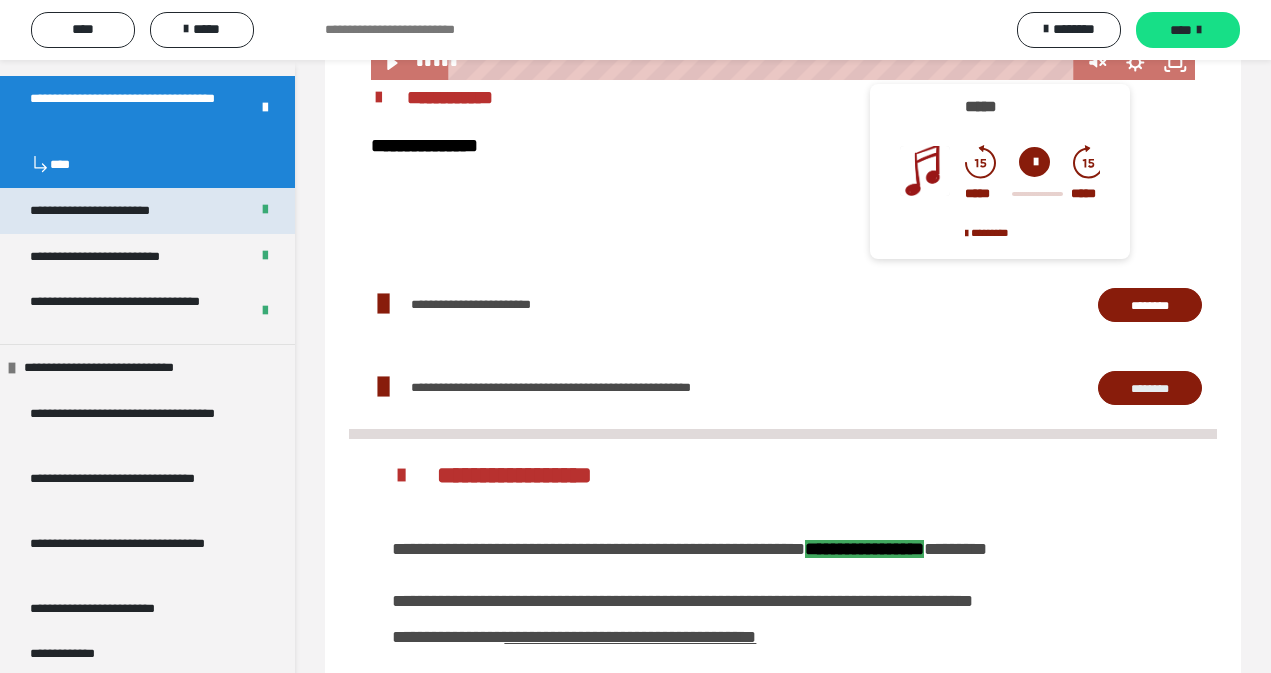 click on "**********" at bounding box center [122, 211] 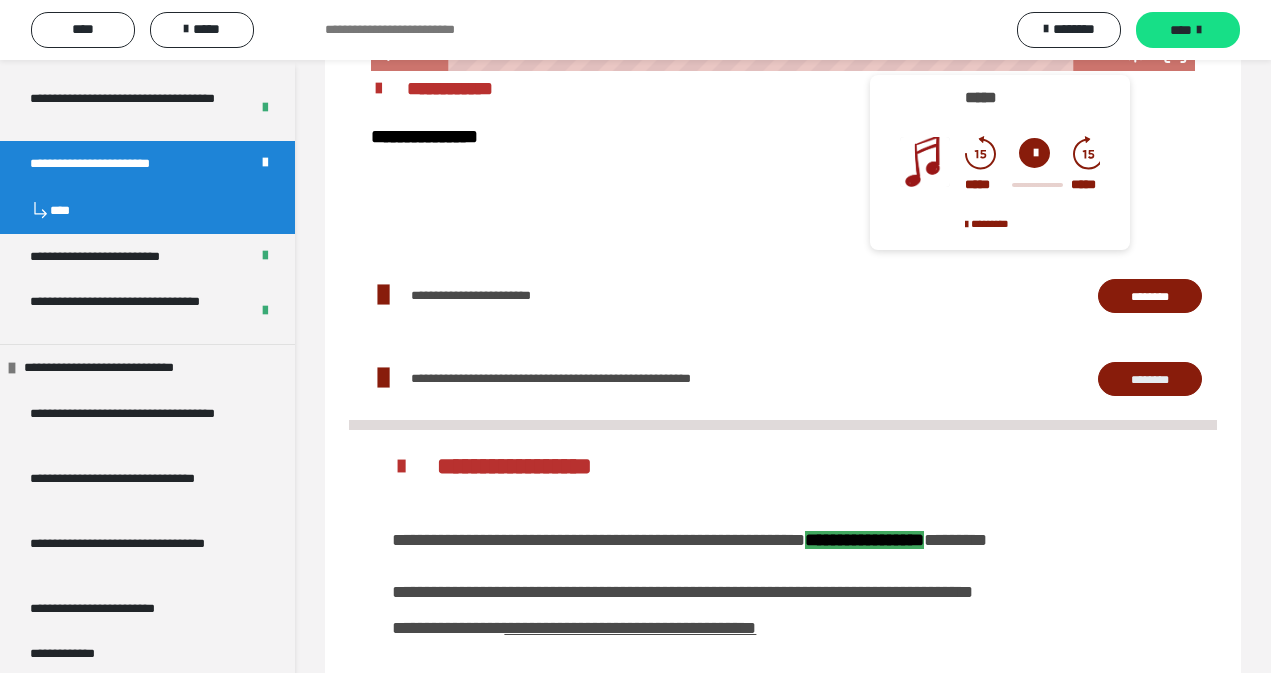 scroll, scrollTop: 1268, scrollLeft: 0, axis: vertical 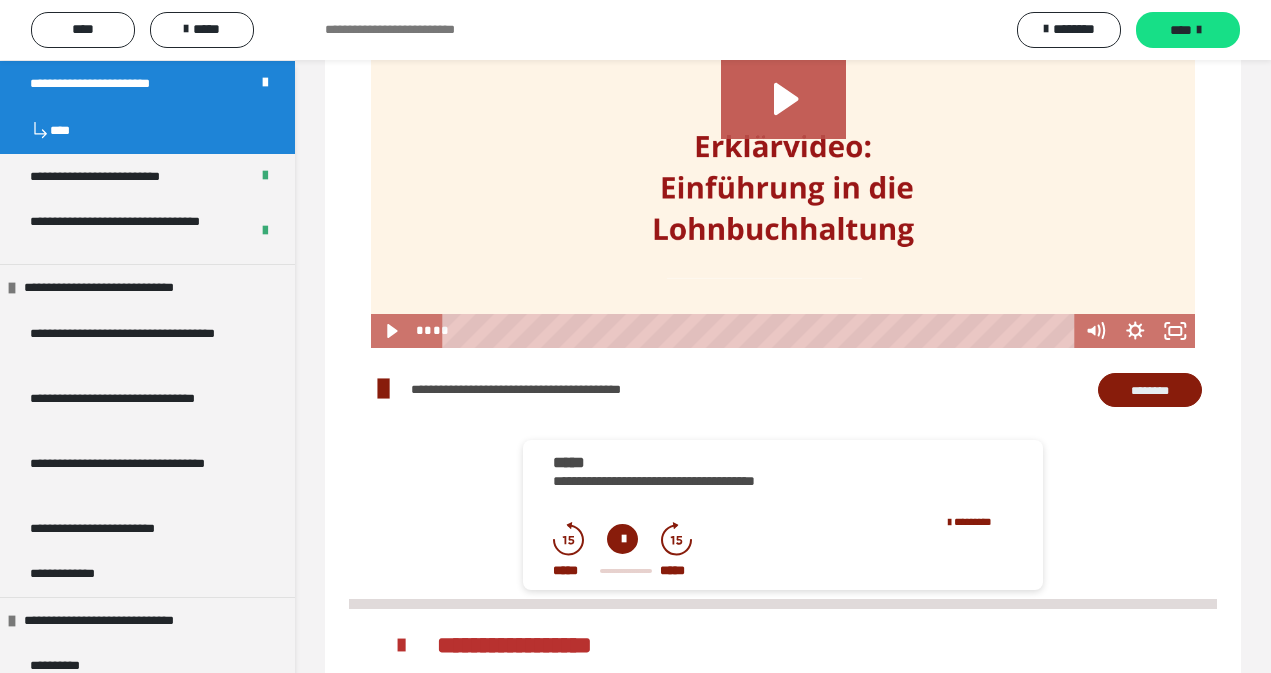 click on "**********" at bounding box center [783, 515] 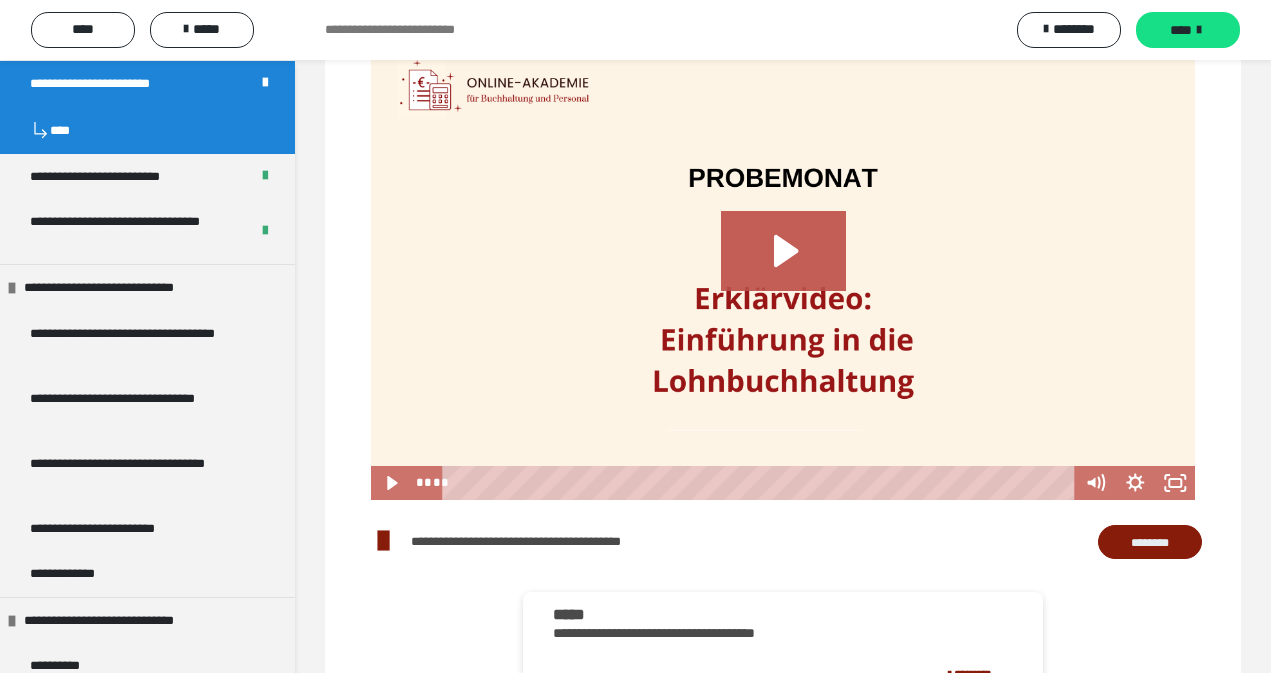 scroll, scrollTop: 1113, scrollLeft: 0, axis: vertical 